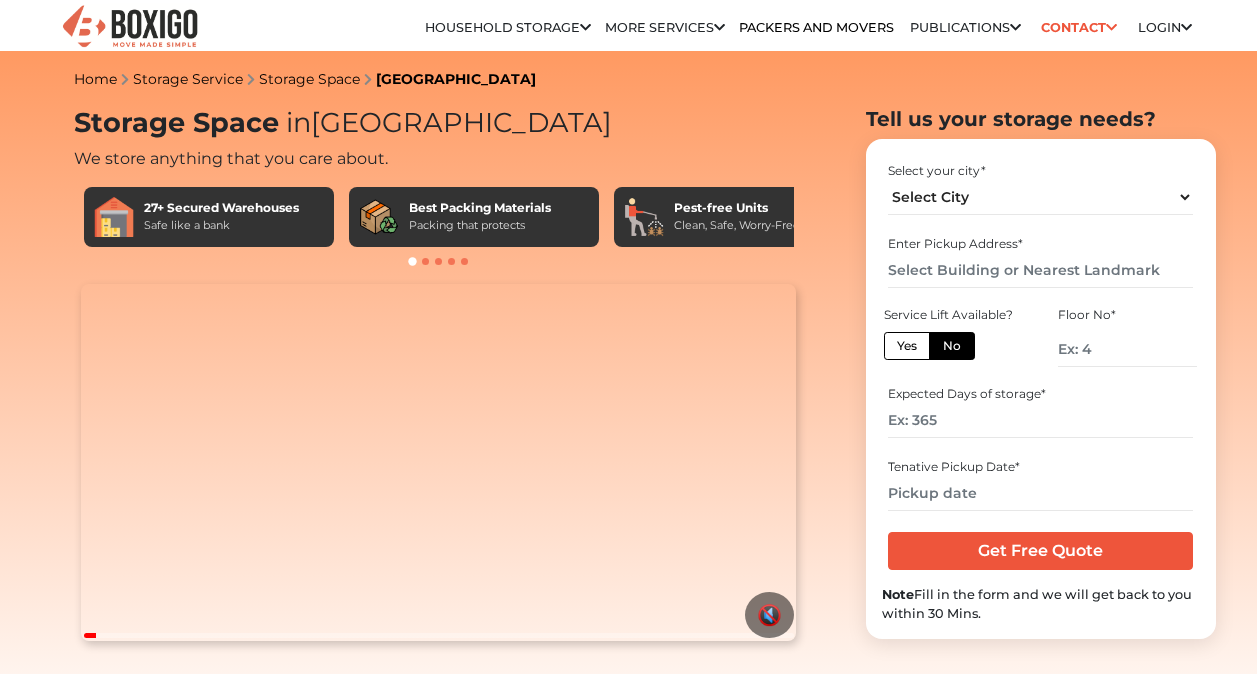 scroll, scrollTop: 0, scrollLeft: 0, axis: both 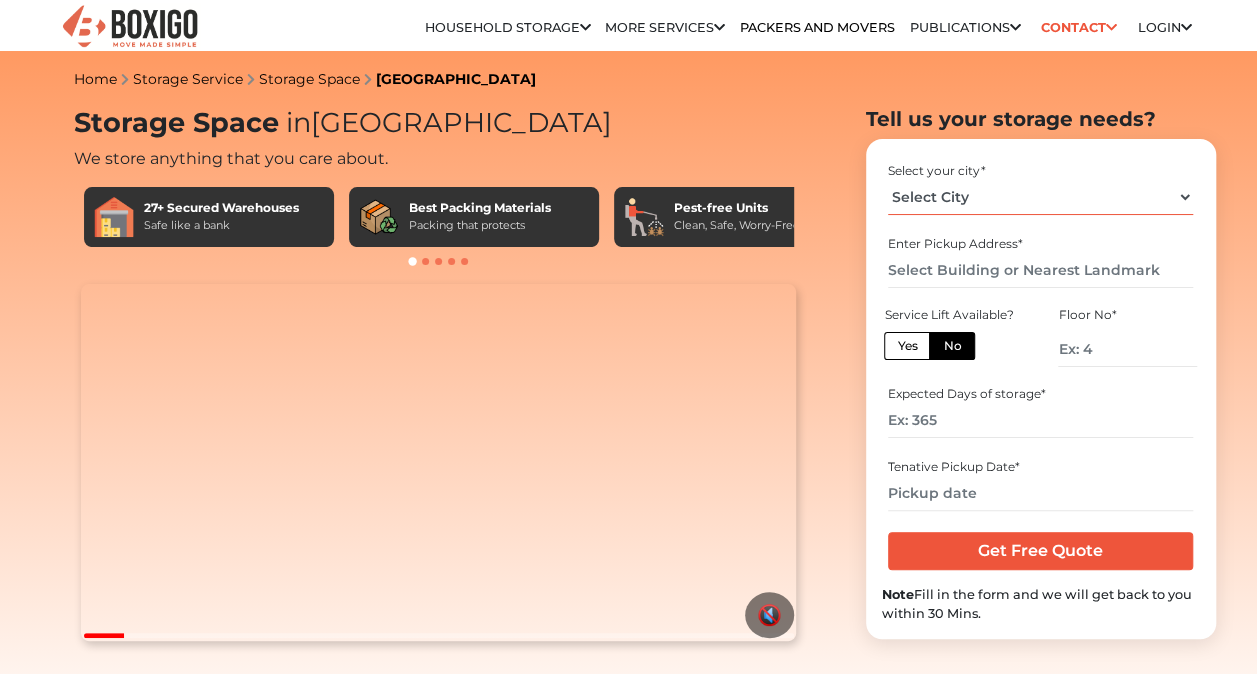 click on "Select City
Bangalore
Bengaluru
Bhopal
Bhubaneswar
Chennai
Coimbatore
Cuttack
Delhi Gulbarga Gurugram Guwahati Kochi" at bounding box center (1040, 197) 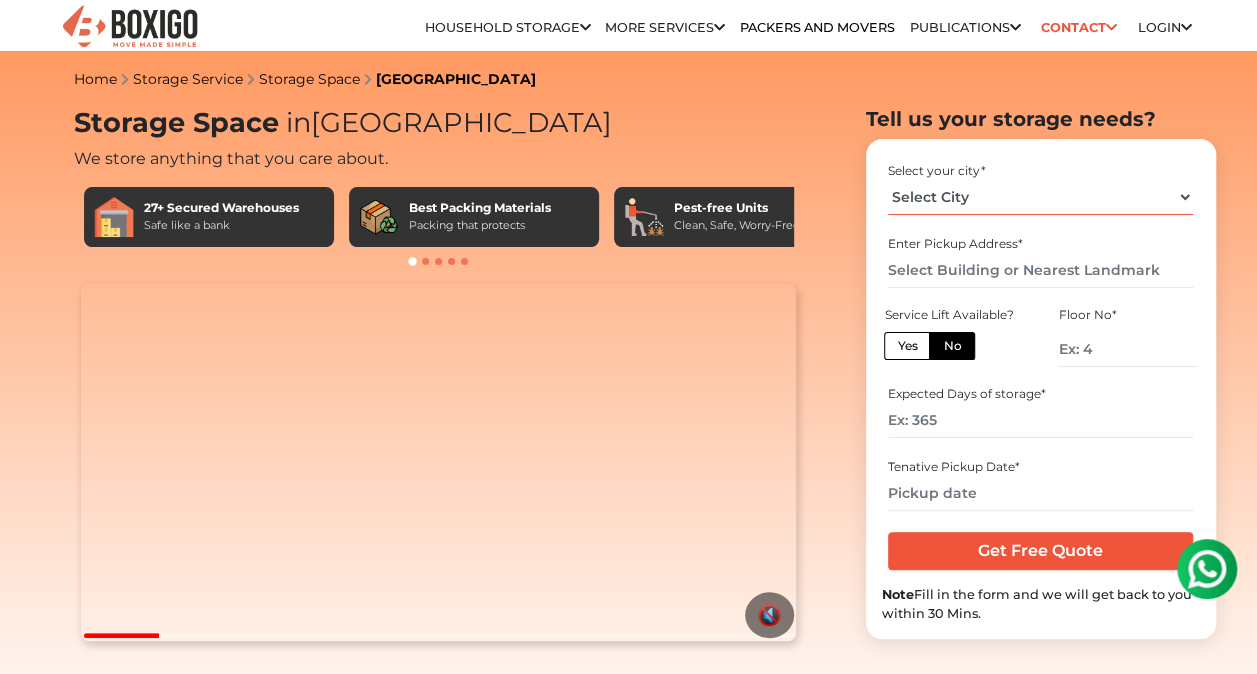 scroll, scrollTop: 0, scrollLeft: 0, axis: both 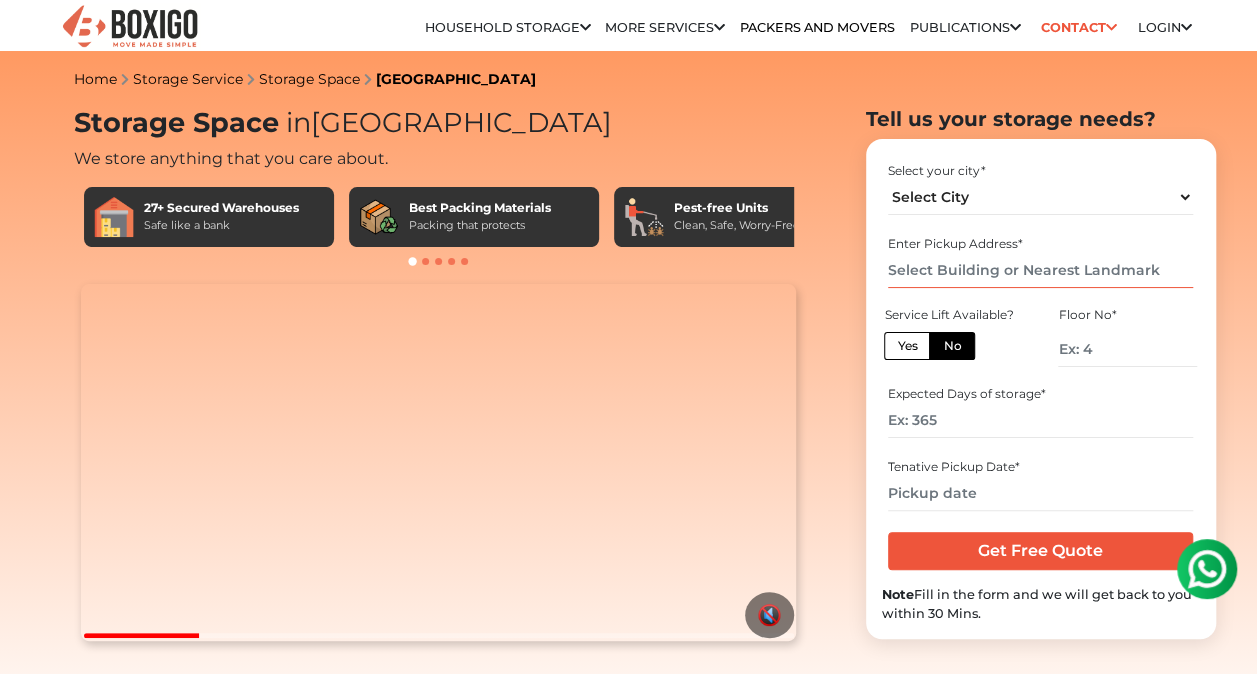 click at bounding box center (1040, 270) 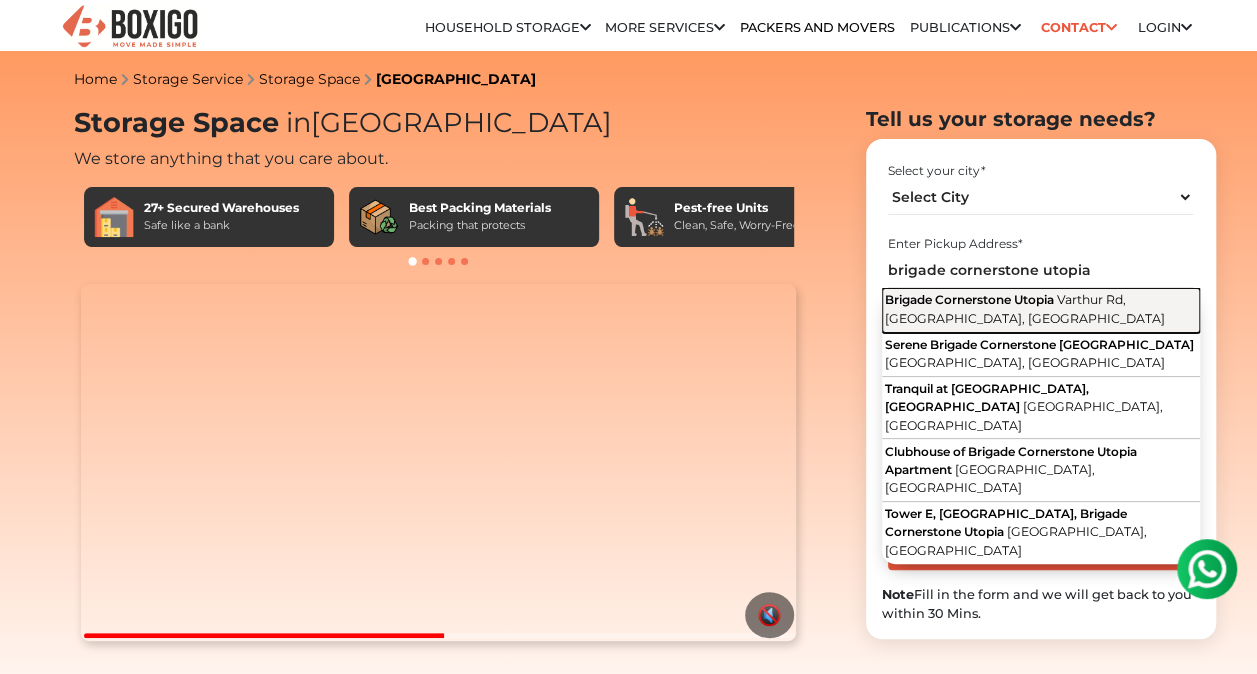 click on "Brigade Cornerstone Utopia
Varthur Rd, Bengaluru, Karnataka" at bounding box center [1041, 310] 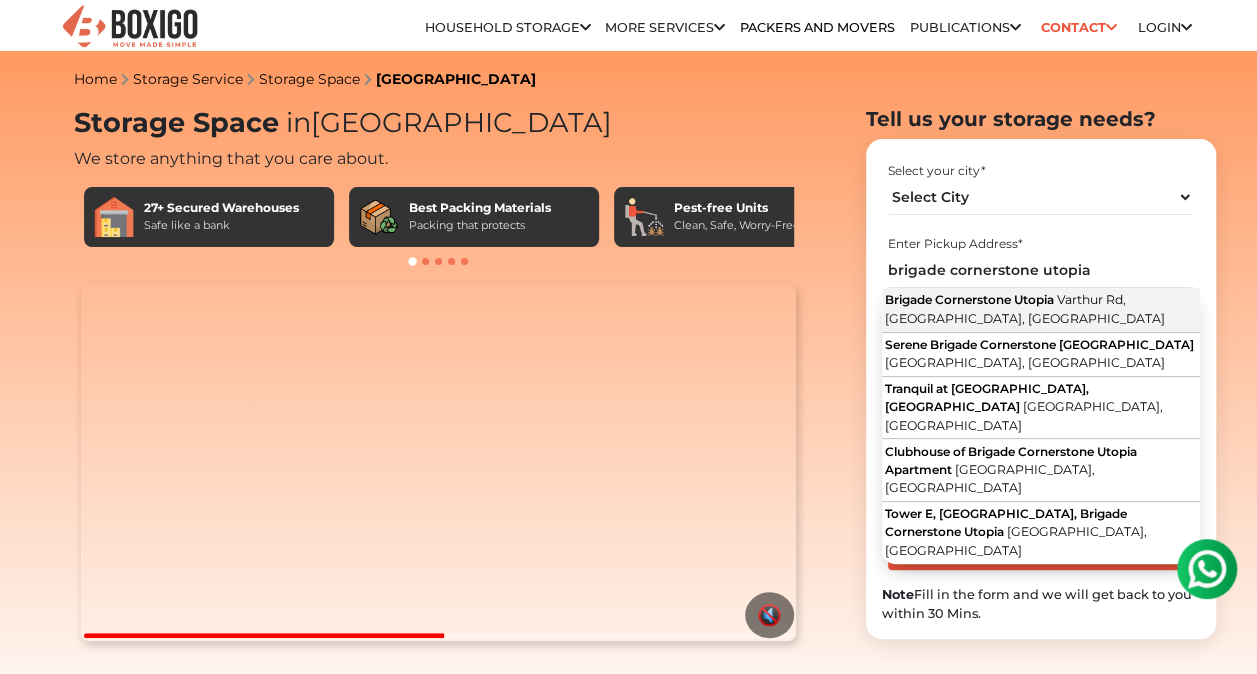 type on "Brigade Cornerstone Utopia, [GEOGRAPHIC_DATA], [GEOGRAPHIC_DATA]" 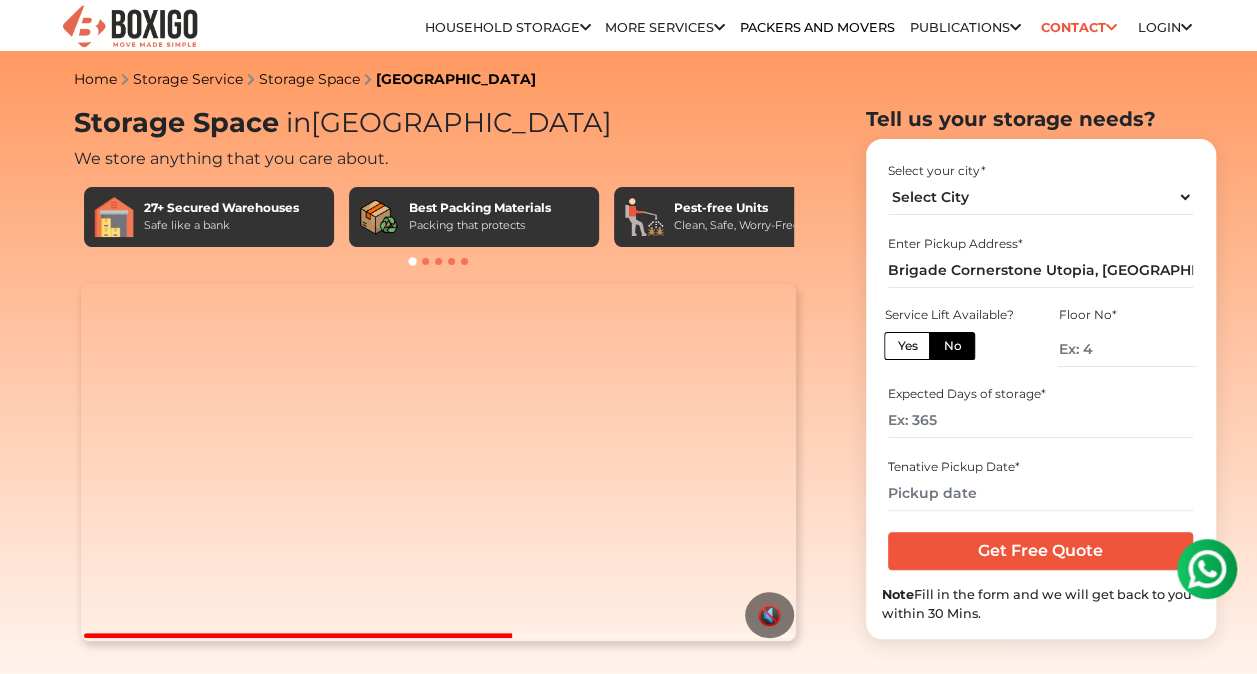 click on "Yes" at bounding box center (907, 346) 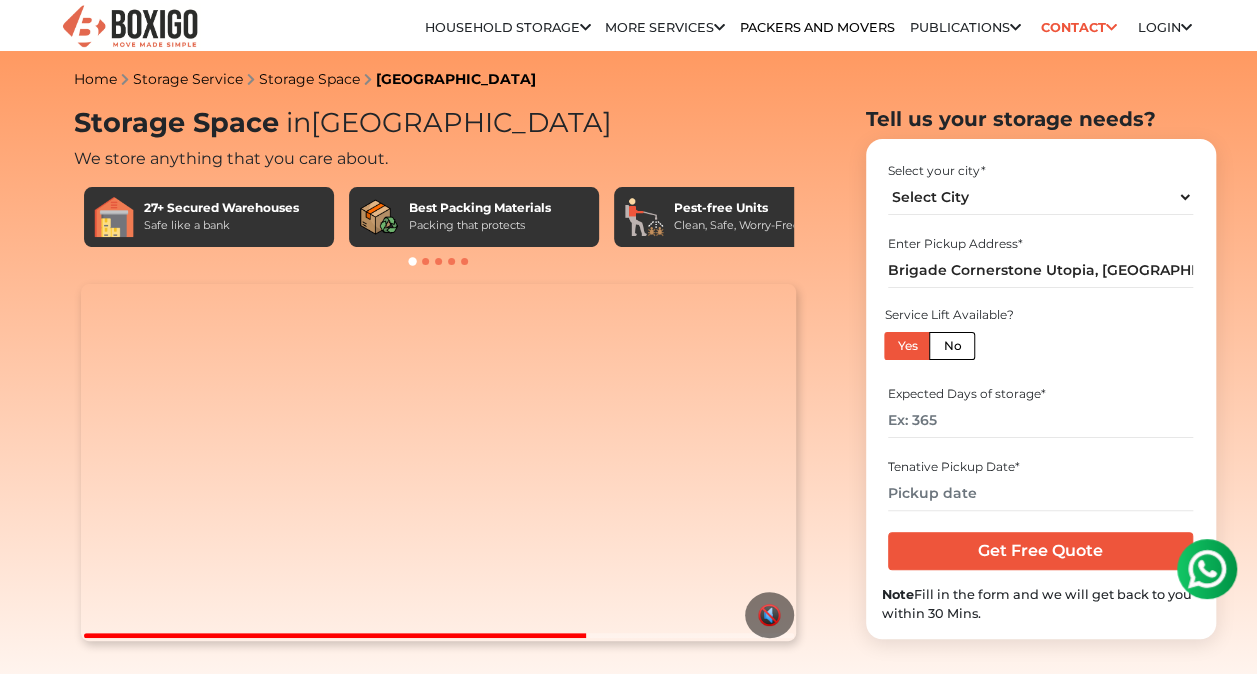 click on "No" at bounding box center [952, 346] 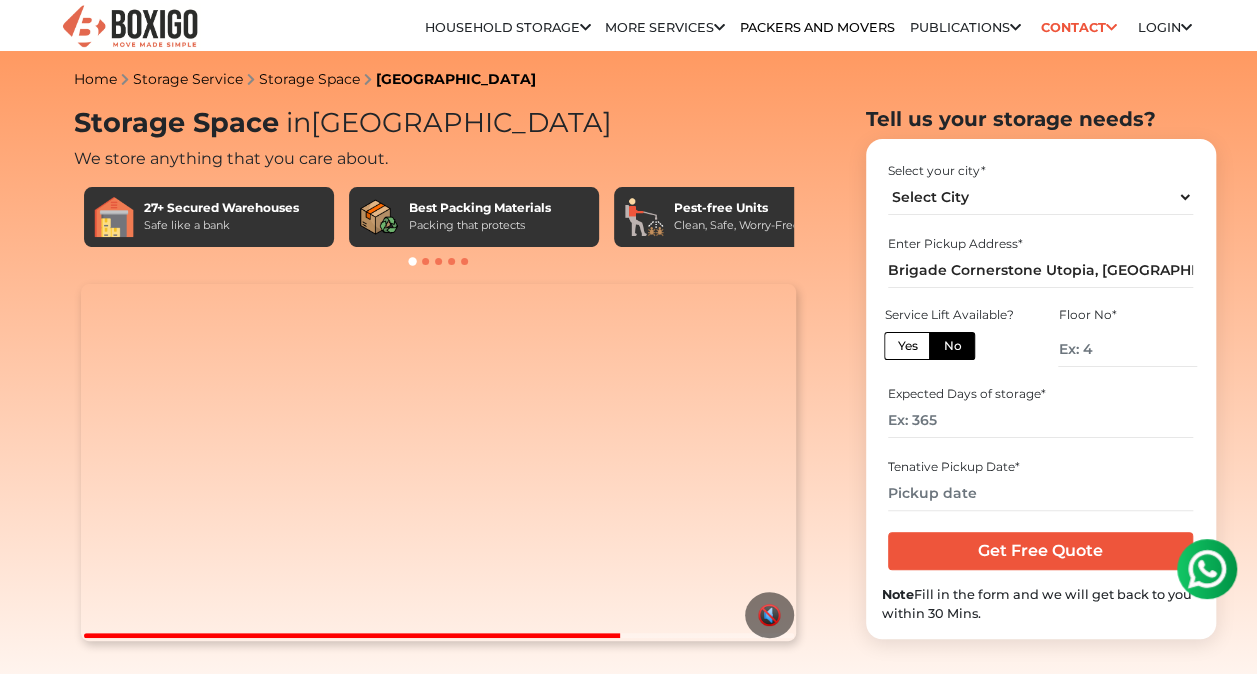 click on "Yes" at bounding box center [907, 346] 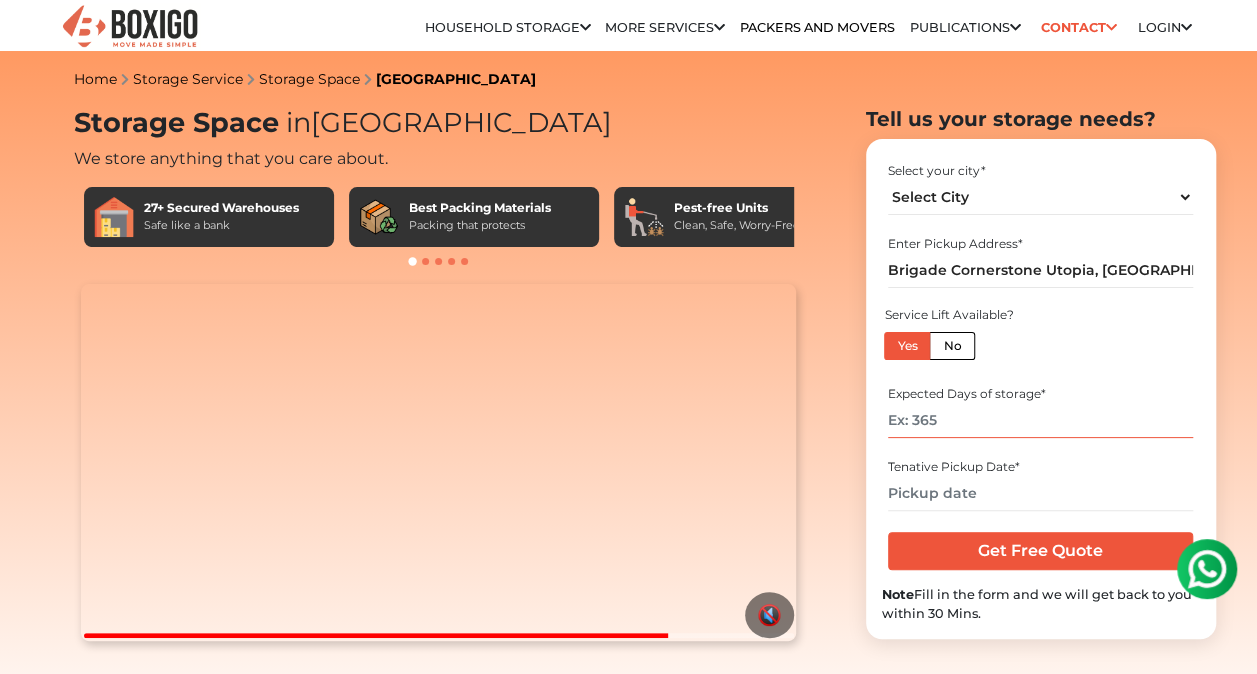 click at bounding box center [1040, 420] 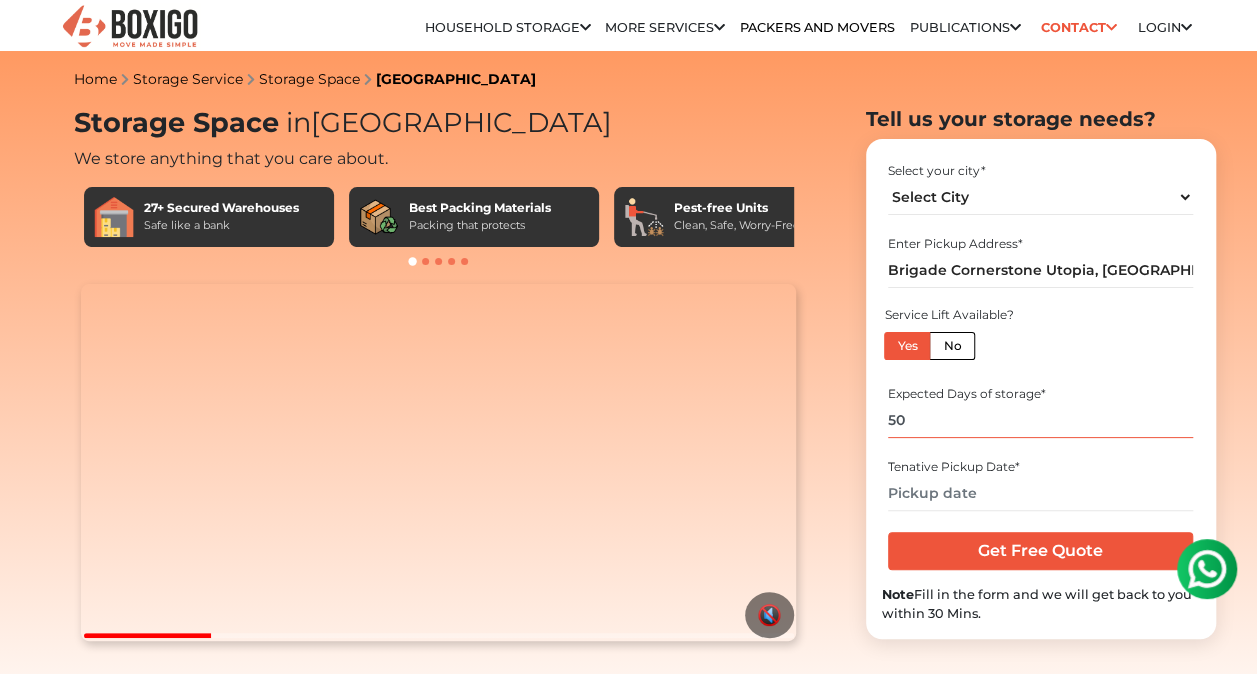 type on "50" 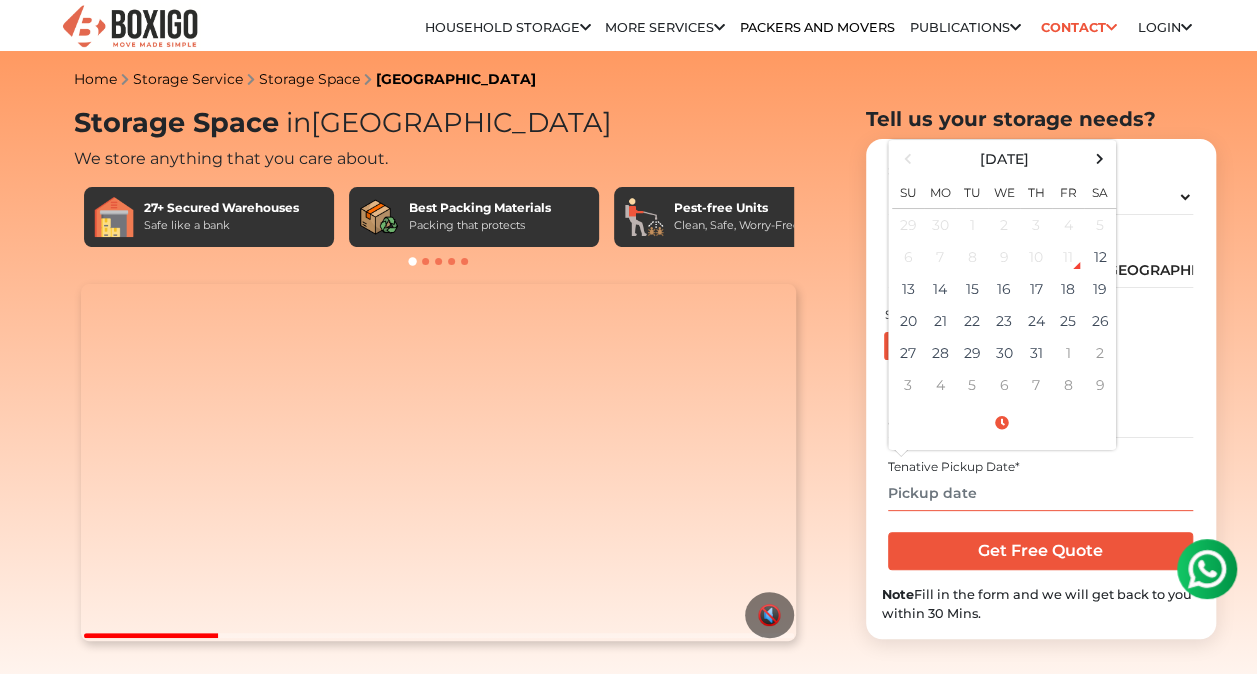 click at bounding box center (1040, 493) 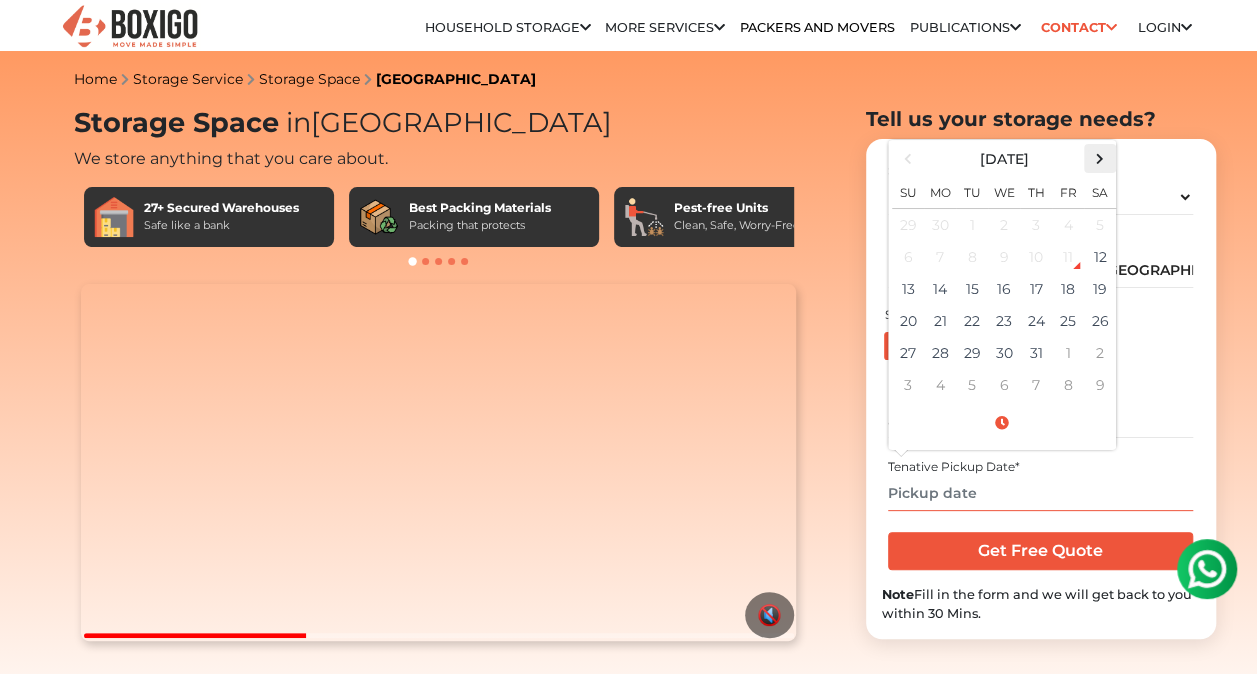 click at bounding box center [1099, 158] 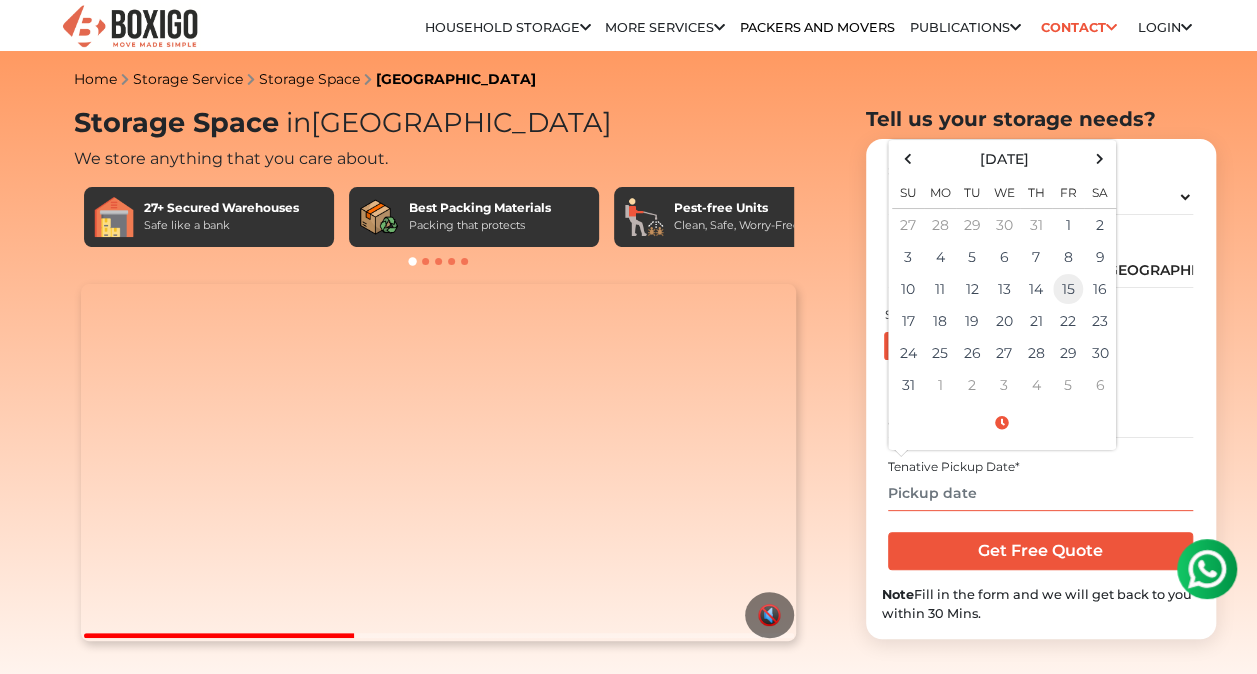 click on "15" at bounding box center (1068, 289) 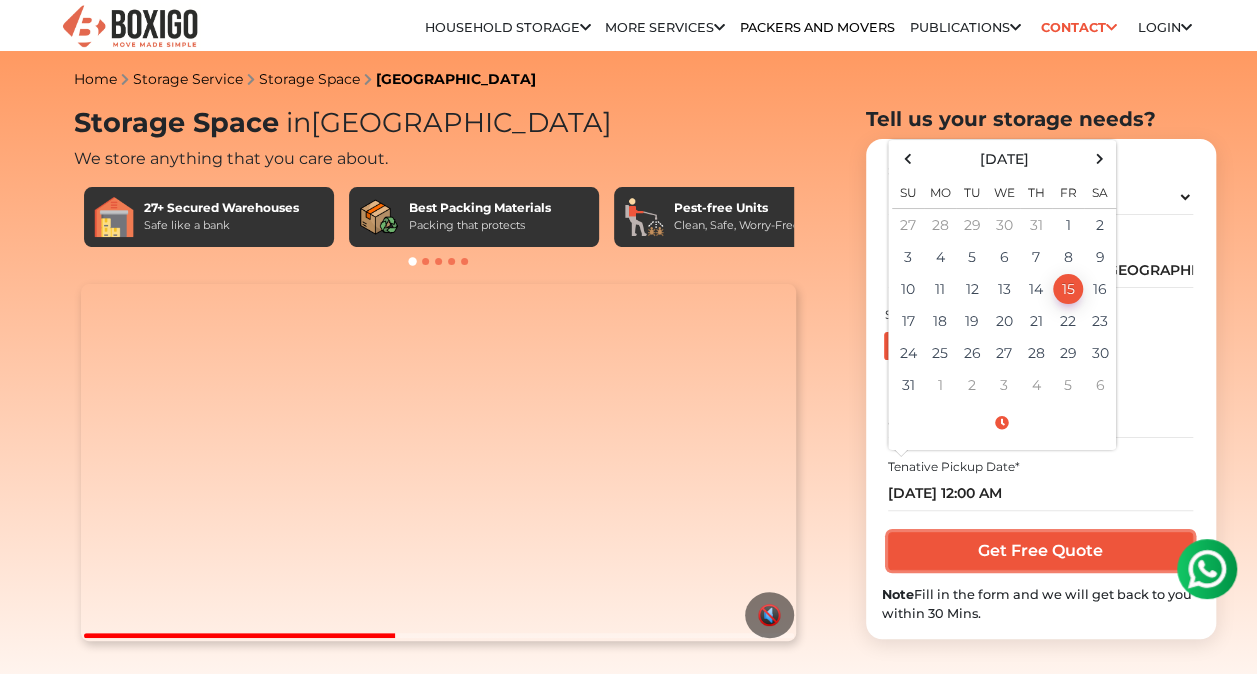 click on "Get Free Quote" at bounding box center (1040, 551) 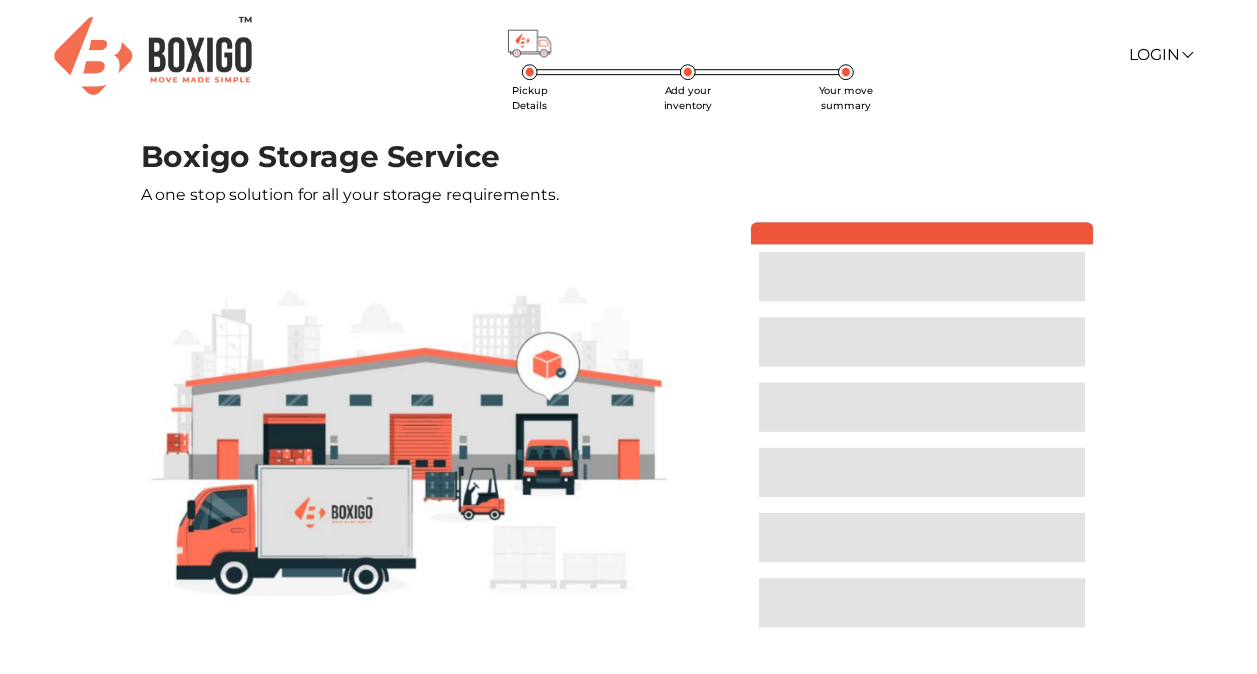 scroll, scrollTop: 0, scrollLeft: 0, axis: both 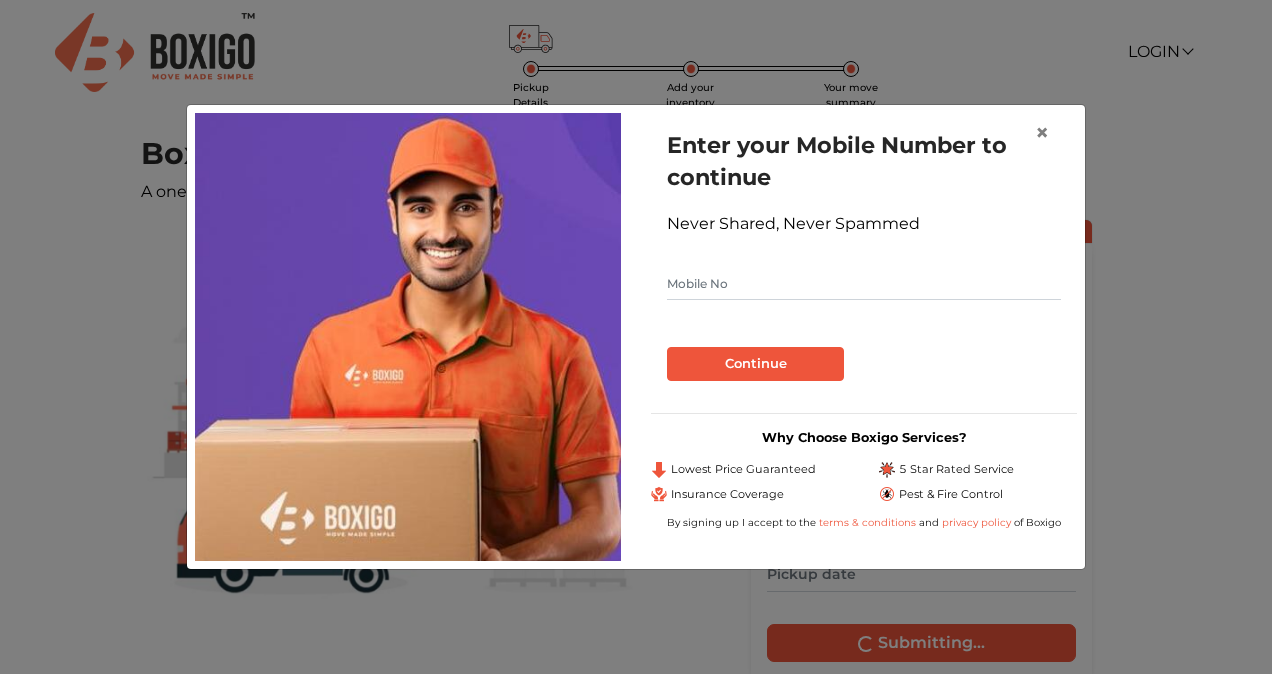 click at bounding box center (864, 284) 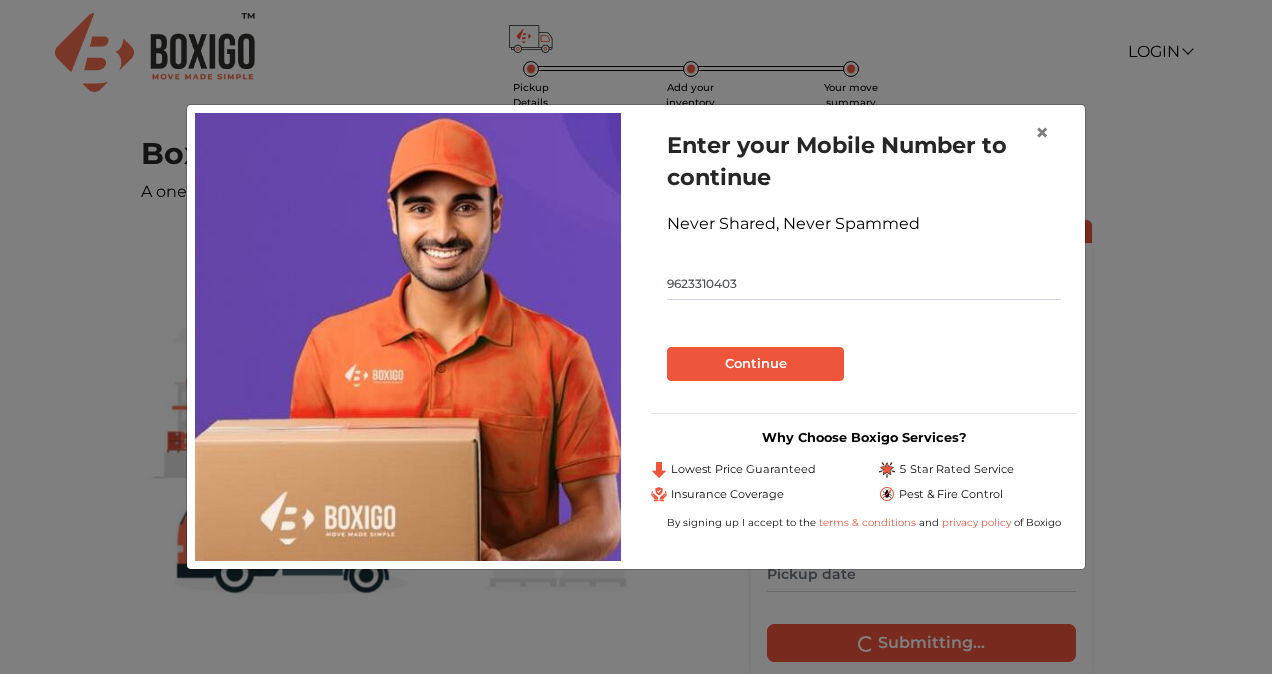 type on "9623310403" 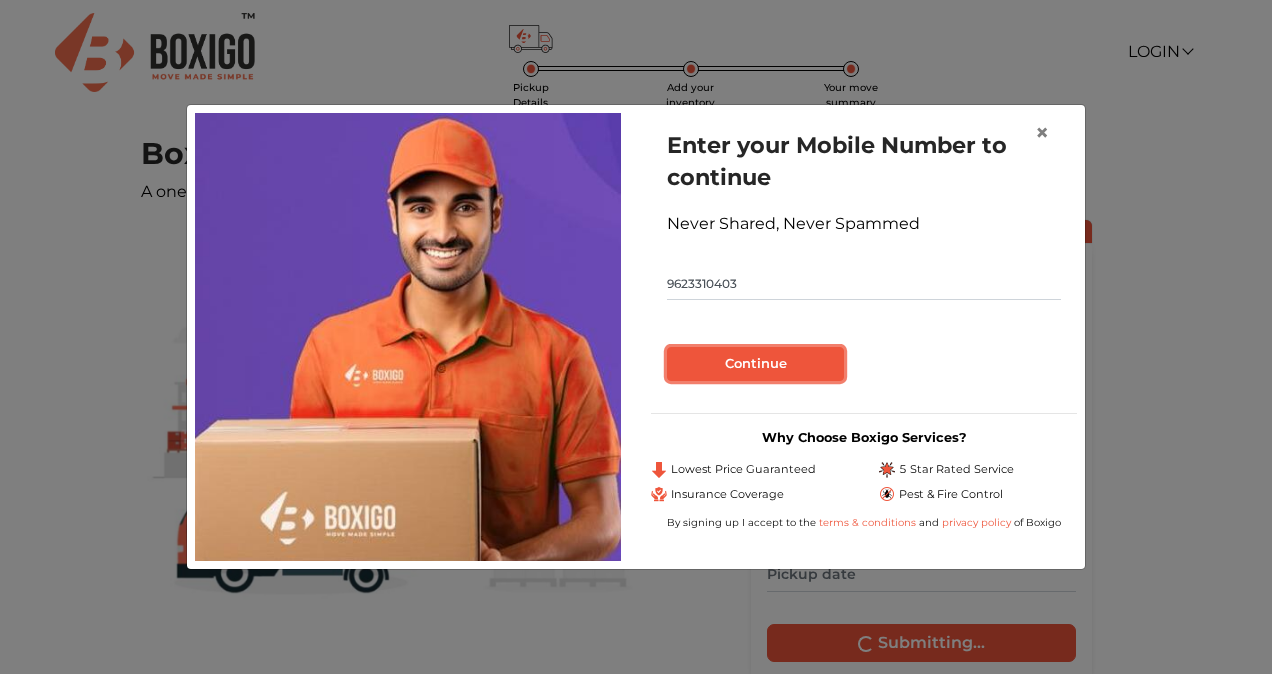click on "Continue" at bounding box center (755, 364) 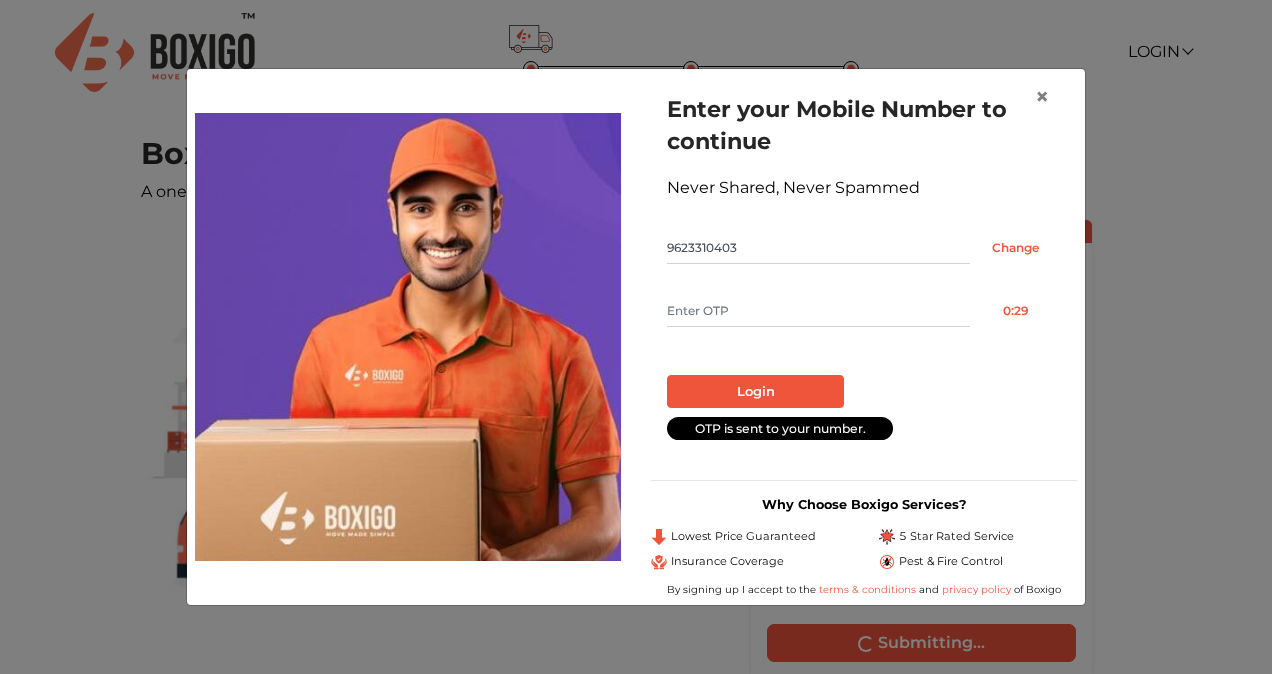 click at bounding box center (818, 311) 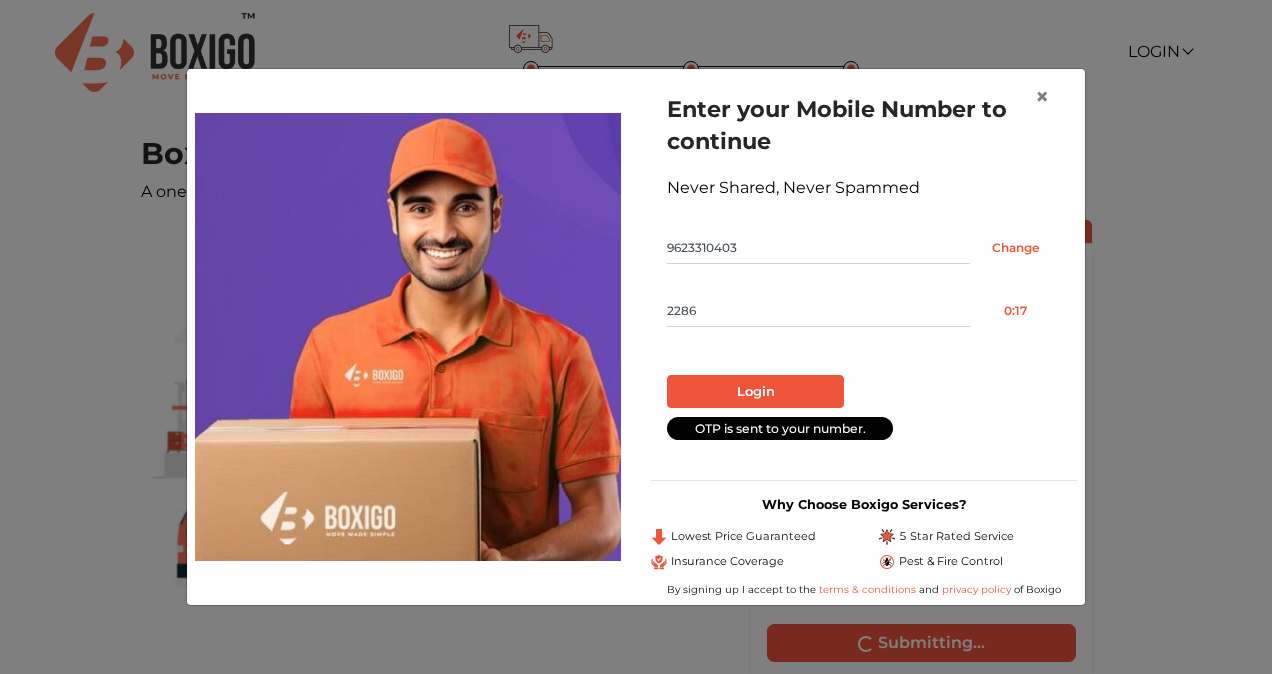 type on "2286" 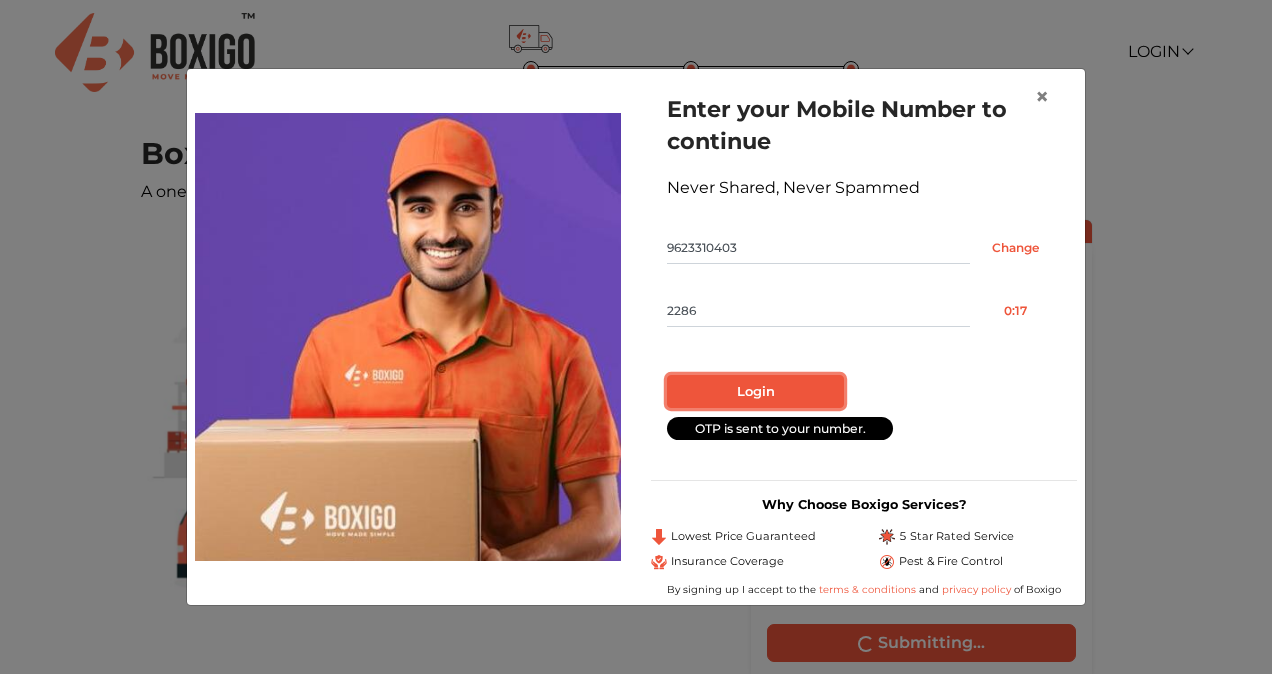 click on "Login" at bounding box center (755, 392) 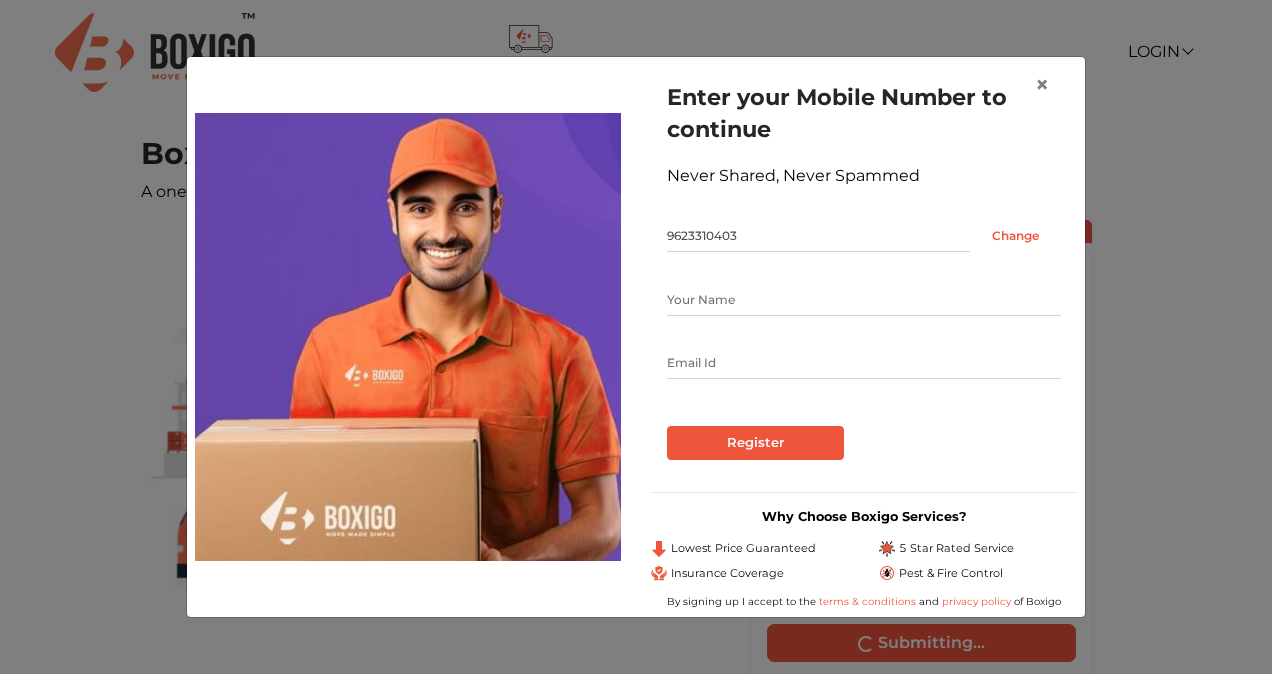 click at bounding box center [864, 300] 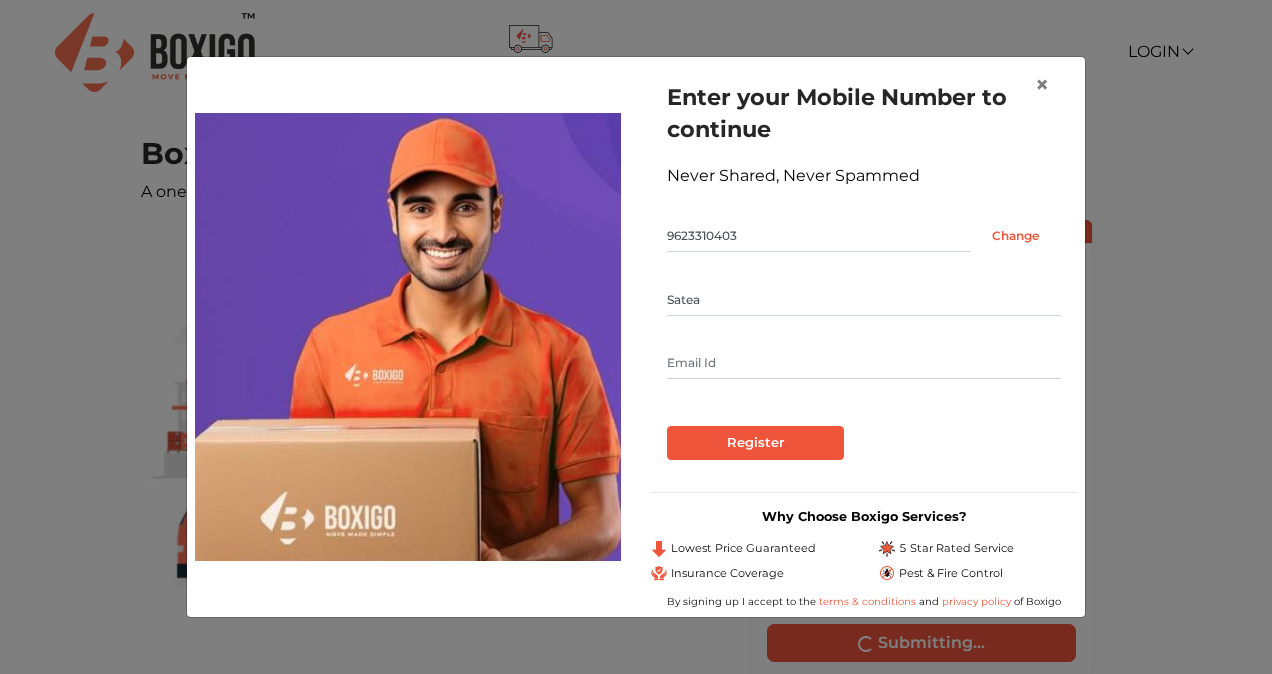 type on "Satea" 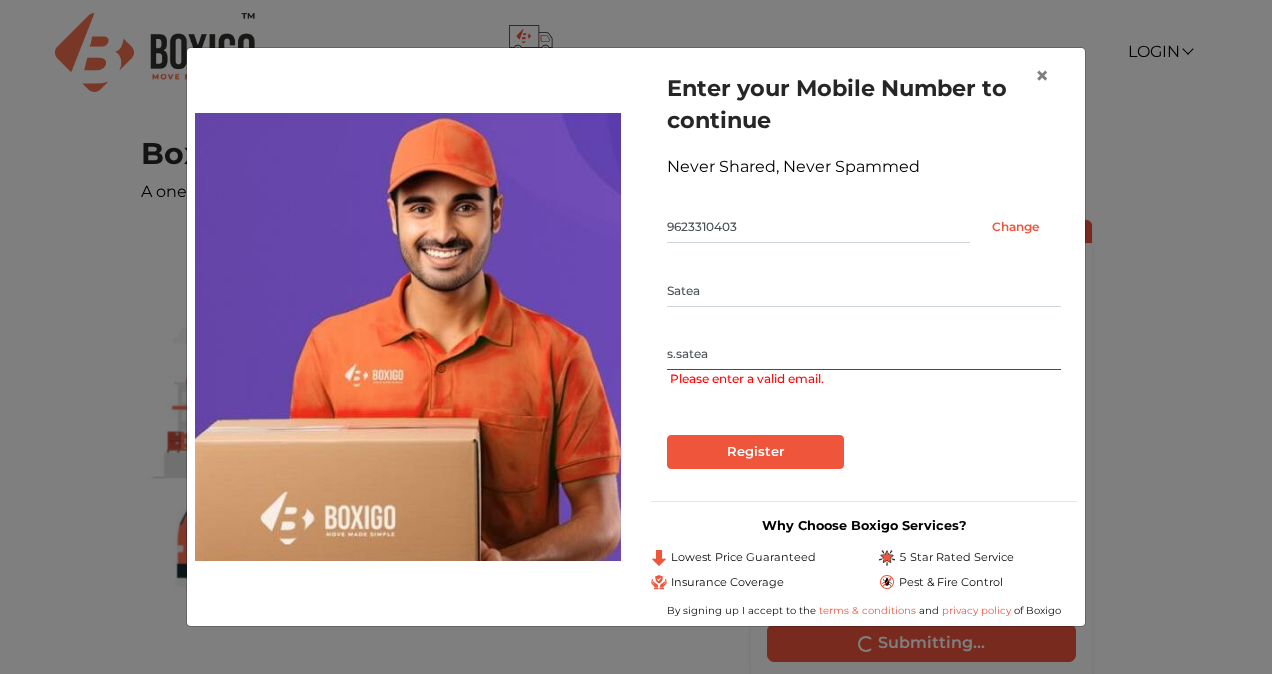 type on "s.satea.h@gmail.com" 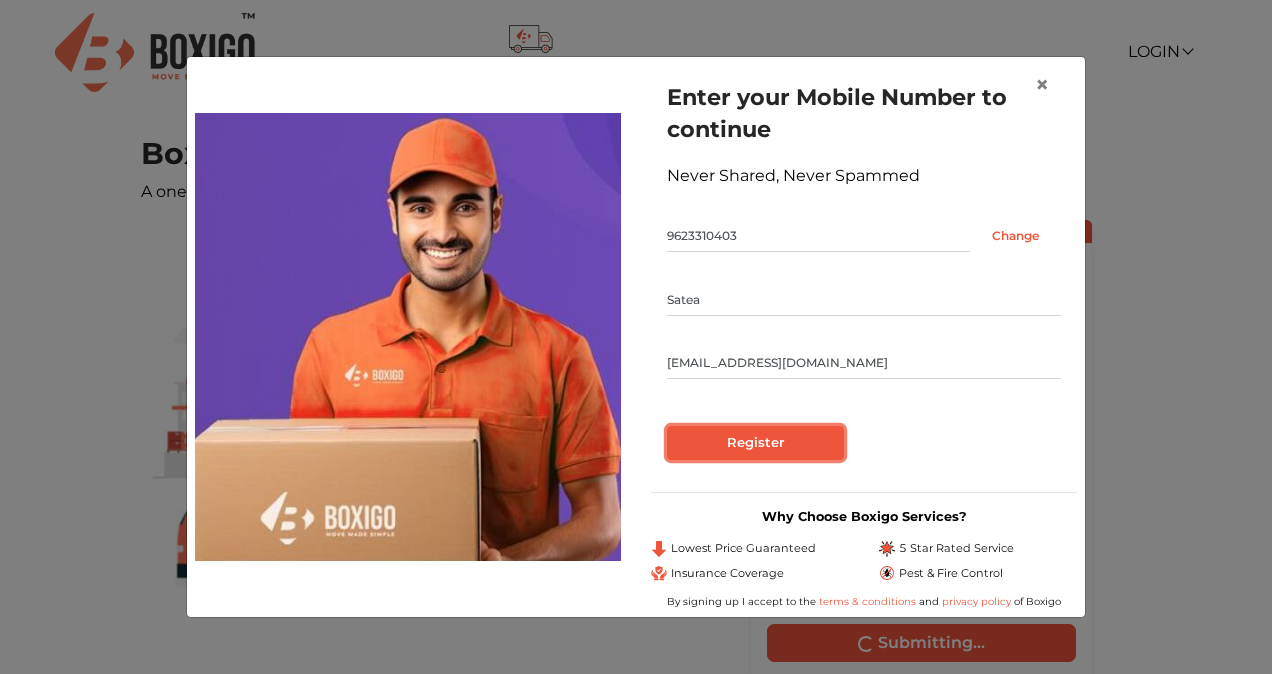 click on "Register" at bounding box center (755, 443) 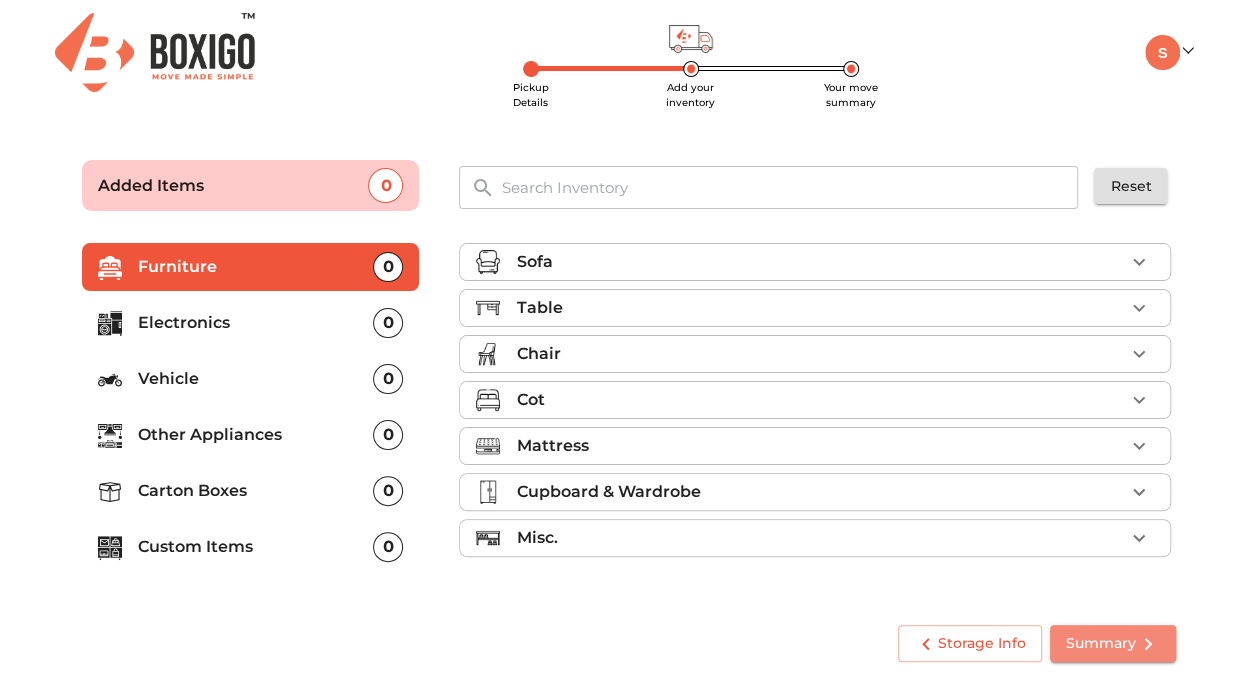 click on "Summary" at bounding box center (1113, 643) 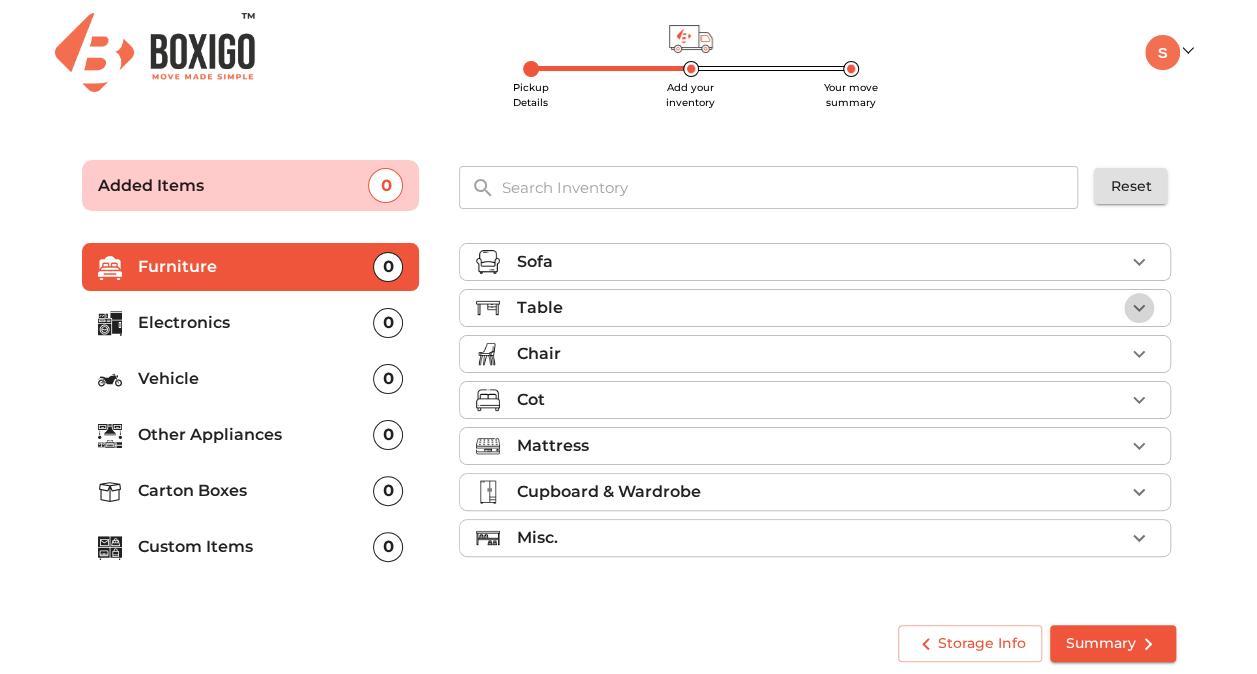 click 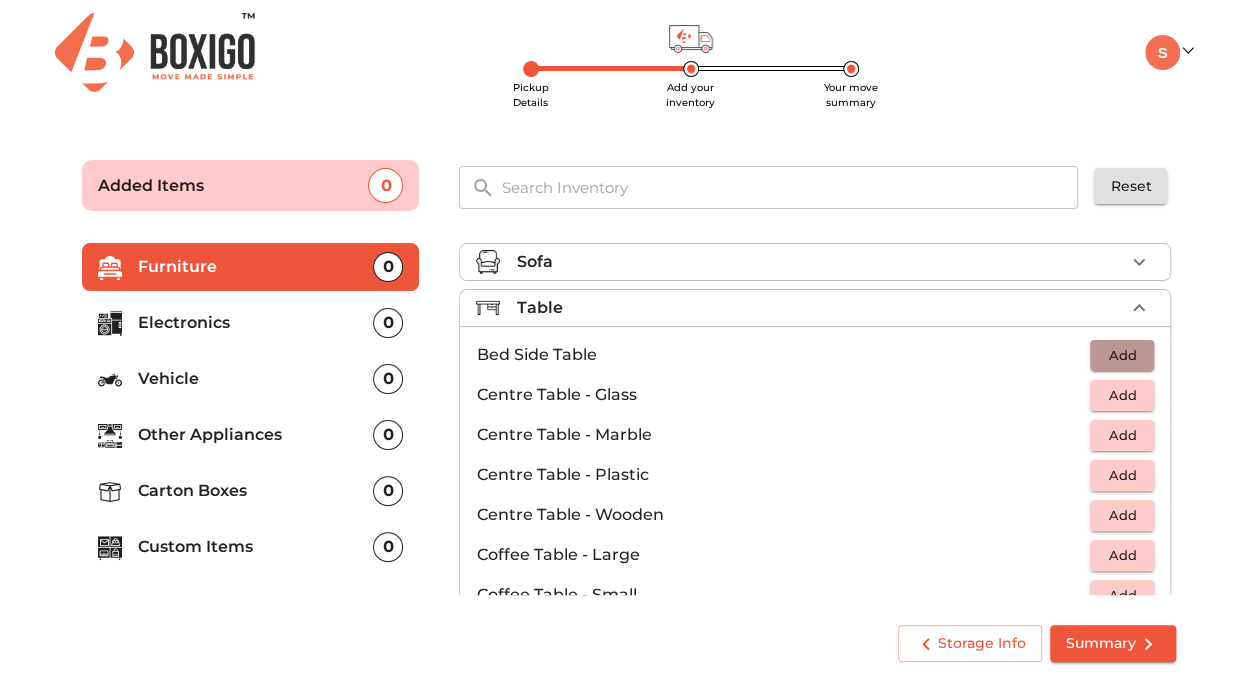 click on "Add" at bounding box center (1122, 355) 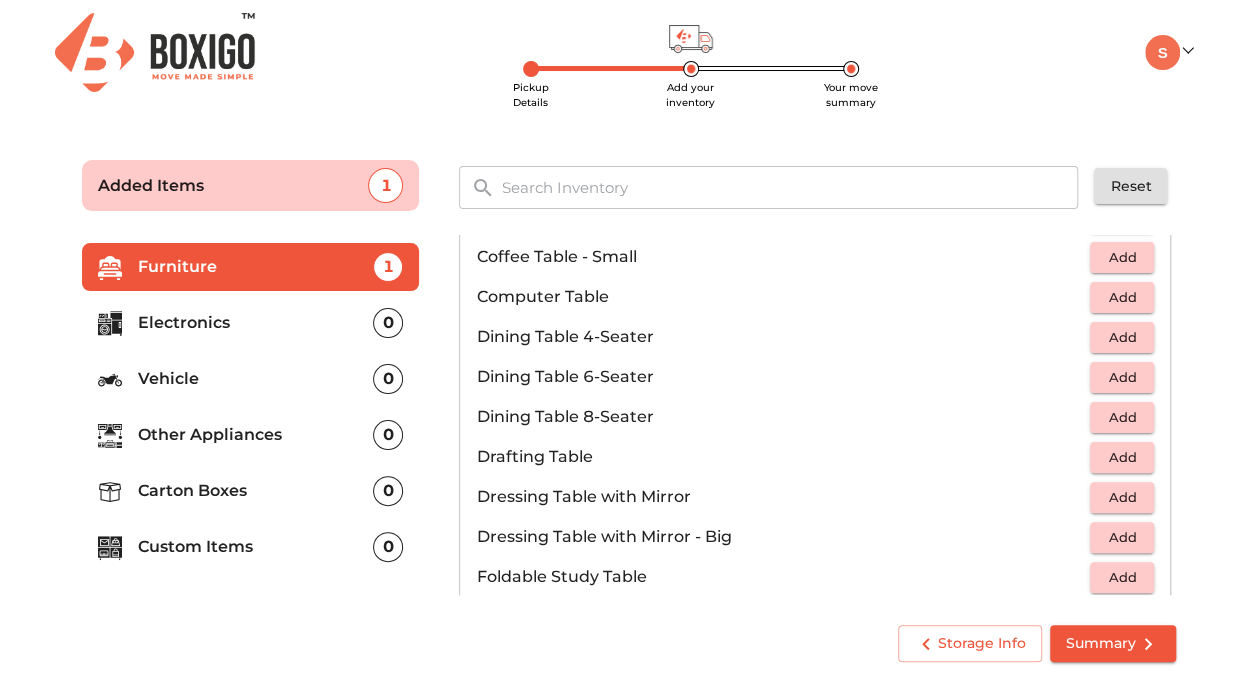 scroll, scrollTop: 350, scrollLeft: 0, axis: vertical 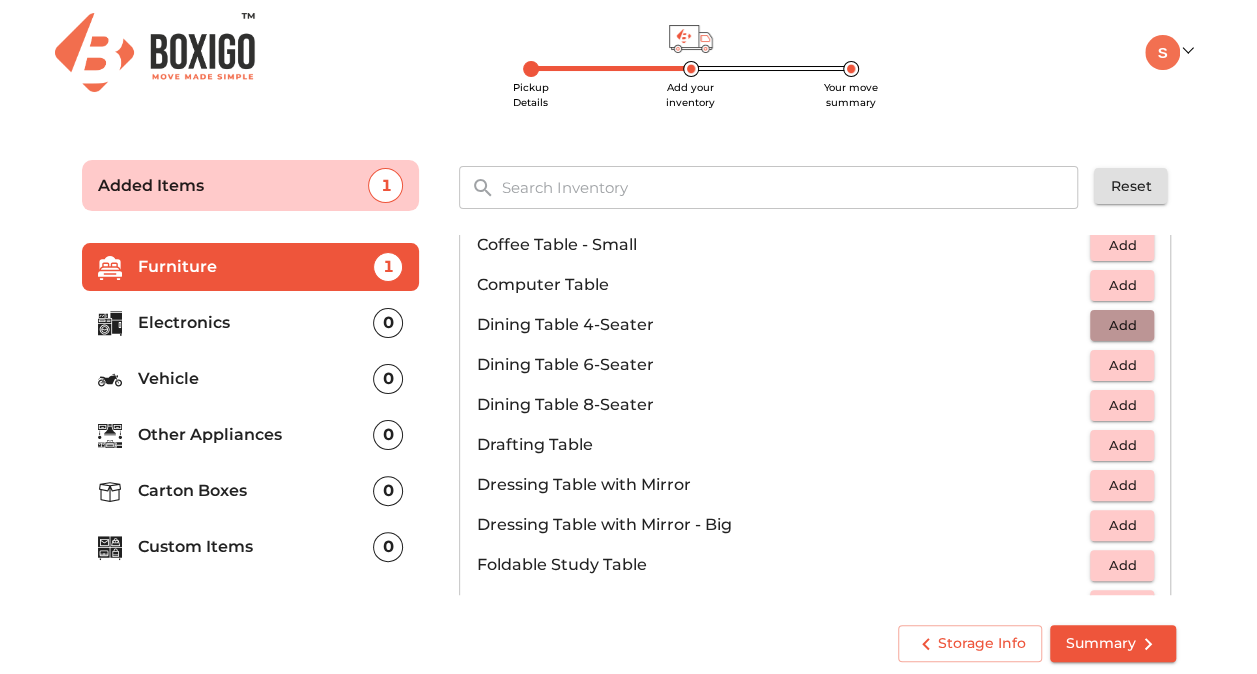 click on "Add" at bounding box center [1122, 325] 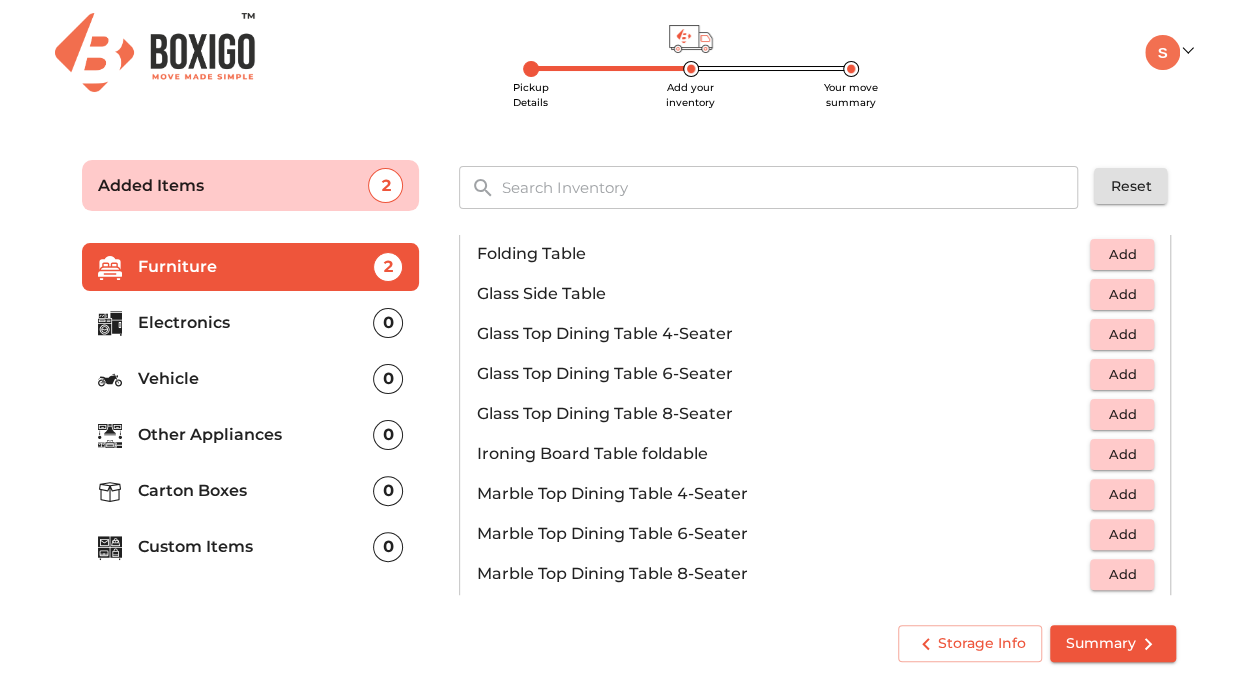 scroll, scrollTop: 713, scrollLeft: 0, axis: vertical 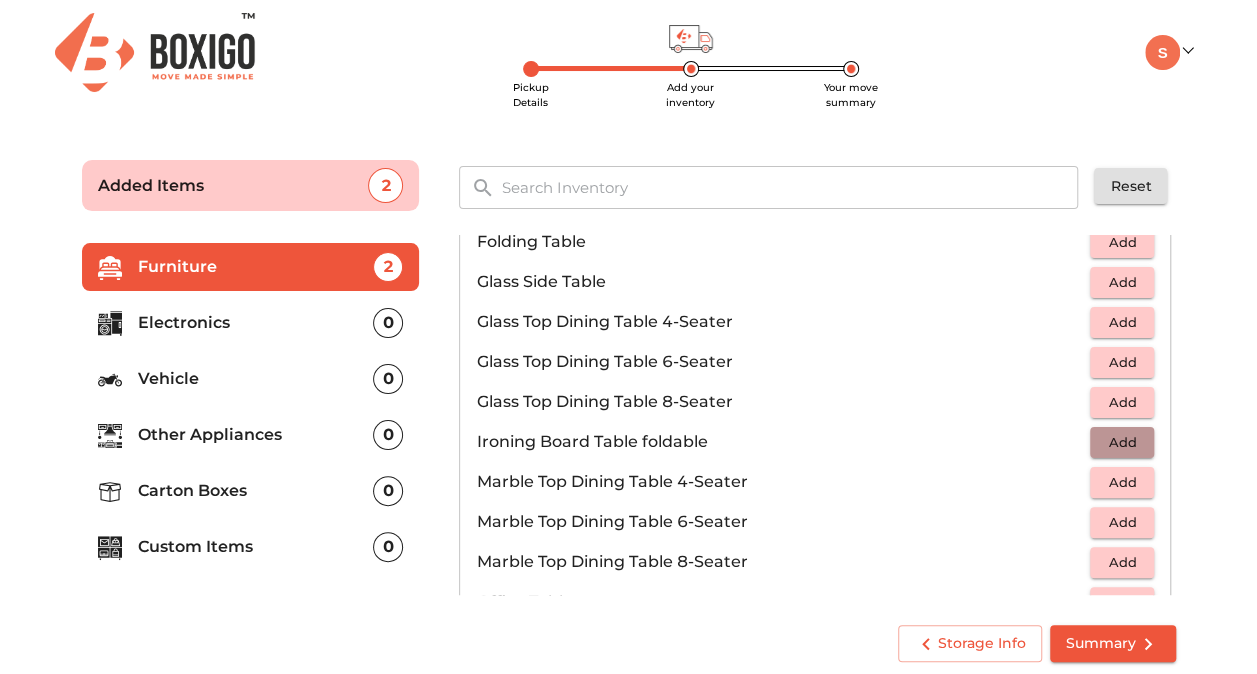 click on "Add" at bounding box center (1122, 442) 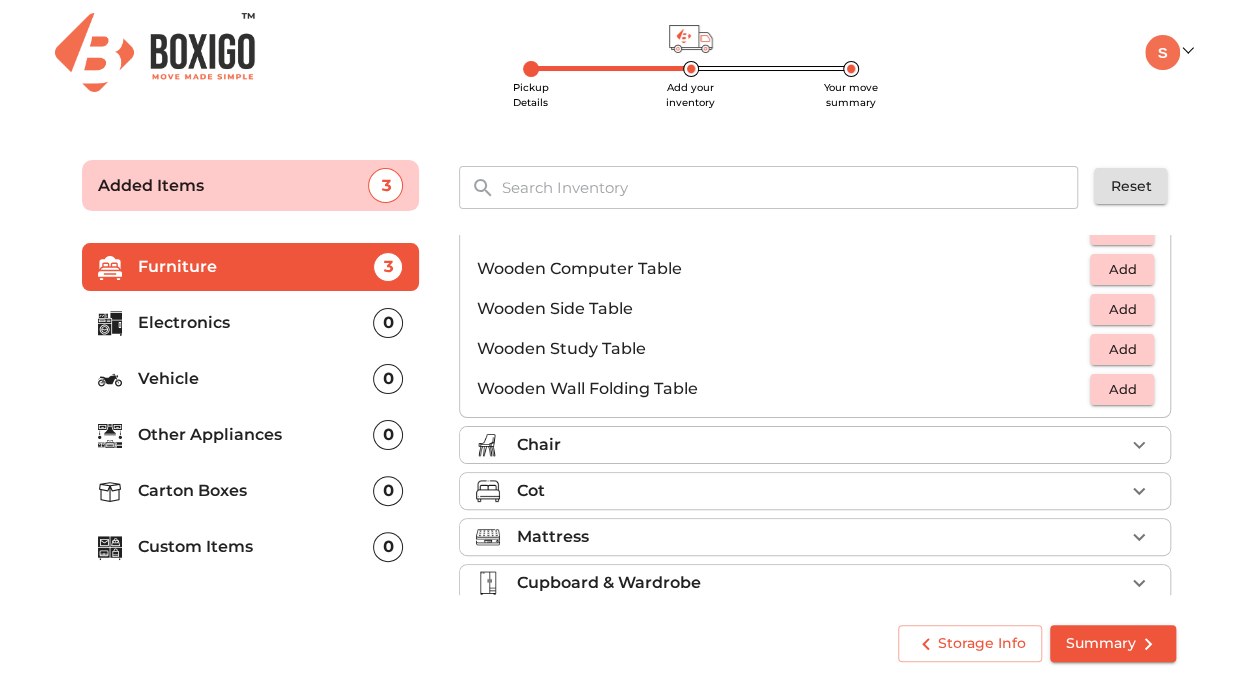 scroll, scrollTop: 1327, scrollLeft: 0, axis: vertical 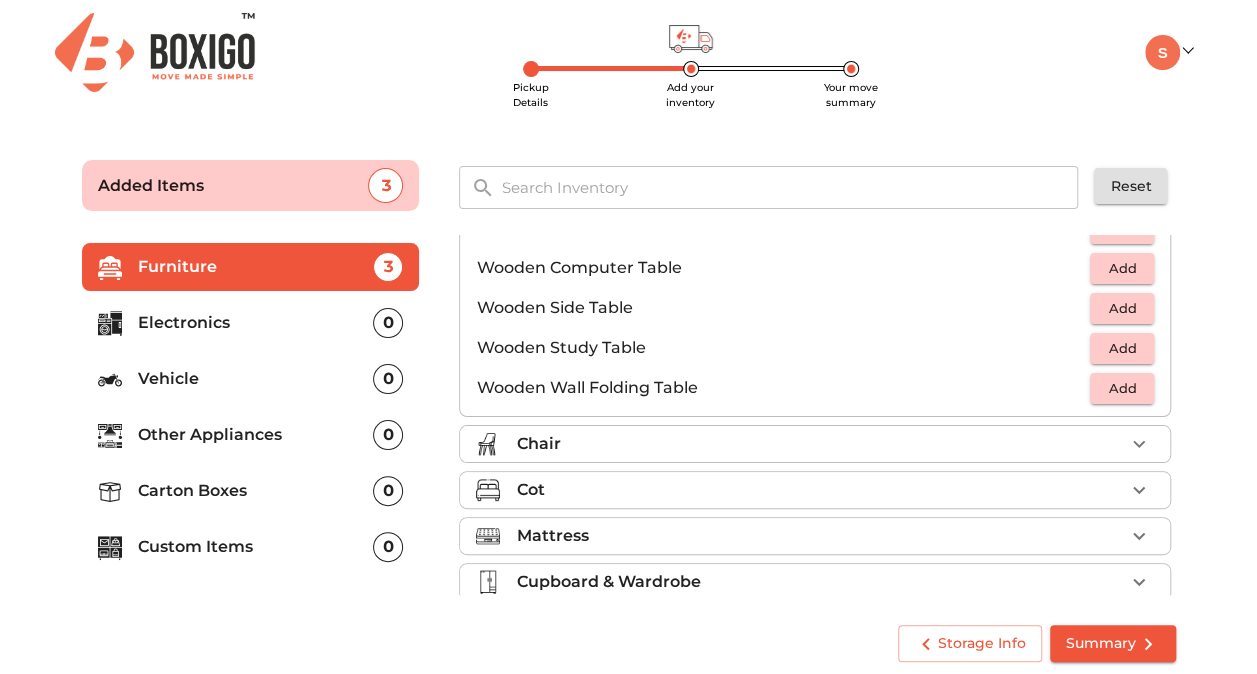 click on "Chair" at bounding box center (820, 444) 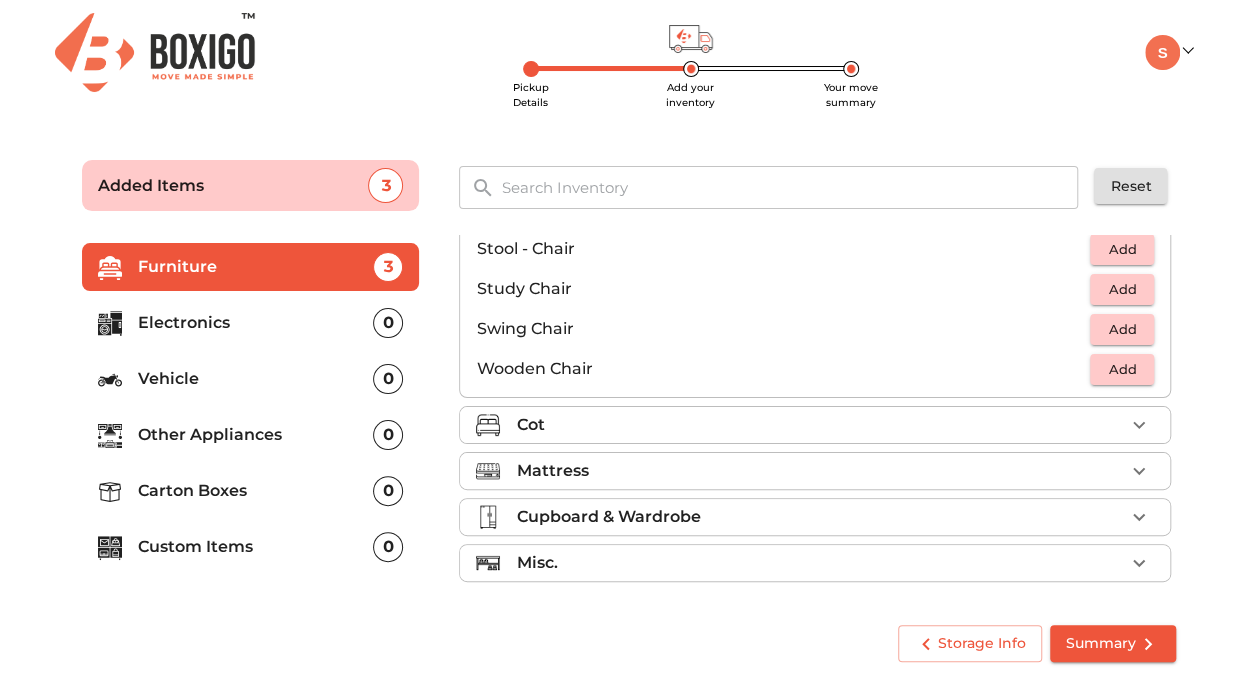 scroll, scrollTop: 830, scrollLeft: 0, axis: vertical 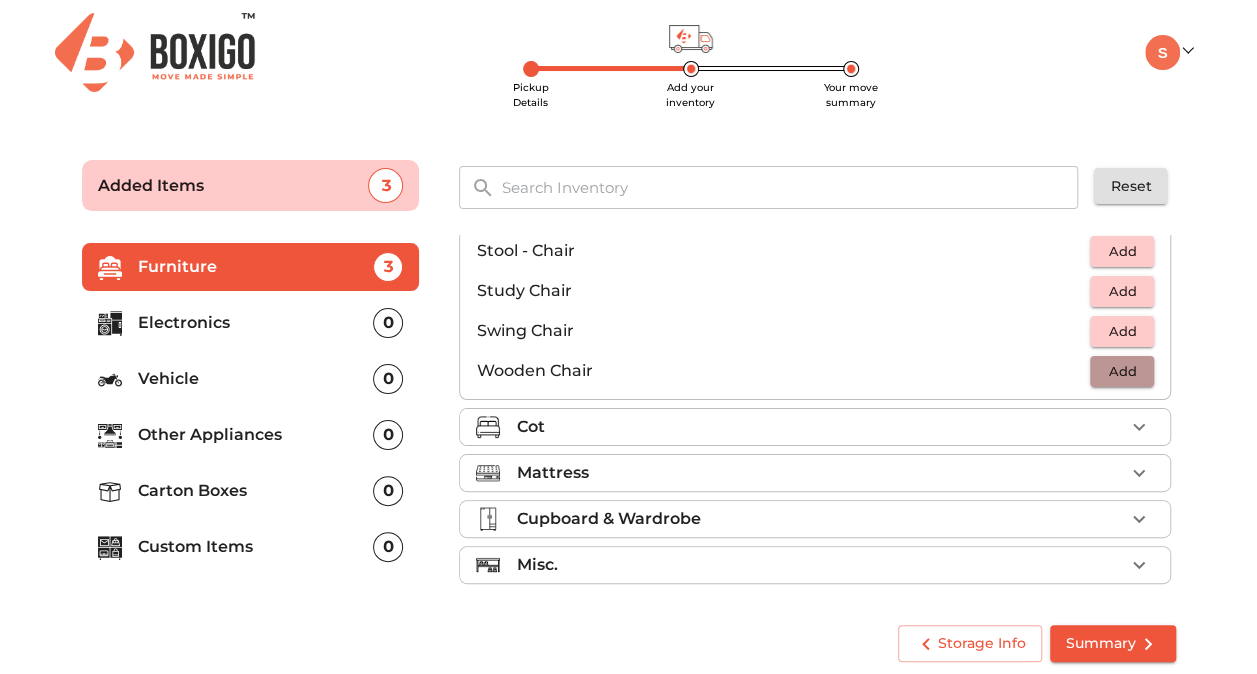 click on "Add" at bounding box center [1122, 371] 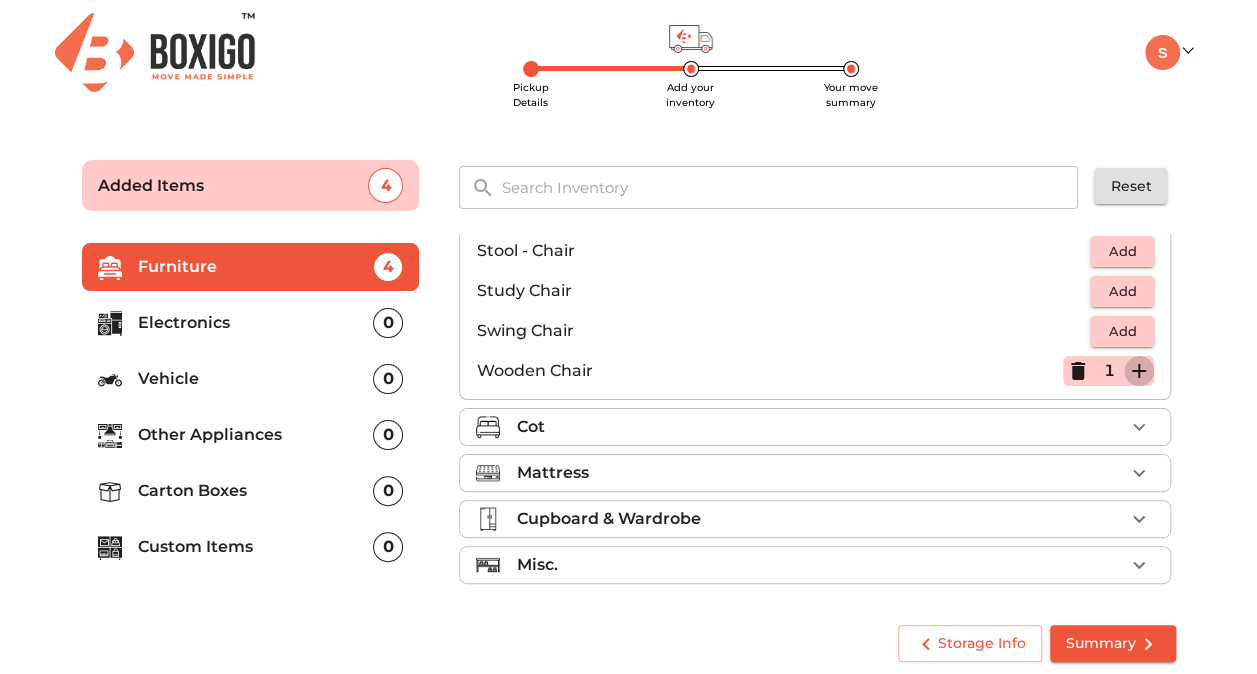 click 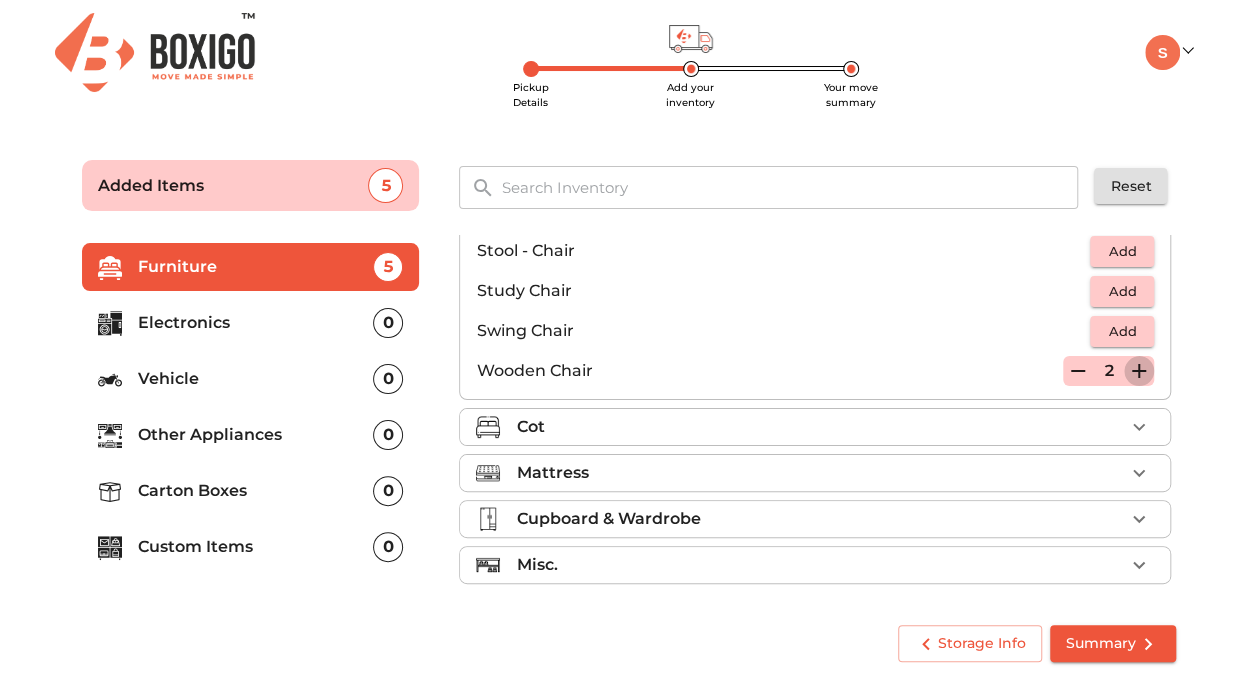 click 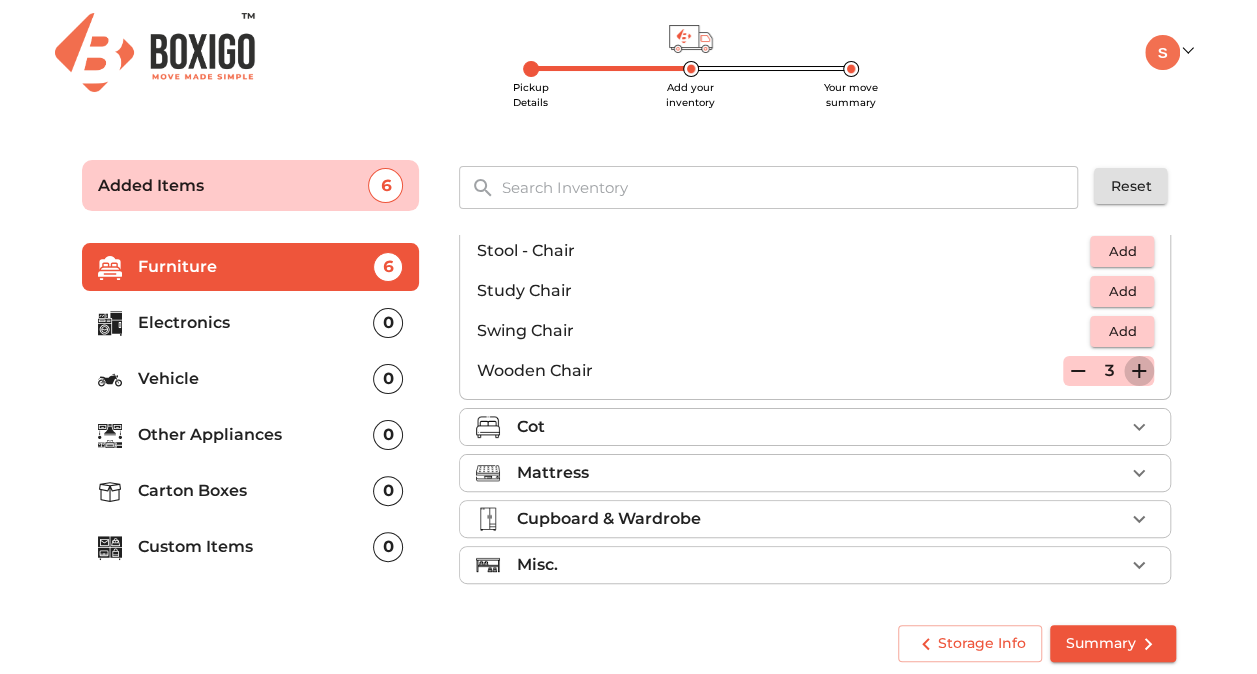 click 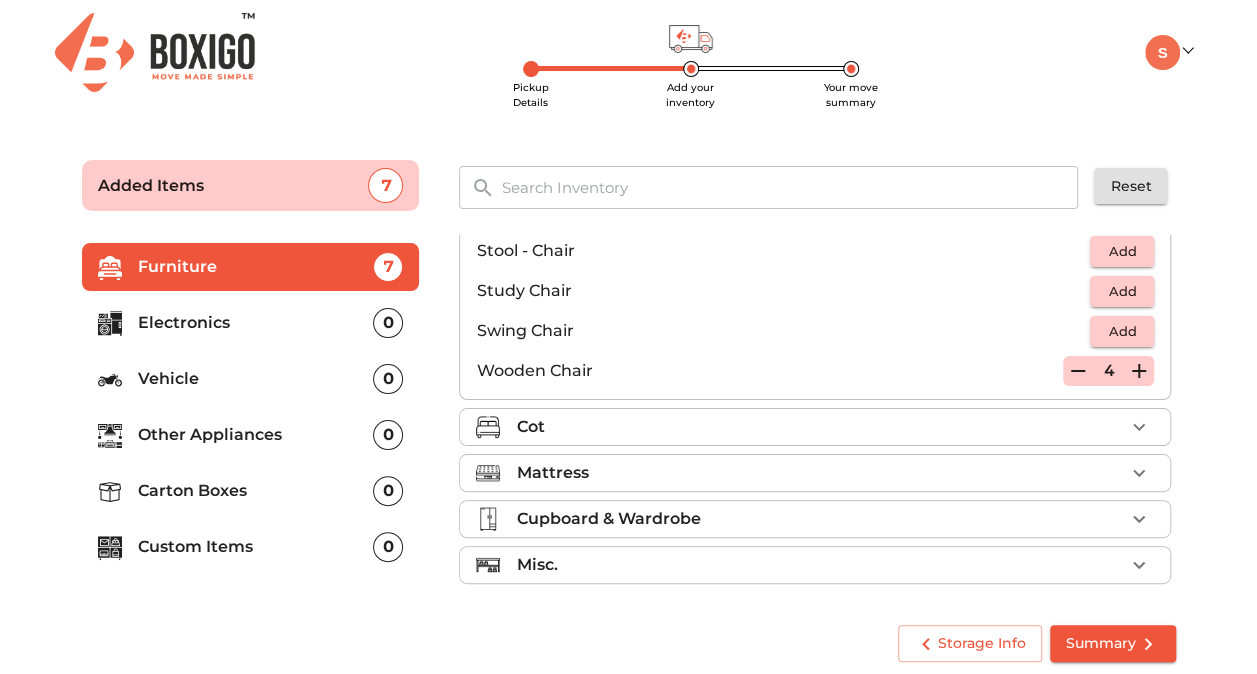 click on "Cot" at bounding box center (820, 427) 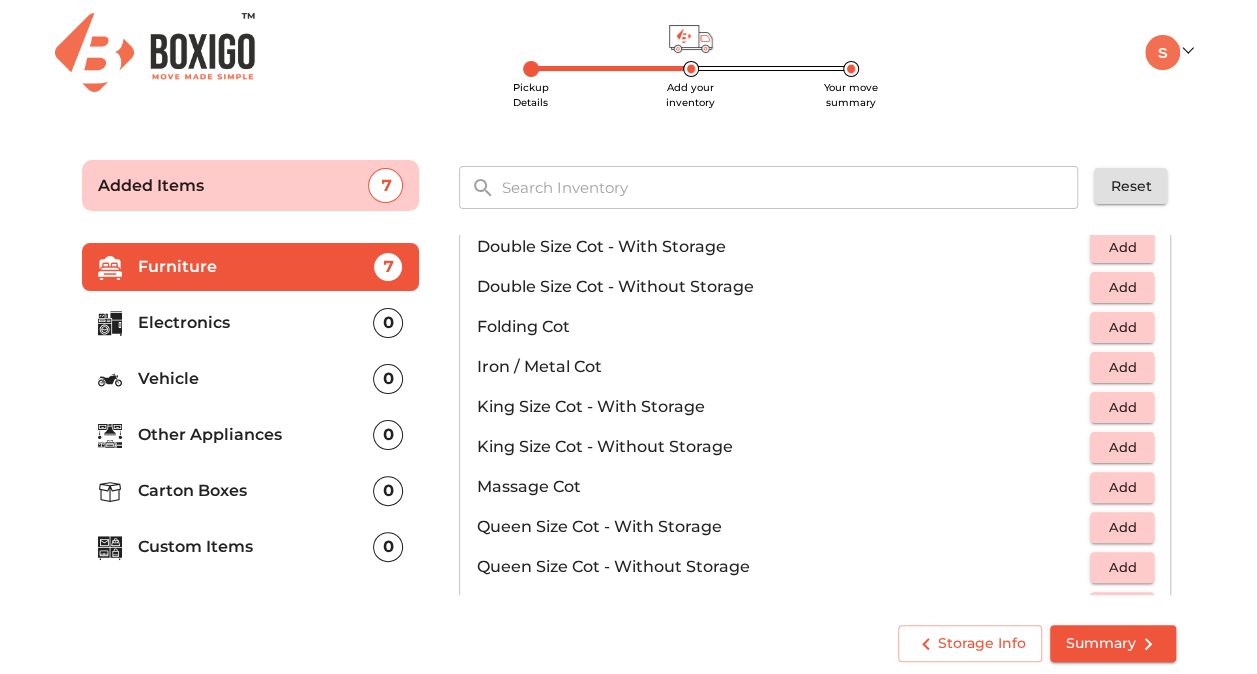 scroll, scrollTop: 400, scrollLeft: 0, axis: vertical 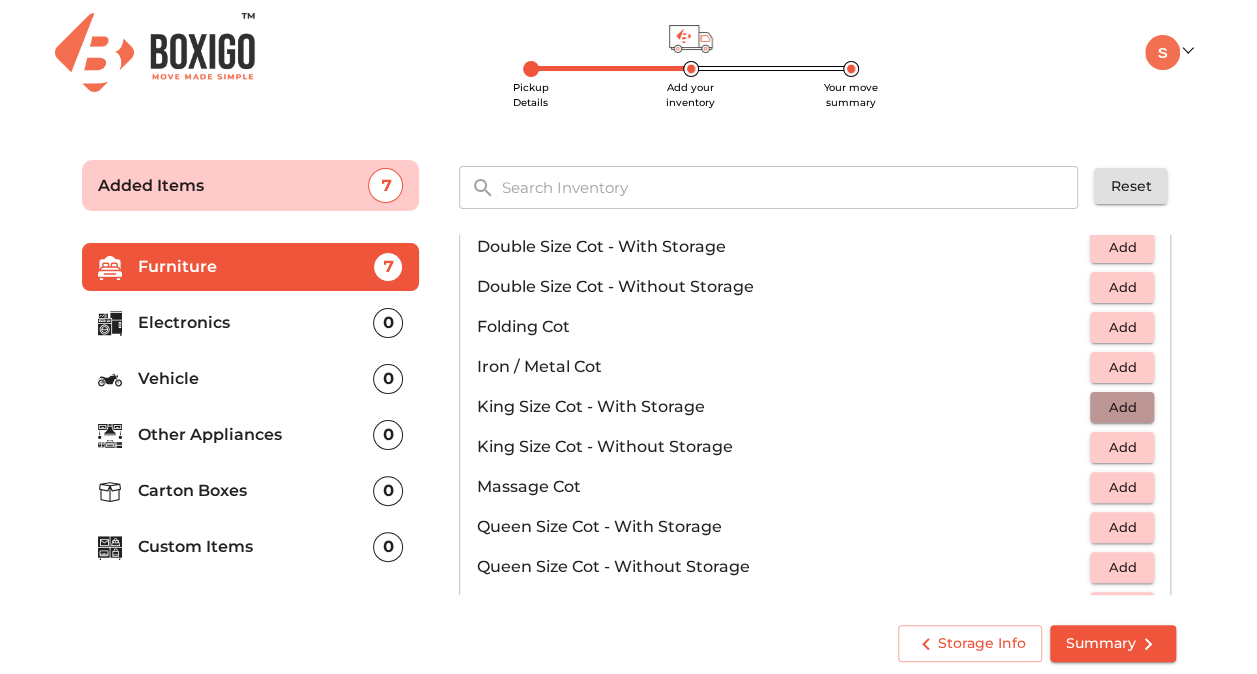 click on "Add" at bounding box center (1122, 407) 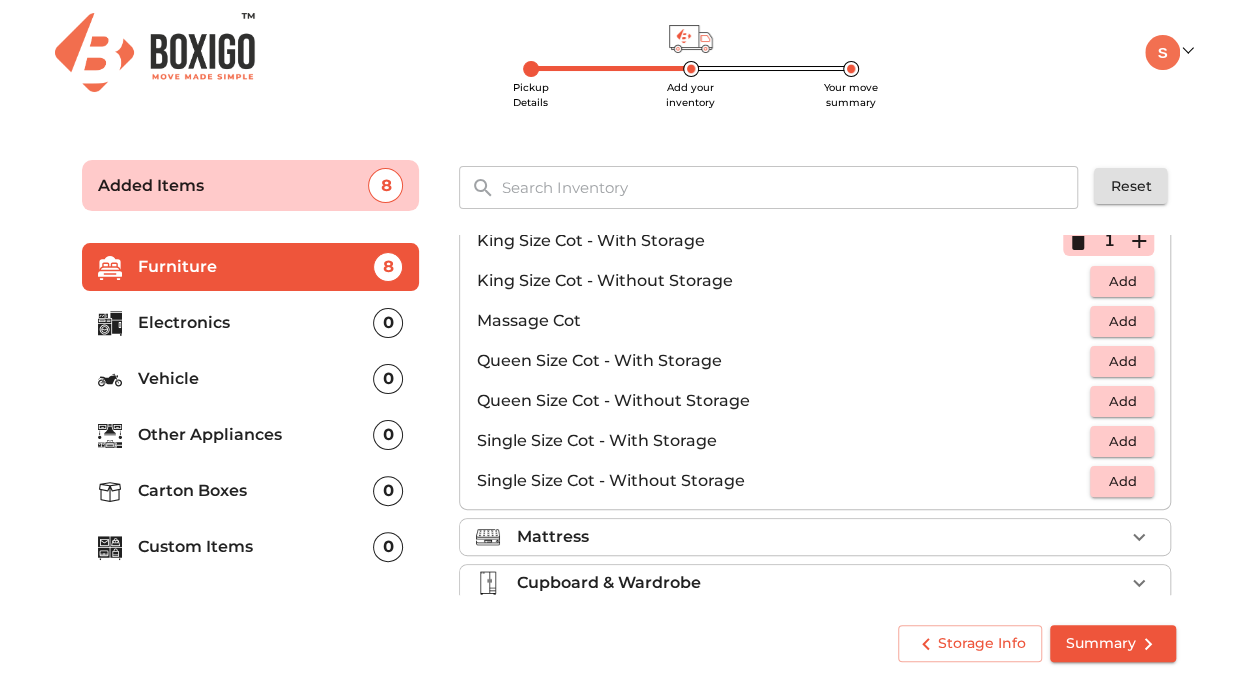scroll, scrollTop: 630, scrollLeft: 0, axis: vertical 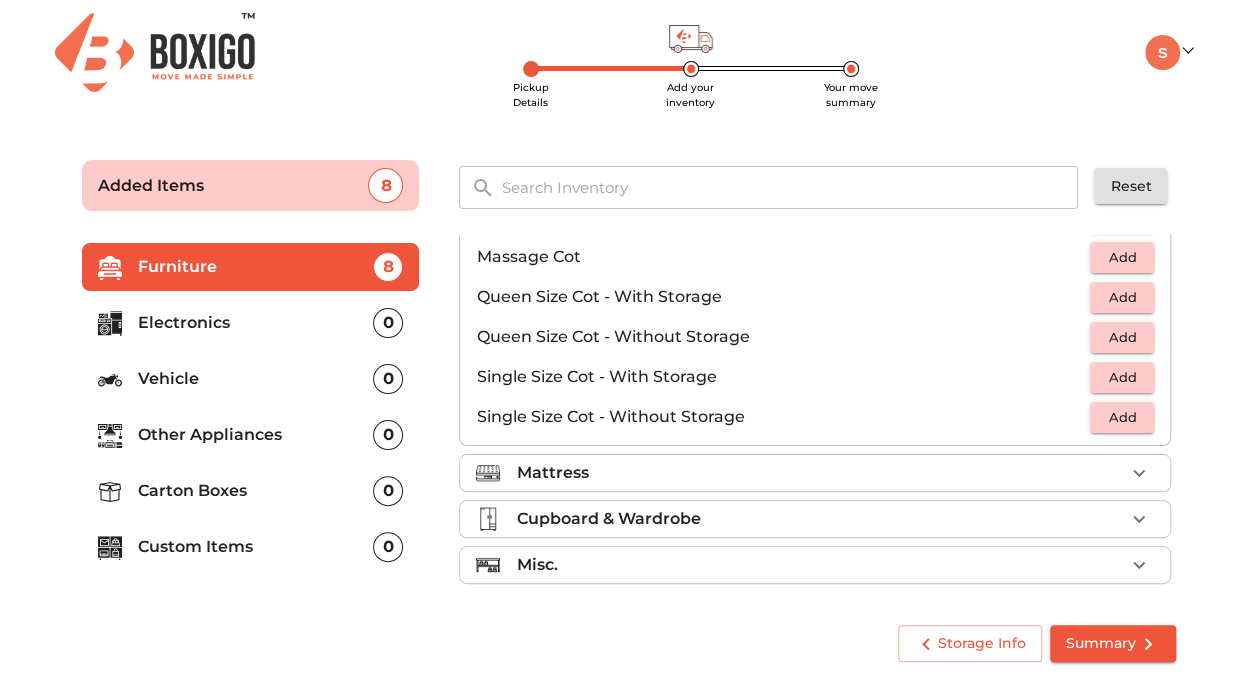 click on "Mattress" at bounding box center (820, 473) 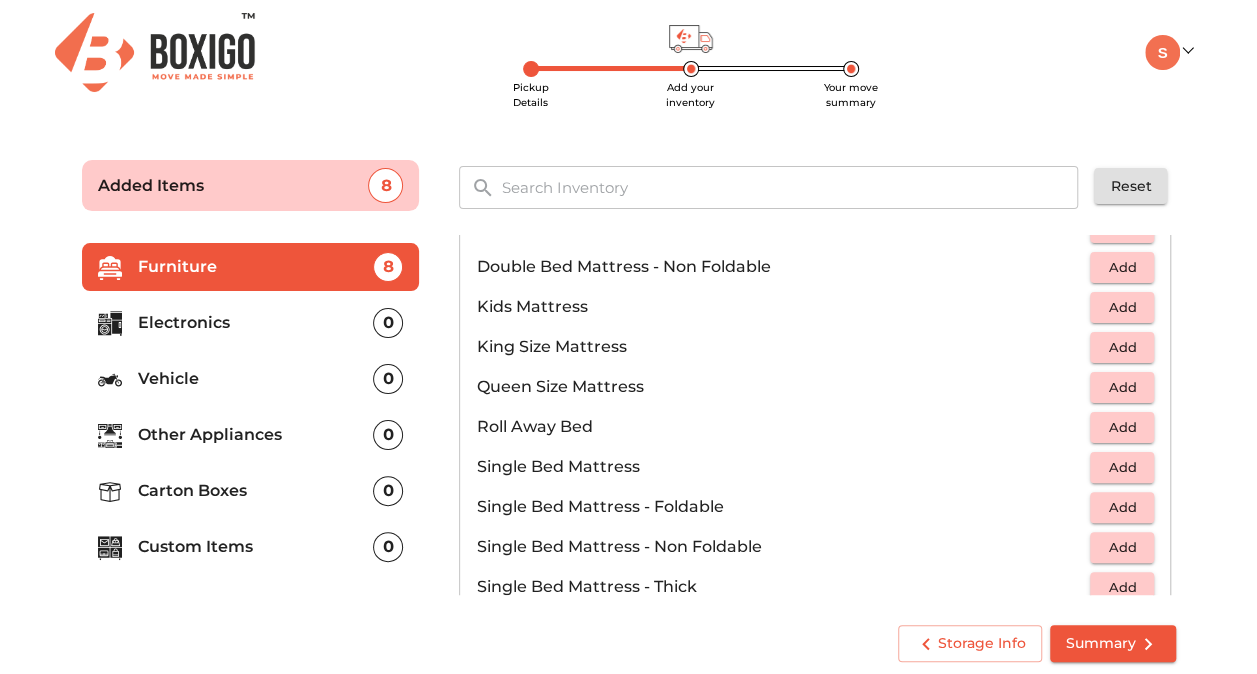 scroll, scrollTop: 222, scrollLeft: 0, axis: vertical 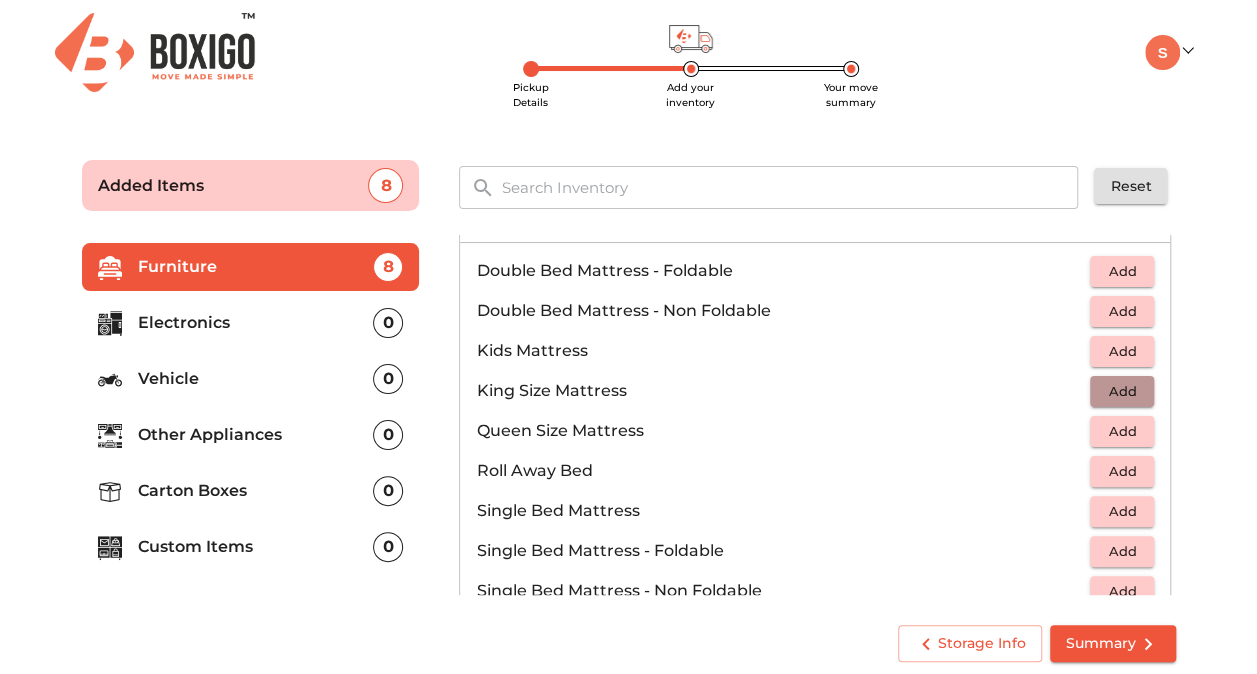 click on "Add" at bounding box center [1122, 391] 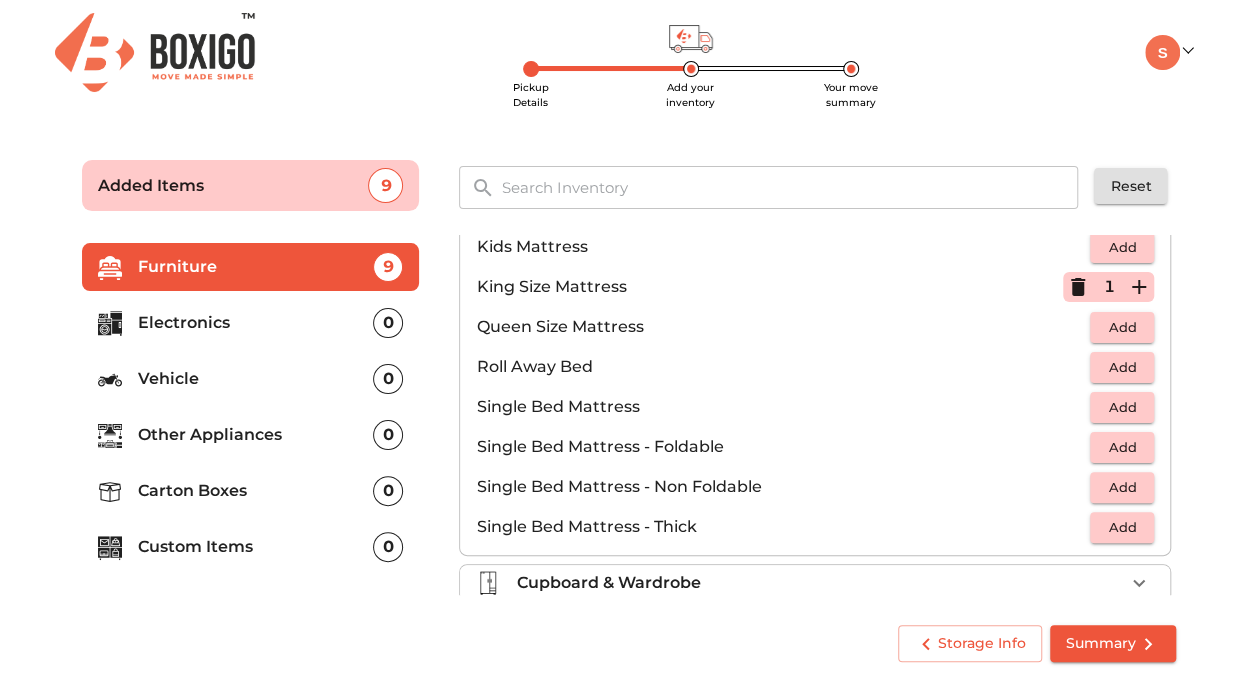 scroll, scrollTop: 390, scrollLeft: 0, axis: vertical 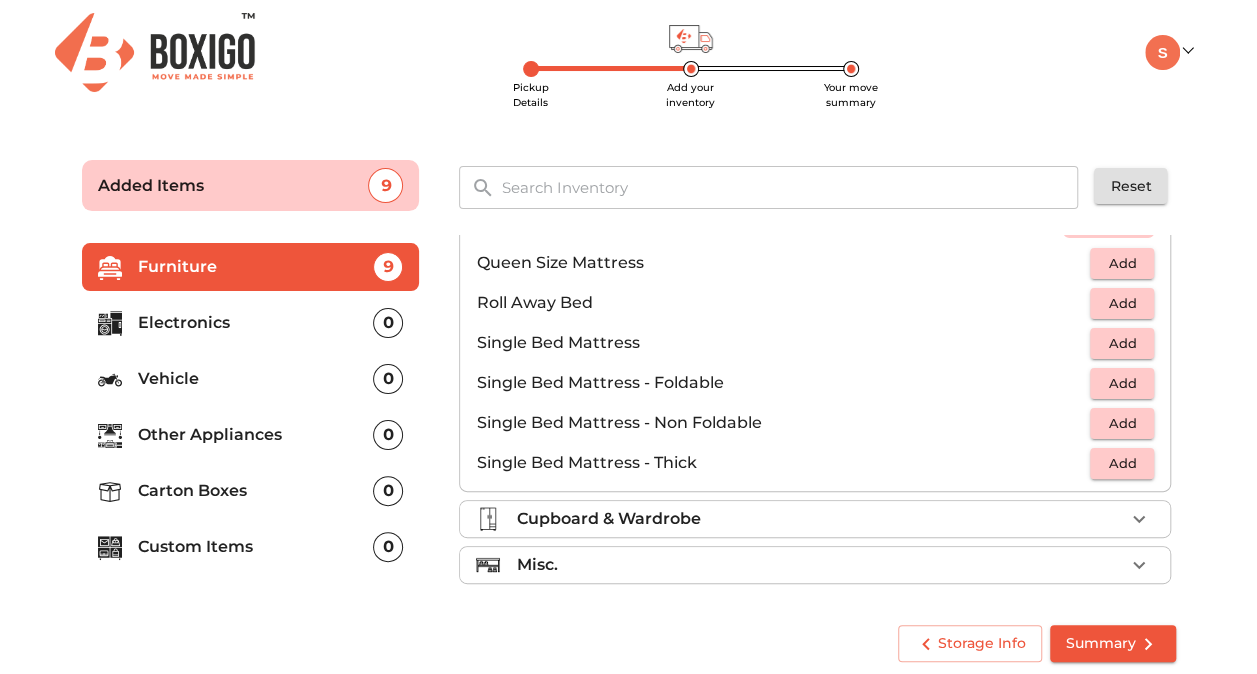 click on "Cupboard & Wardrobe" at bounding box center [820, 519] 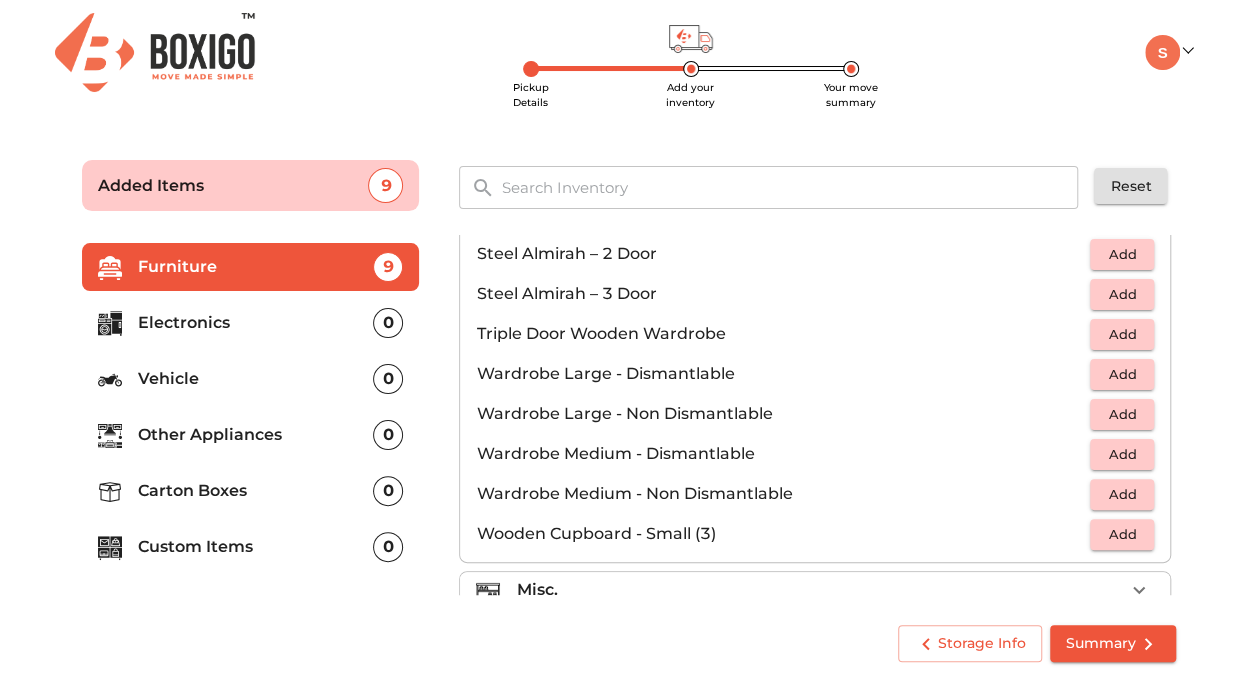 scroll, scrollTop: 670, scrollLeft: 0, axis: vertical 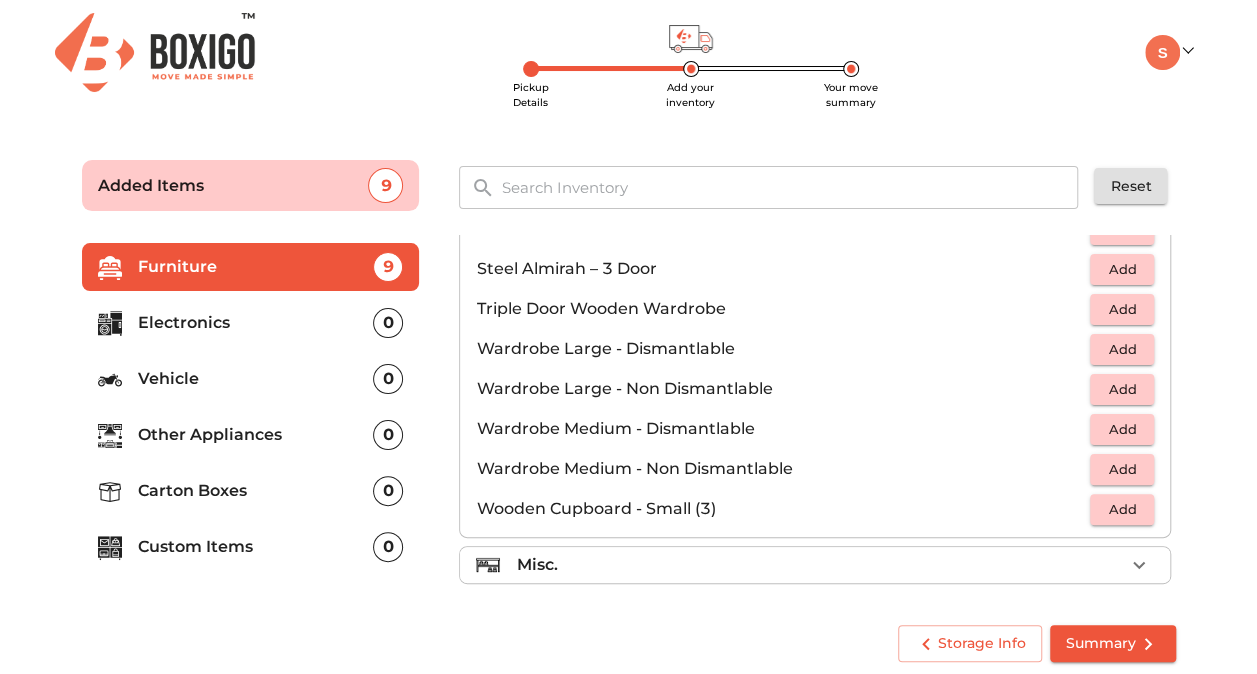 click on "Misc." at bounding box center [820, 565] 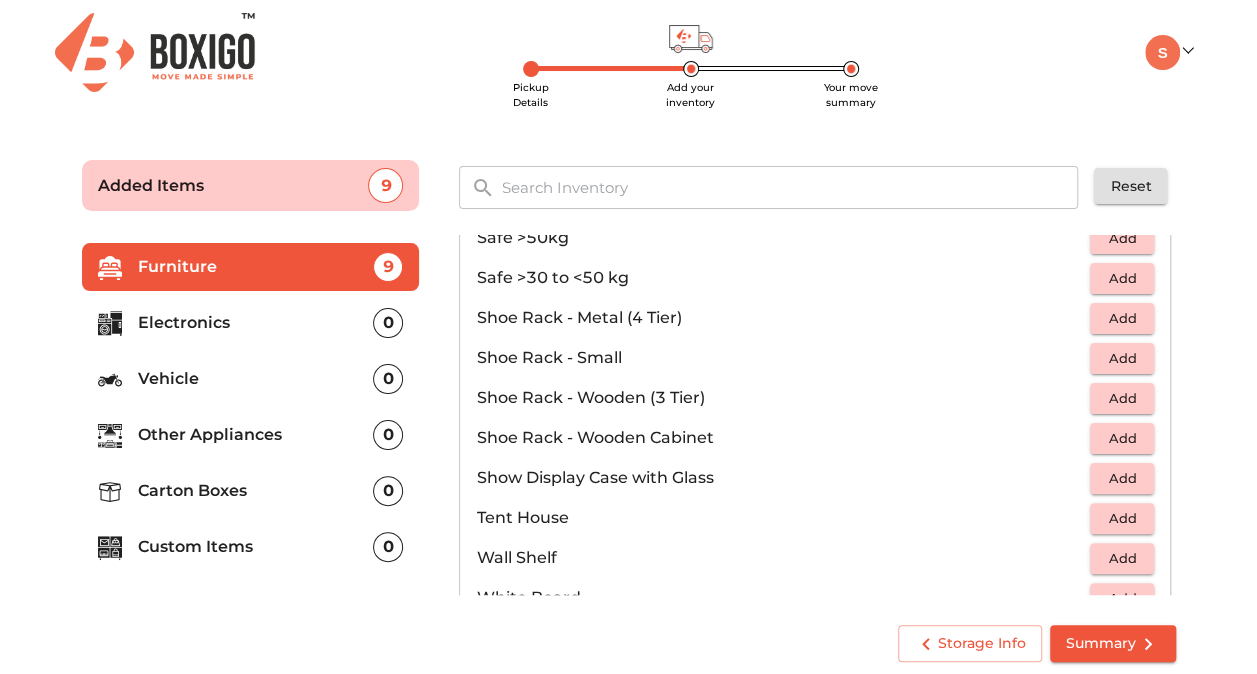 scroll, scrollTop: 1070, scrollLeft: 0, axis: vertical 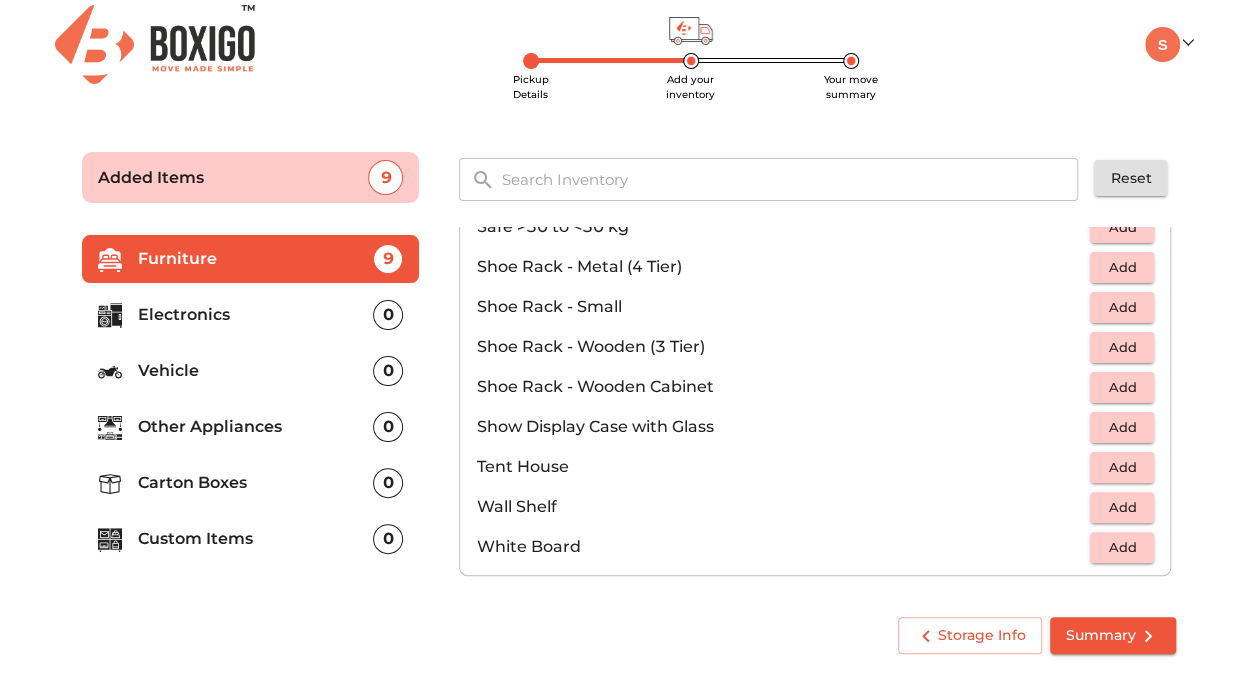 click on "Electronics" at bounding box center [256, 315] 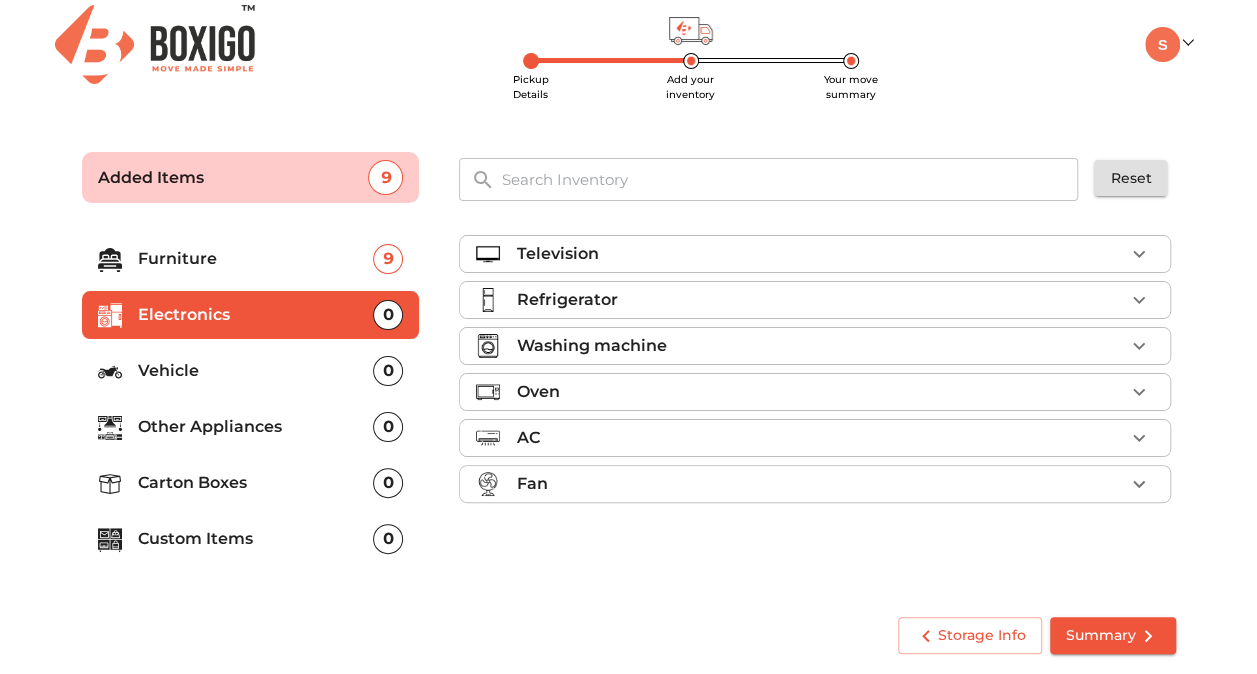 click on "Television" at bounding box center (820, 254) 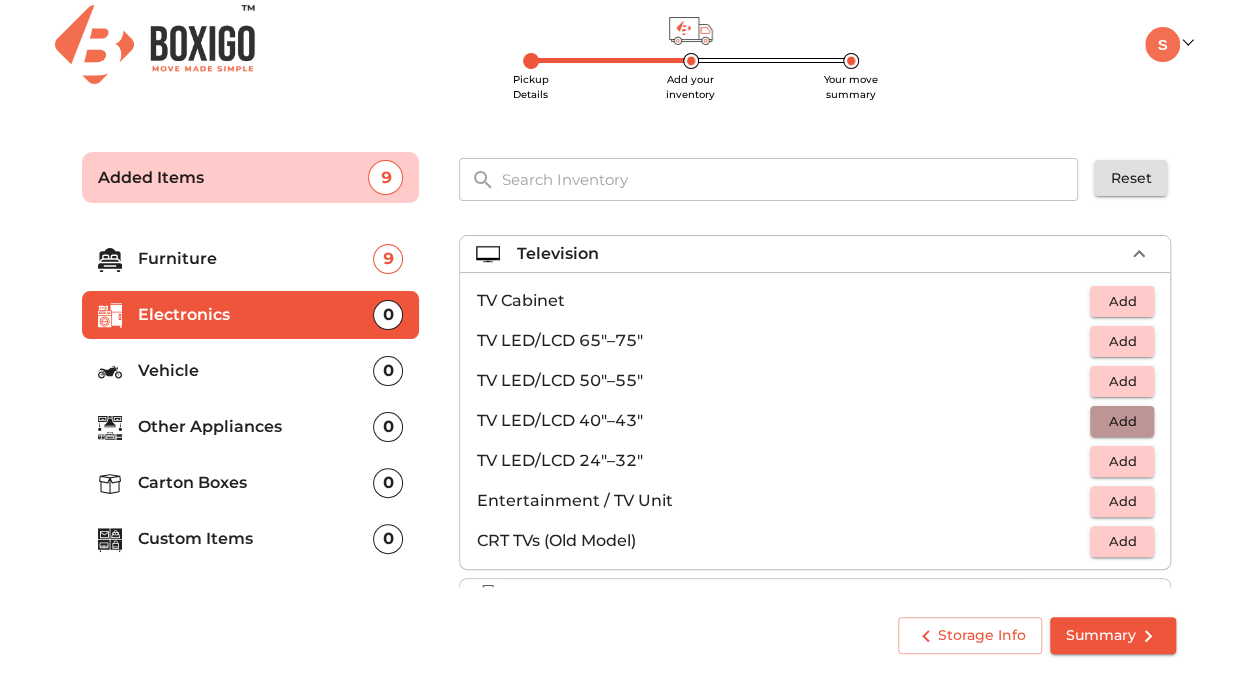 click on "Add" at bounding box center [1122, 421] 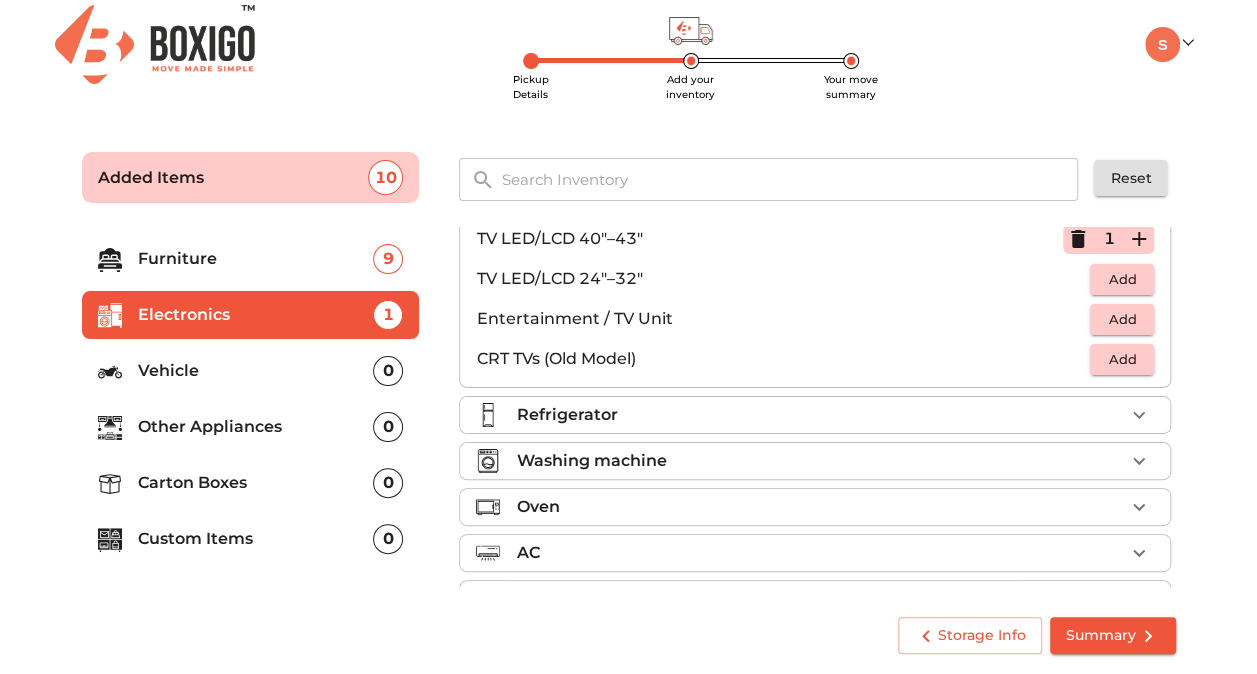 scroll, scrollTop: 224, scrollLeft: 0, axis: vertical 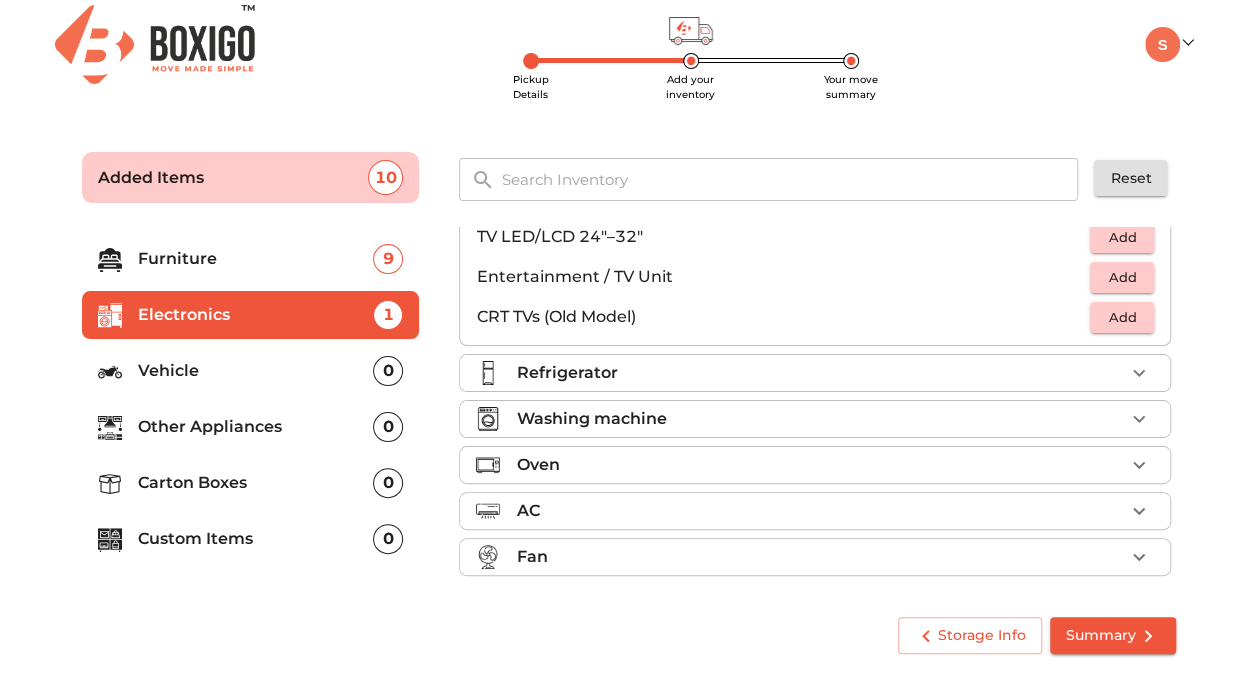 click on "Refrigerator" at bounding box center (820, 373) 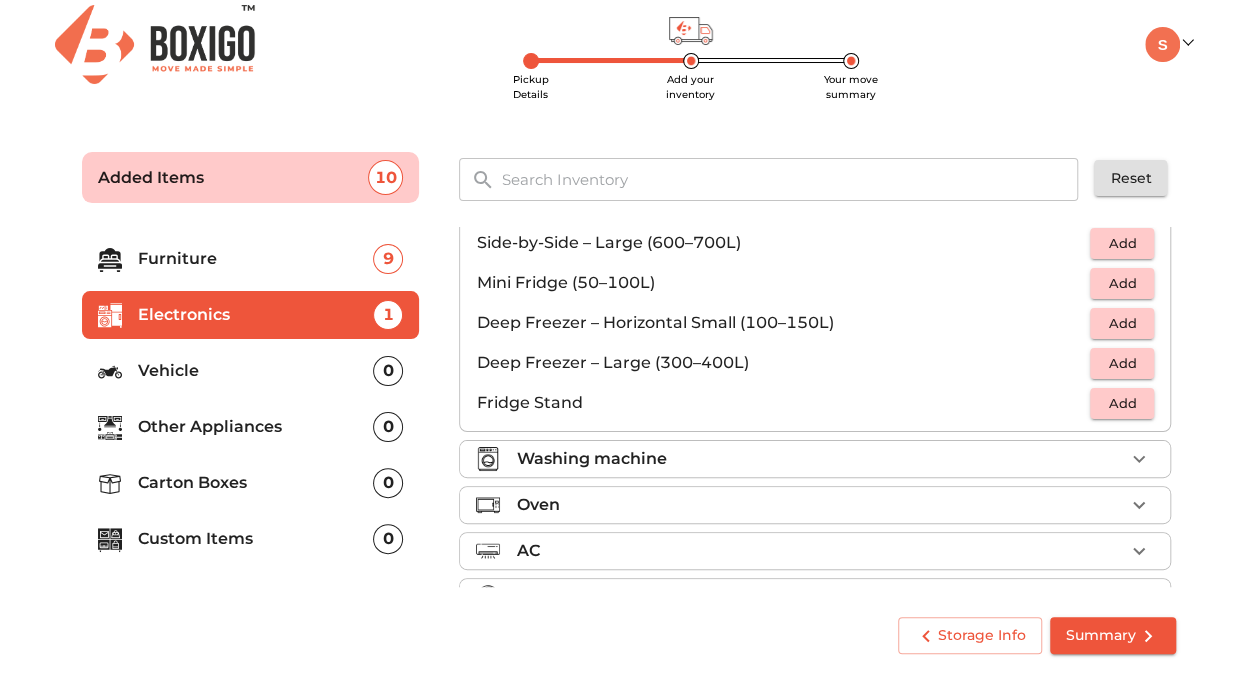 click on "Oven" at bounding box center [820, 505] 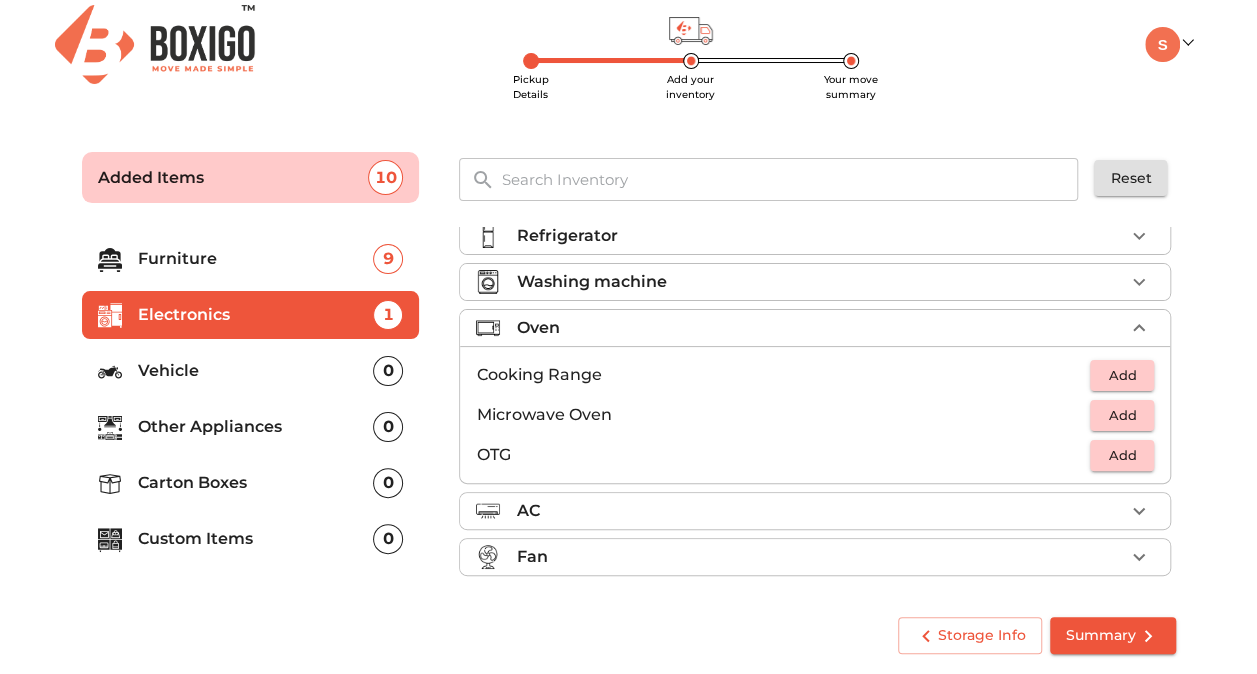 scroll, scrollTop: 64, scrollLeft: 0, axis: vertical 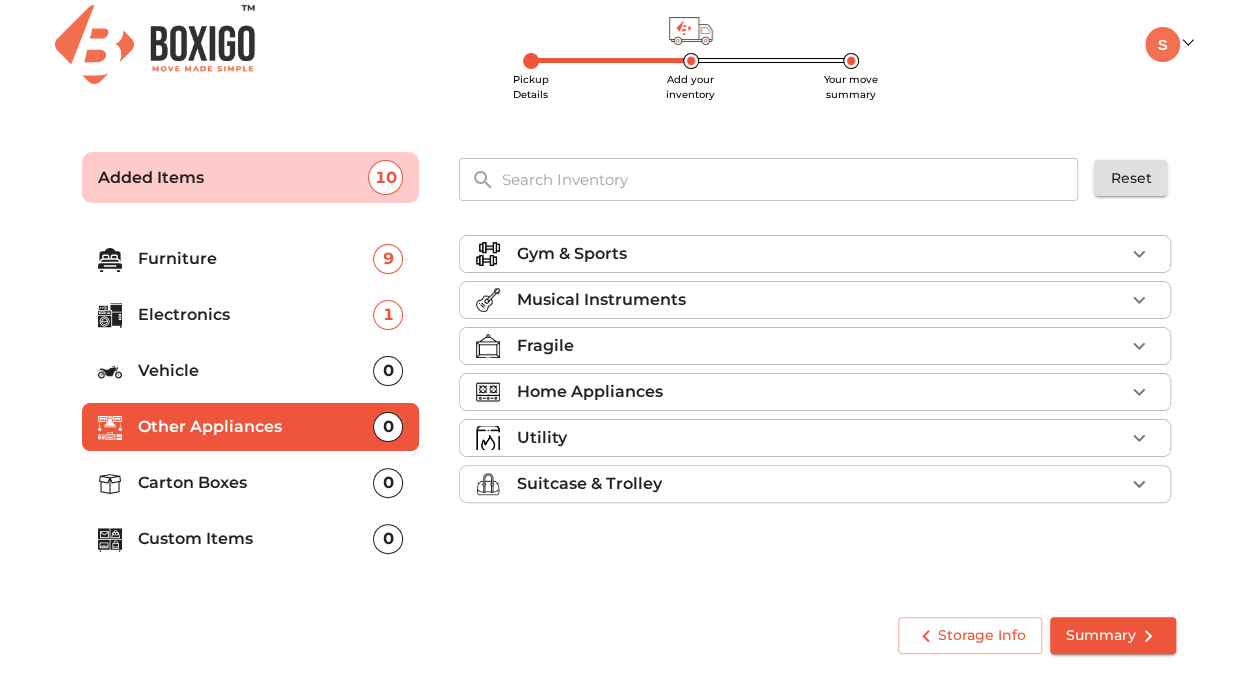 click on "Musical Instruments" at bounding box center [600, 300] 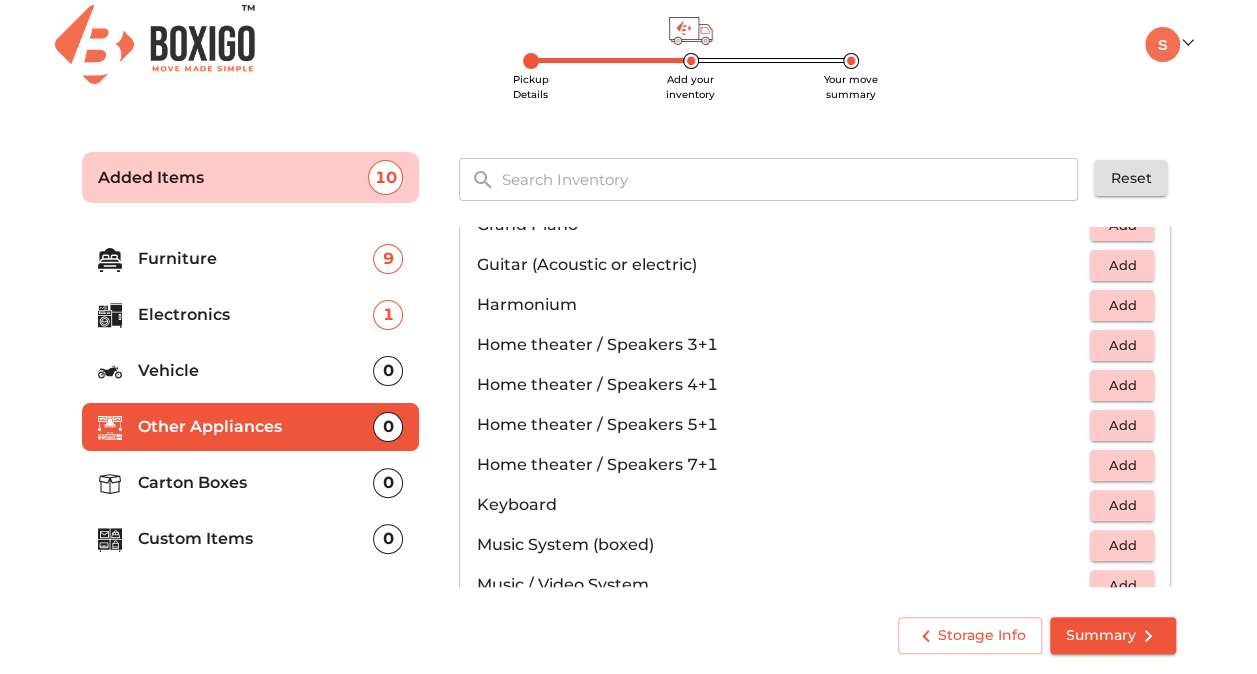 scroll, scrollTop: 283, scrollLeft: 0, axis: vertical 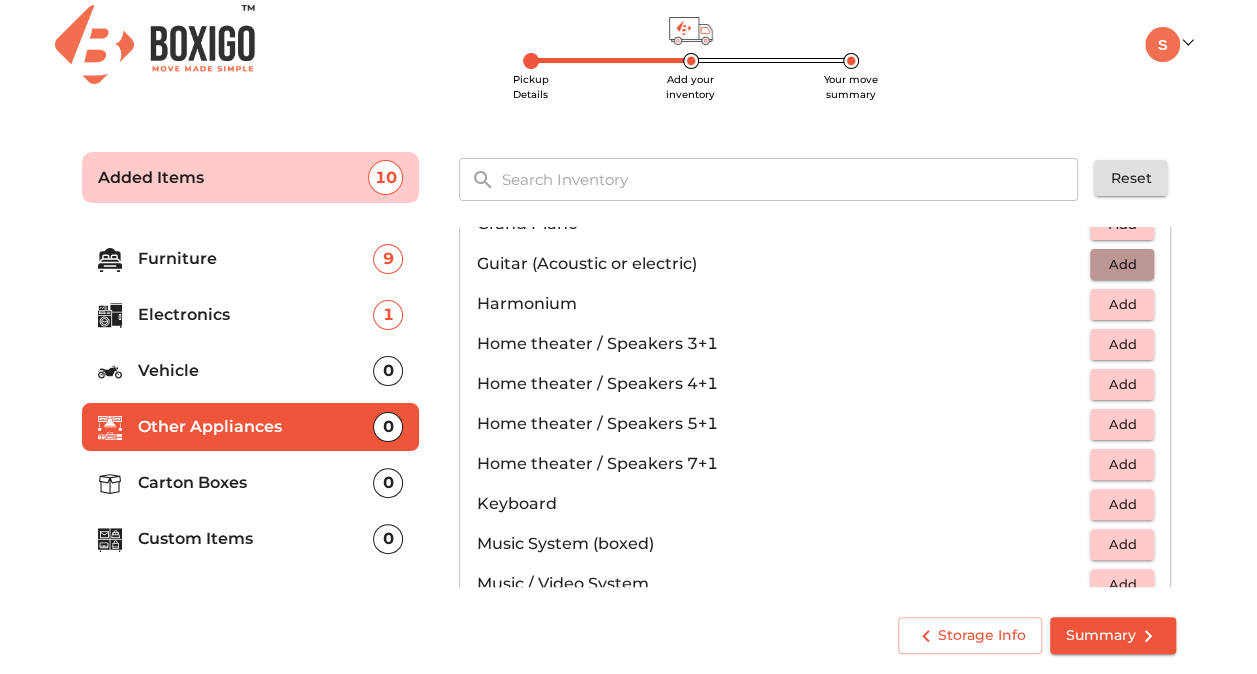 click on "Add" at bounding box center (1122, 264) 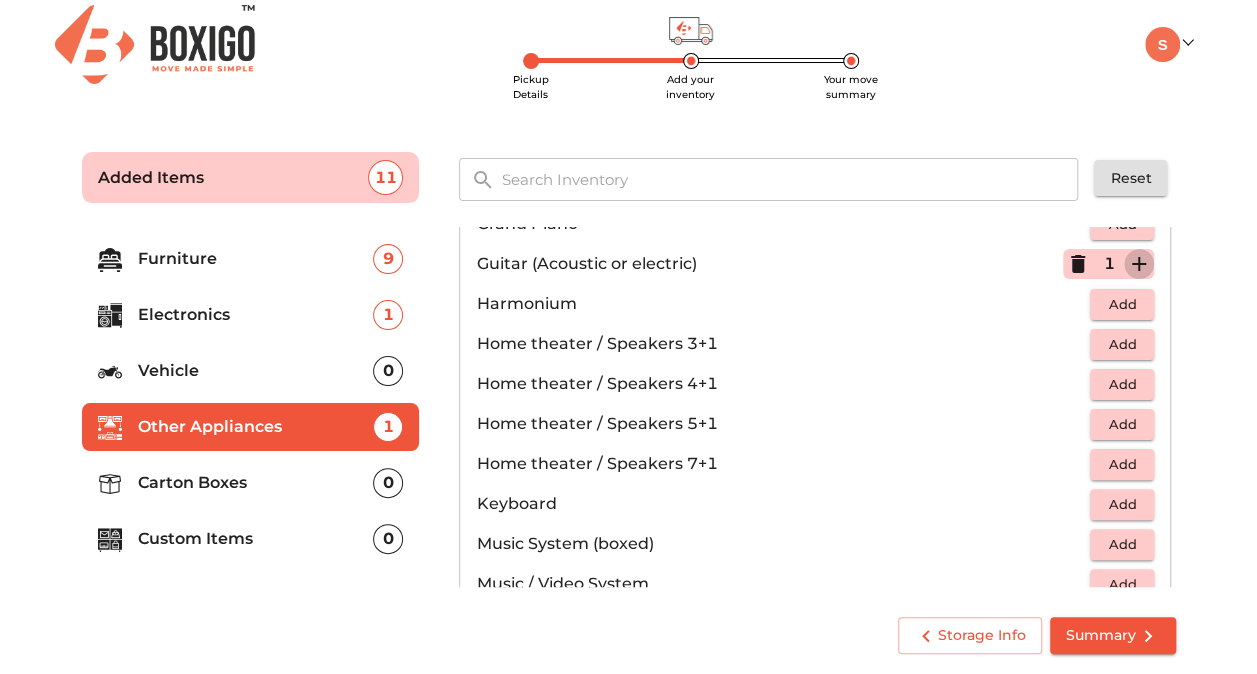 click 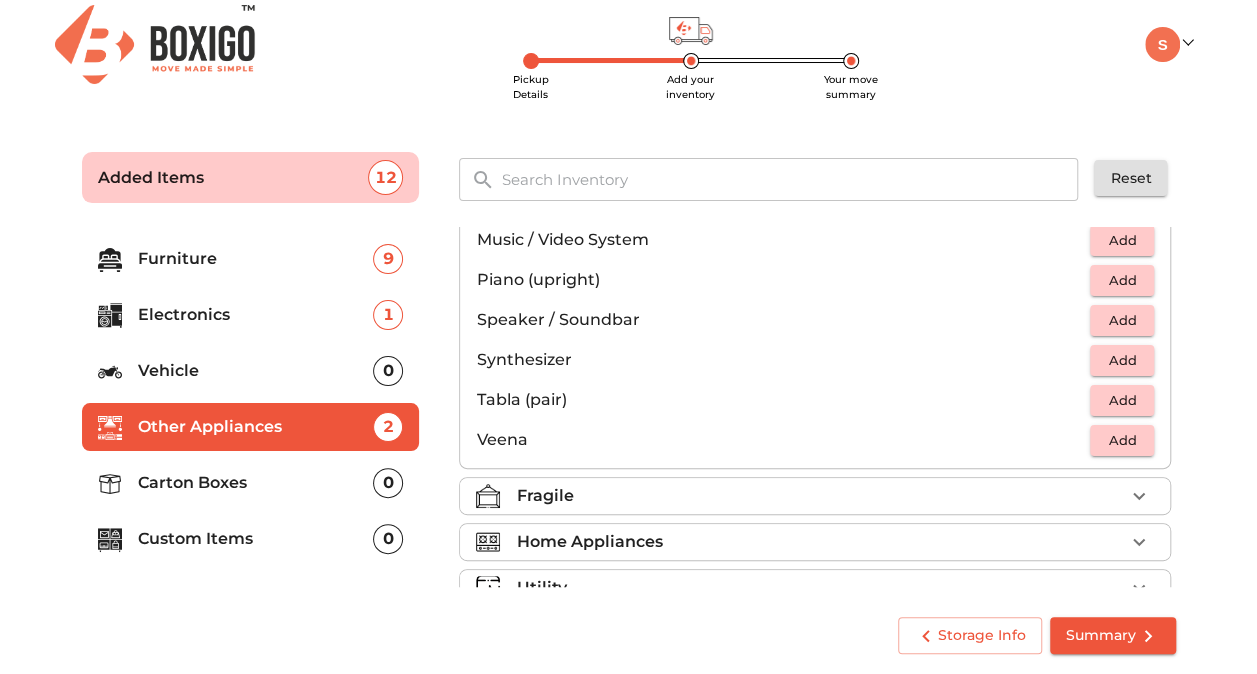 scroll, scrollTop: 704, scrollLeft: 0, axis: vertical 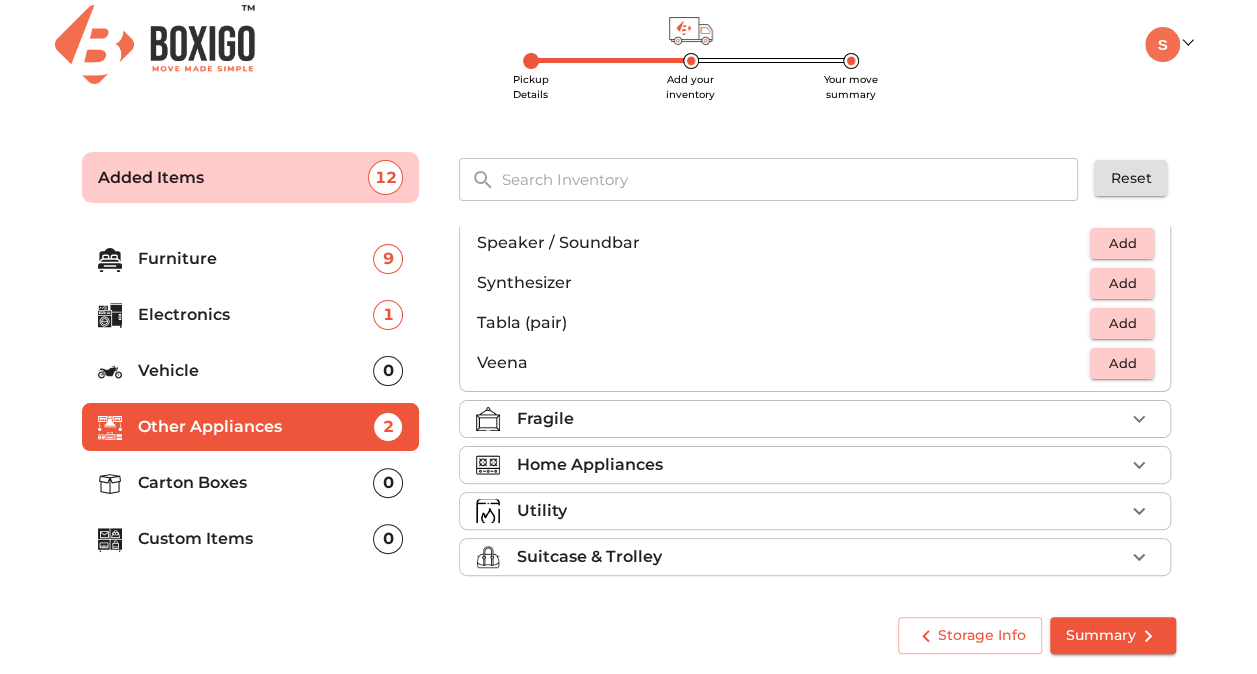 click on "Fragile" at bounding box center (544, 419) 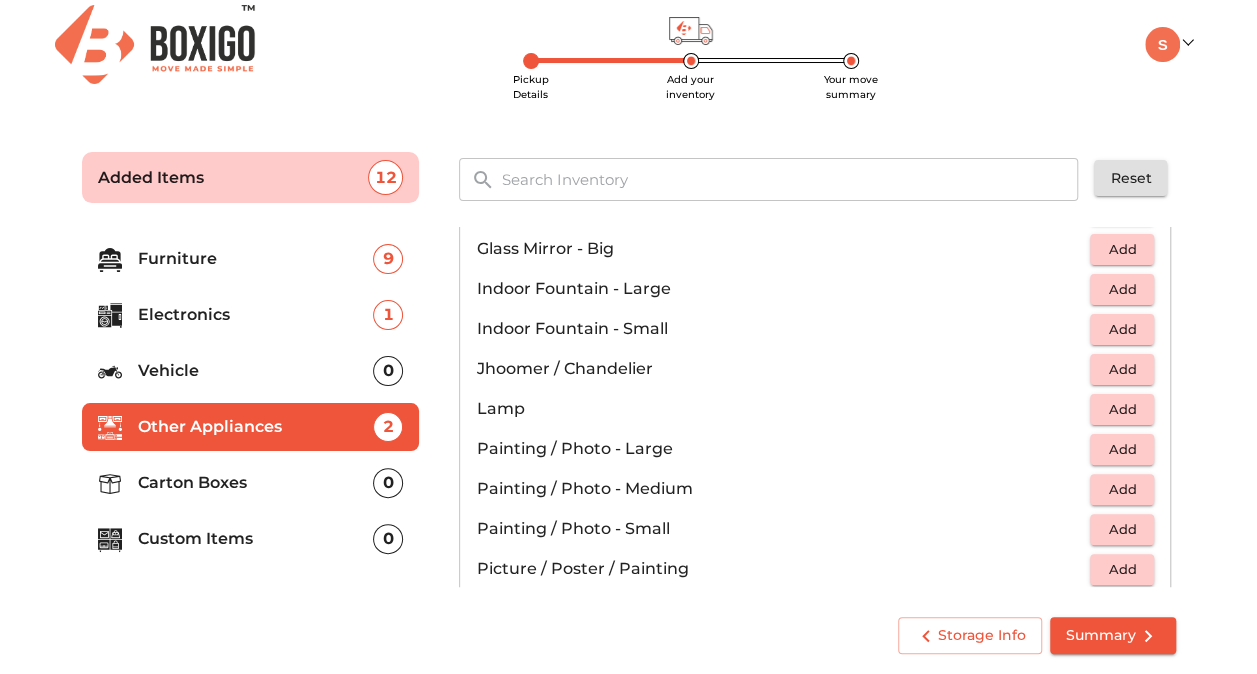 scroll, scrollTop: 703, scrollLeft: 0, axis: vertical 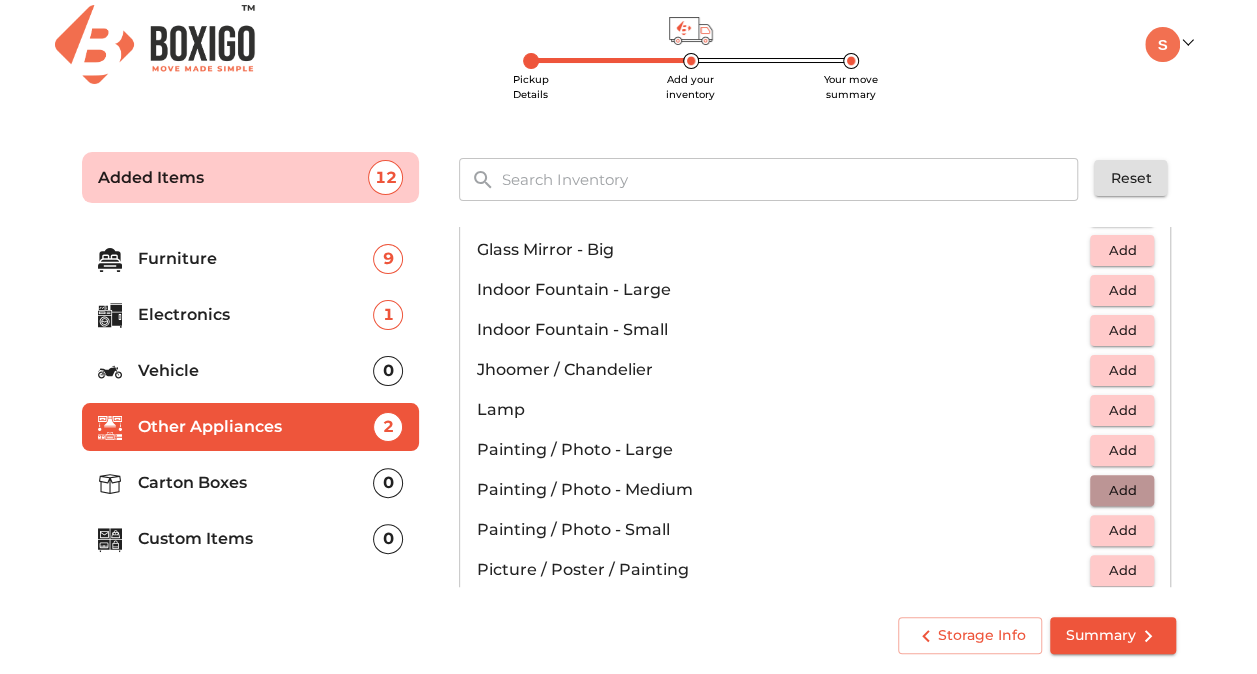 click on "Add" at bounding box center (1122, 490) 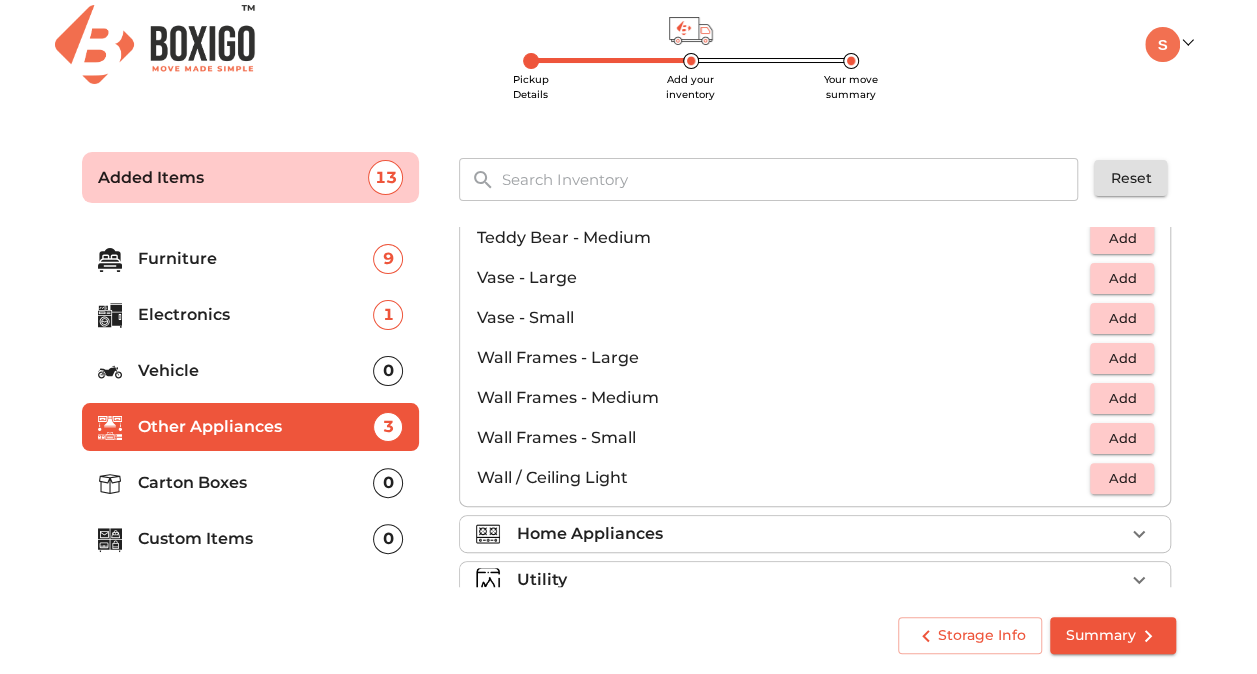scroll, scrollTop: 1344, scrollLeft: 0, axis: vertical 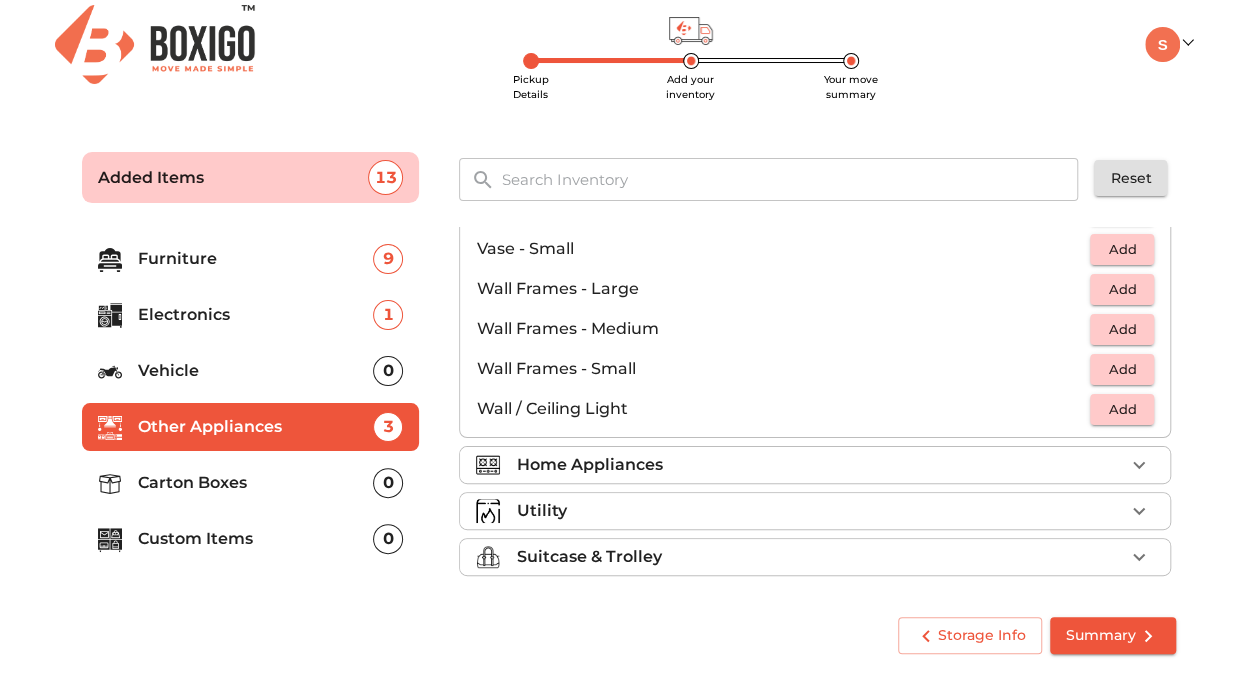 click on "Home Appliances" at bounding box center [820, 465] 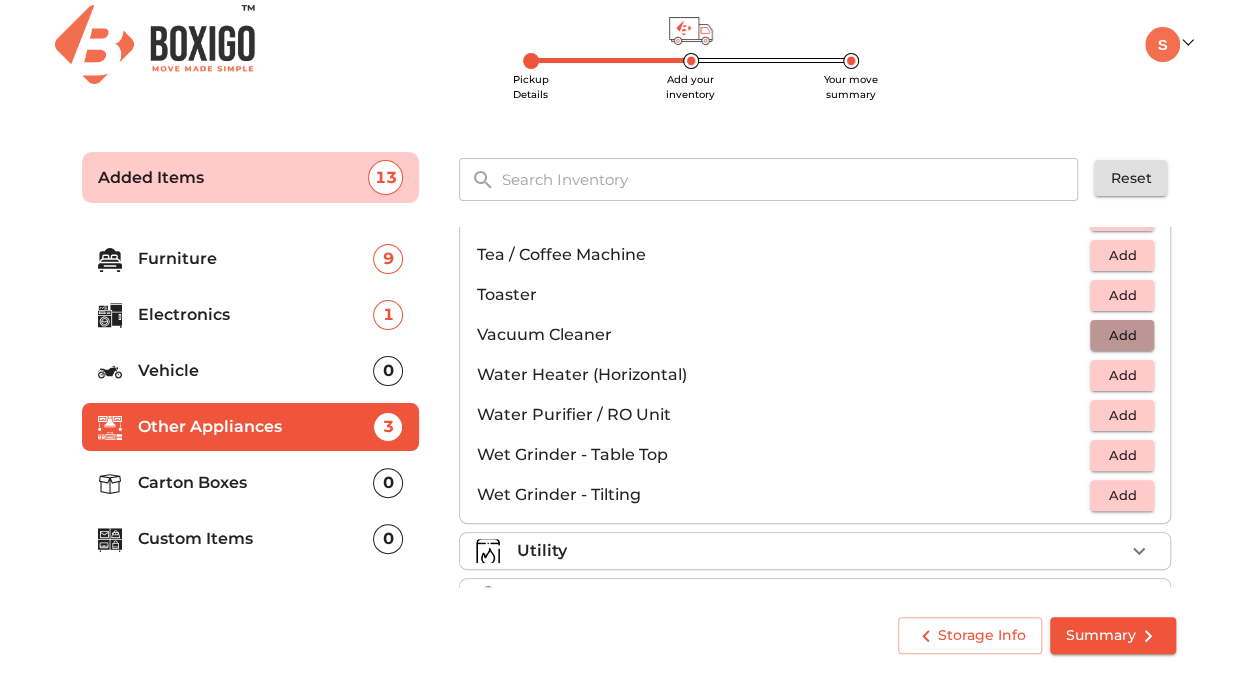 click on "Add" at bounding box center (1122, 335) 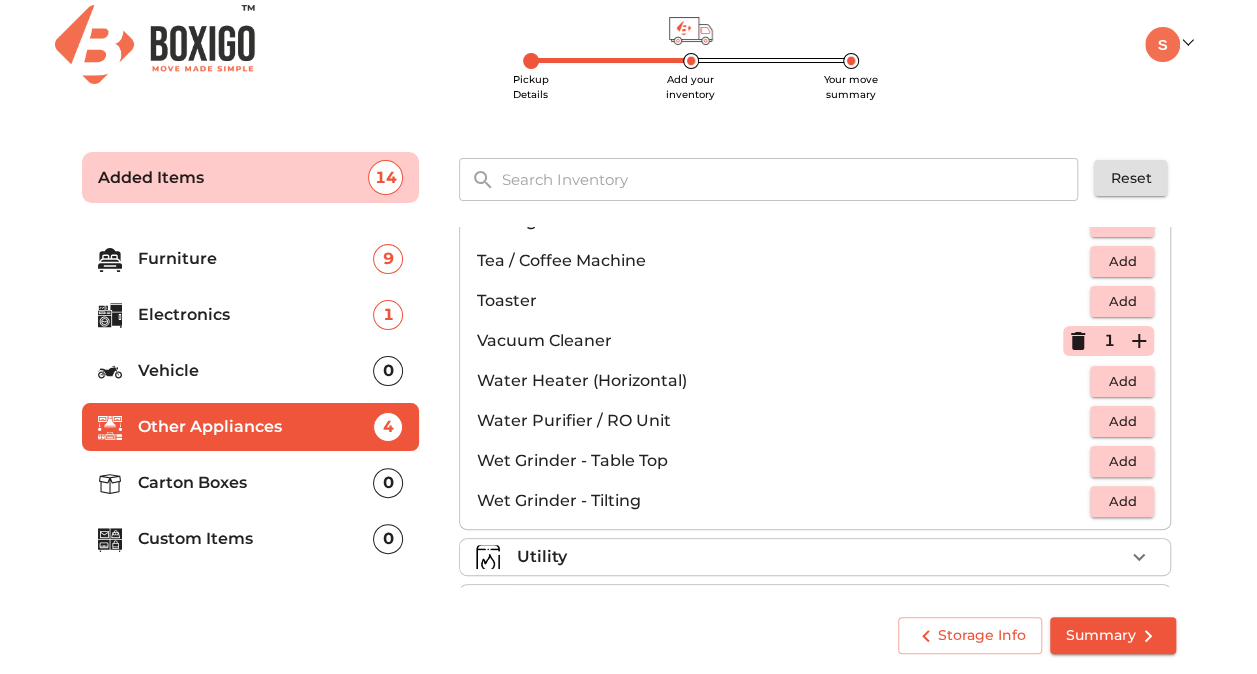scroll, scrollTop: 1384, scrollLeft: 0, axis: vertical 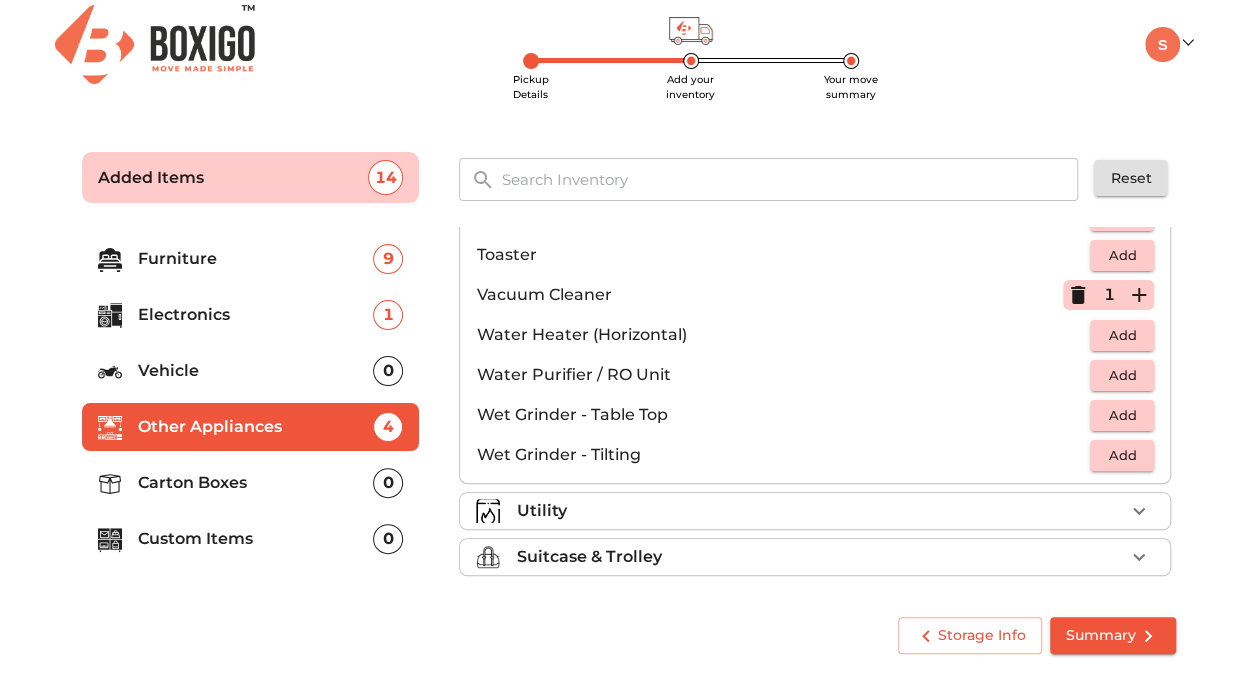 click on "Utility" at bounding box center (820, 511) 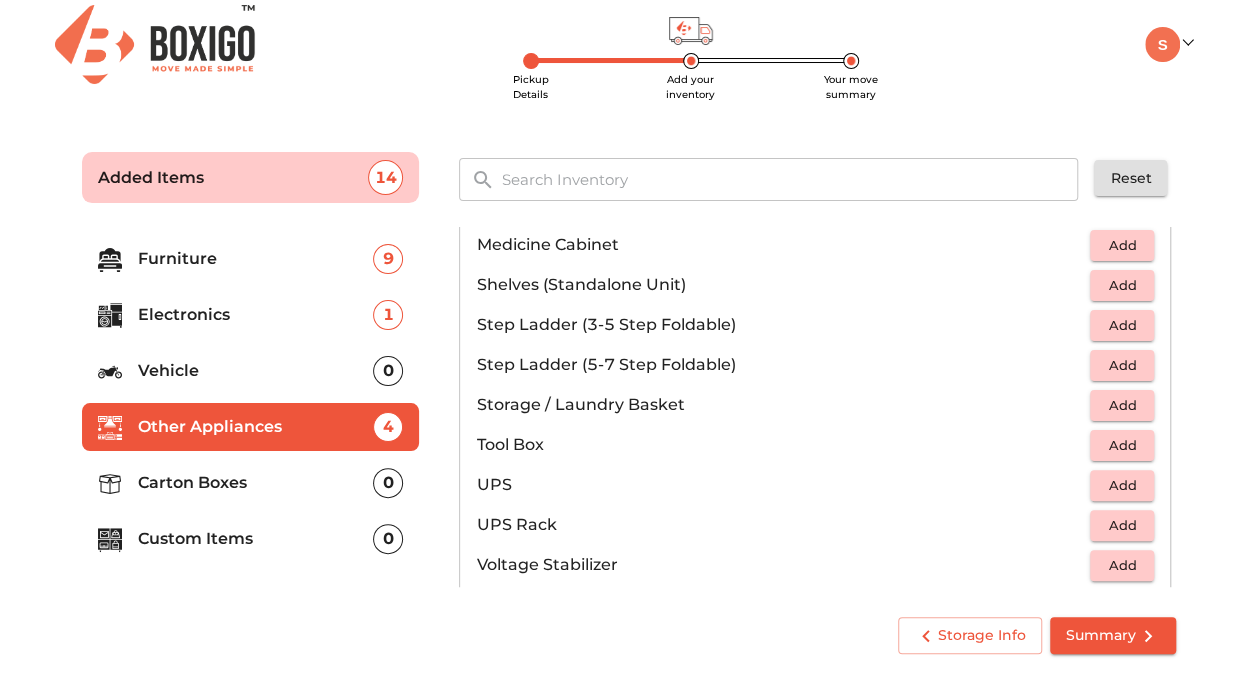 scroll, scrollTop: 1158, scrollLeft: 0, axis: vertical 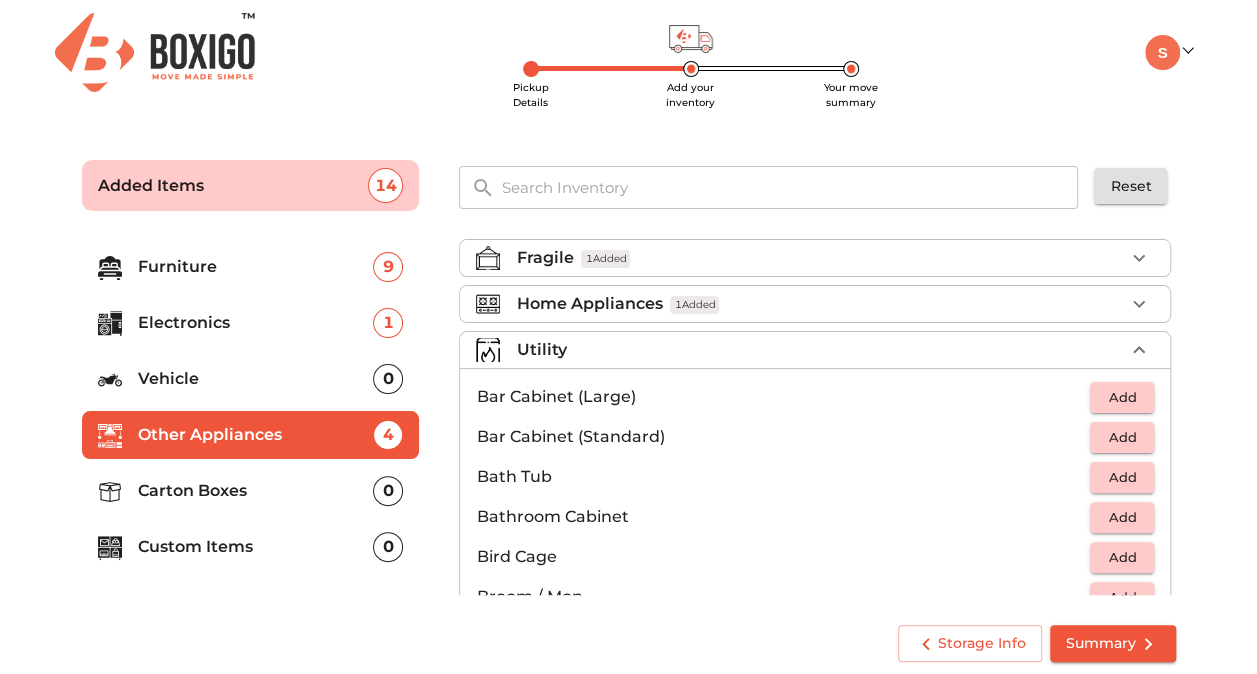 click on "Utility" at bounding box center [820, 350] 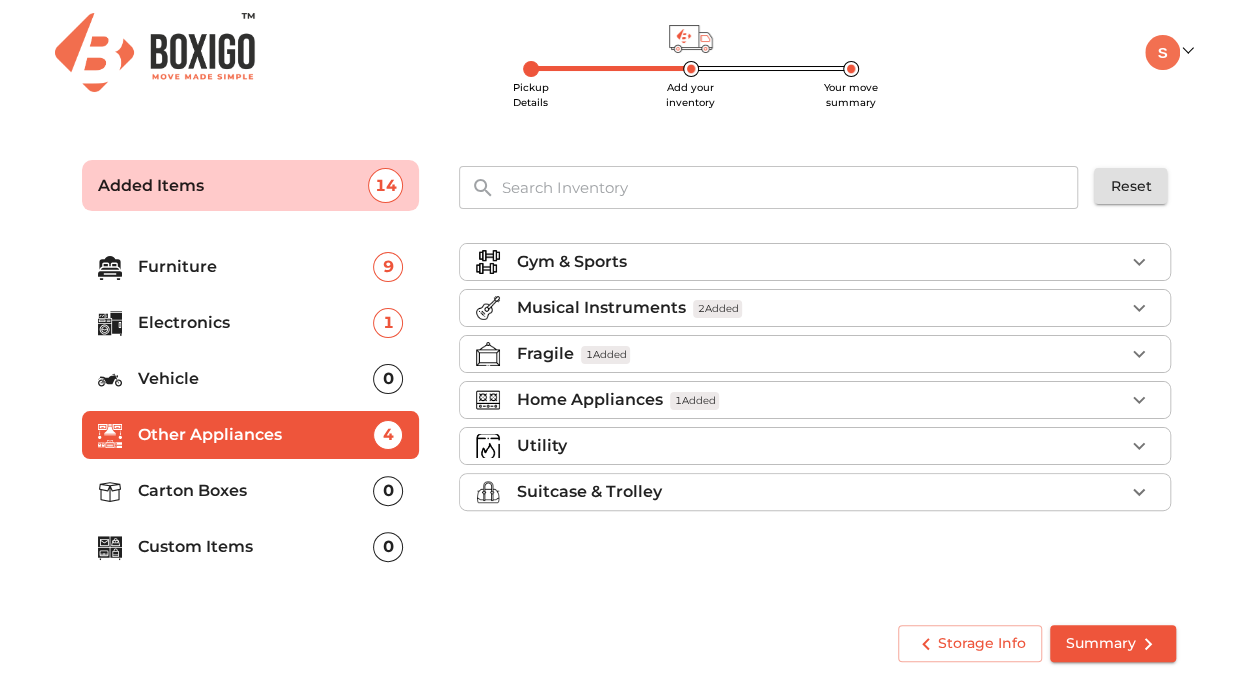 scroll, scrollTop: 0, scrollLeft: 0, axis: both 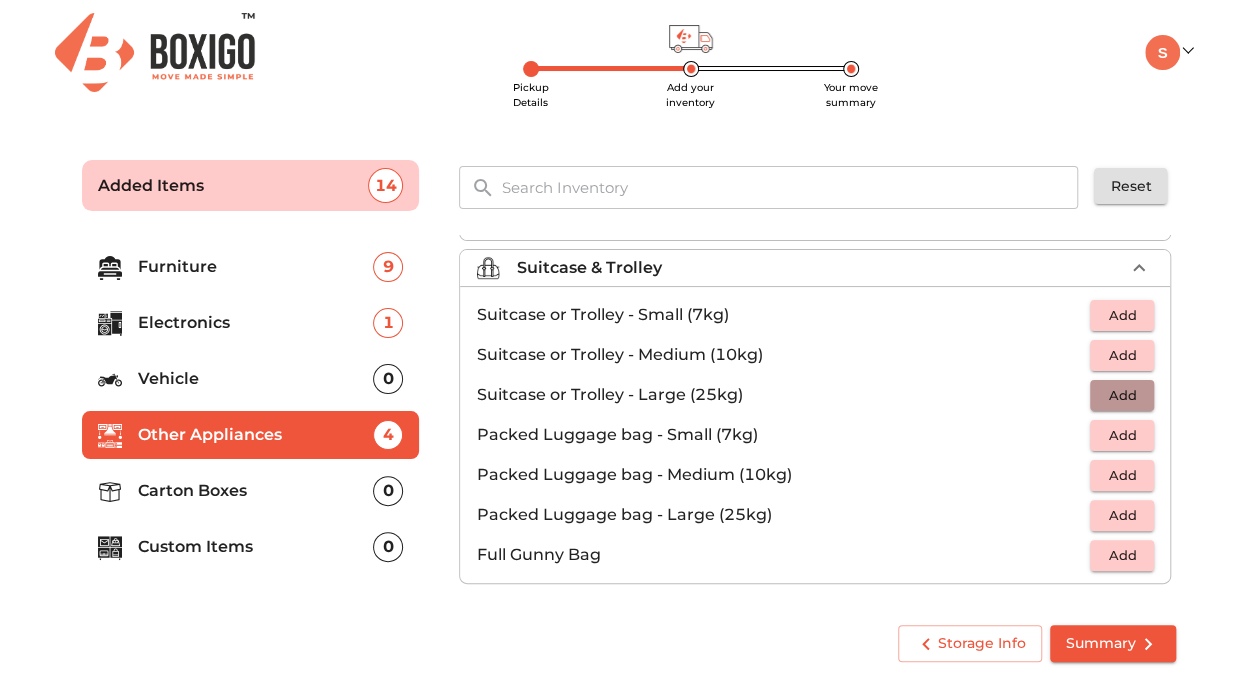 click on "Add" at bounding box center (1122, 395) 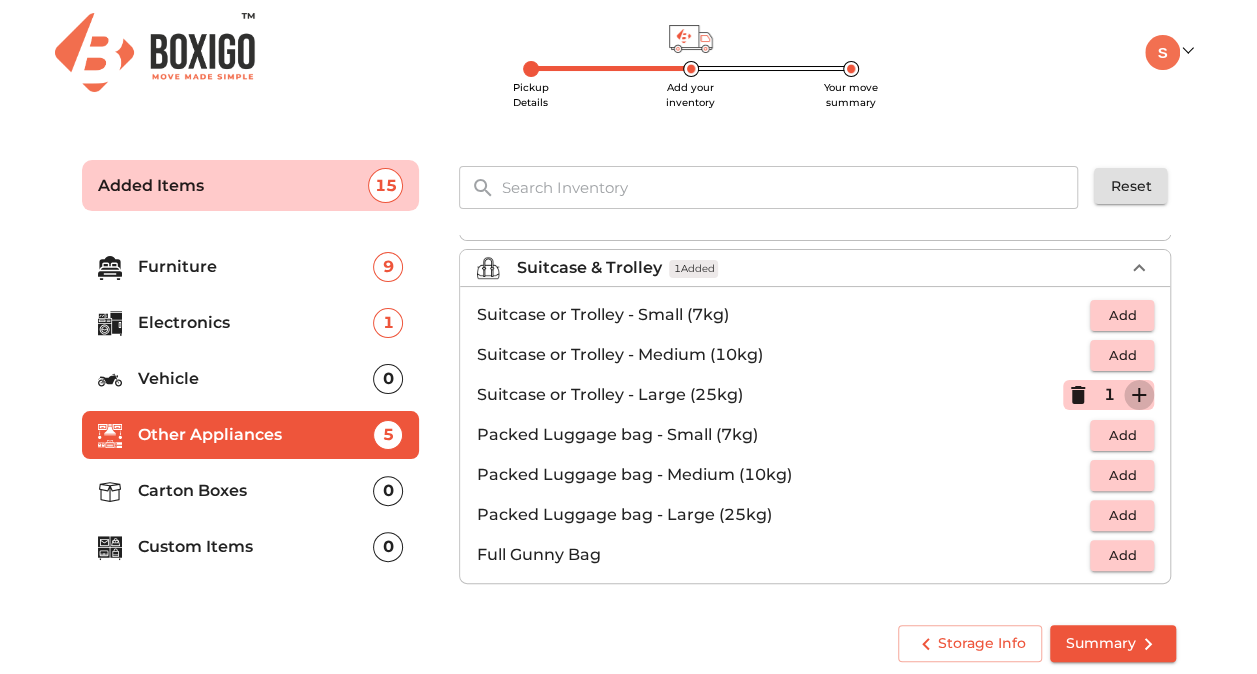 click 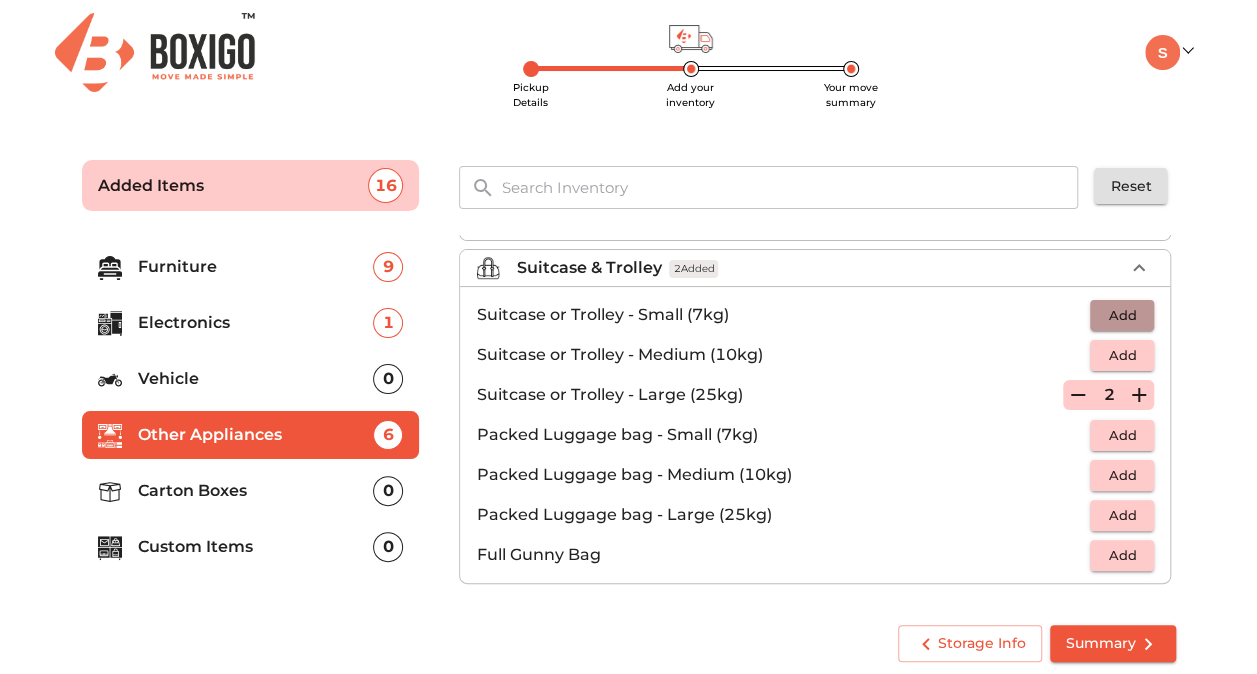 click on "Add" at bounding box center (1122, 315) 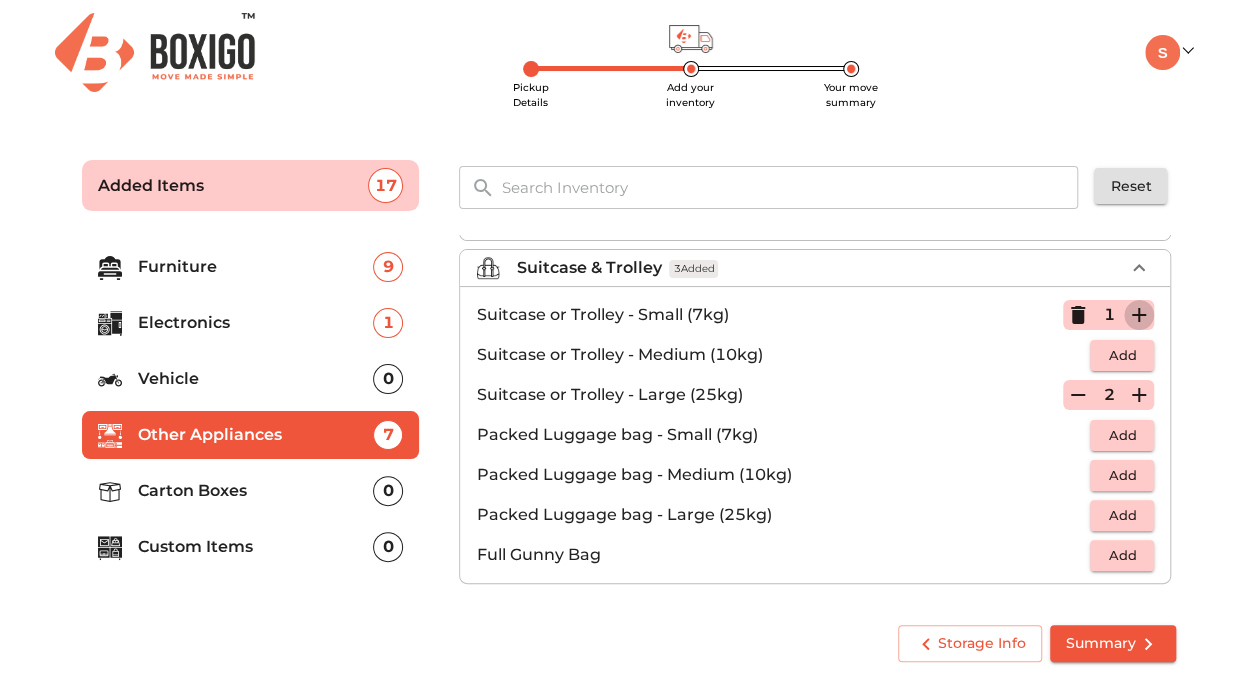 click 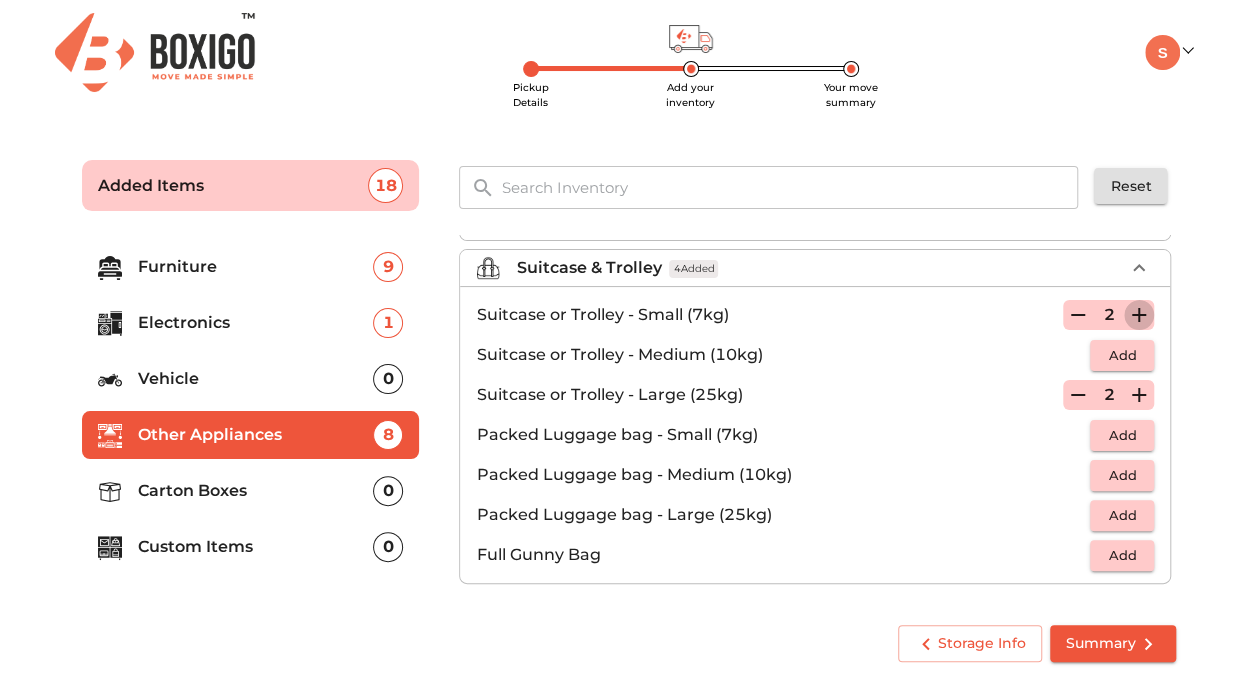 click 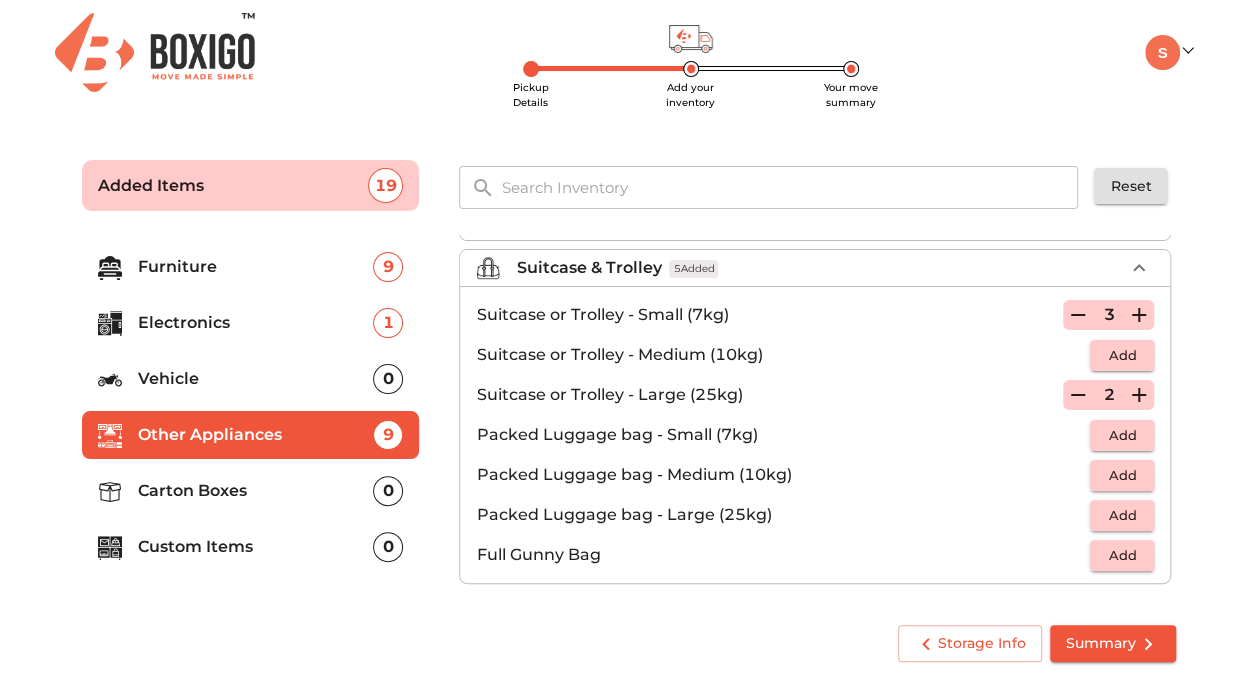 scroll, scrollTop: 8, scrollLeft: 0, axis: vertical 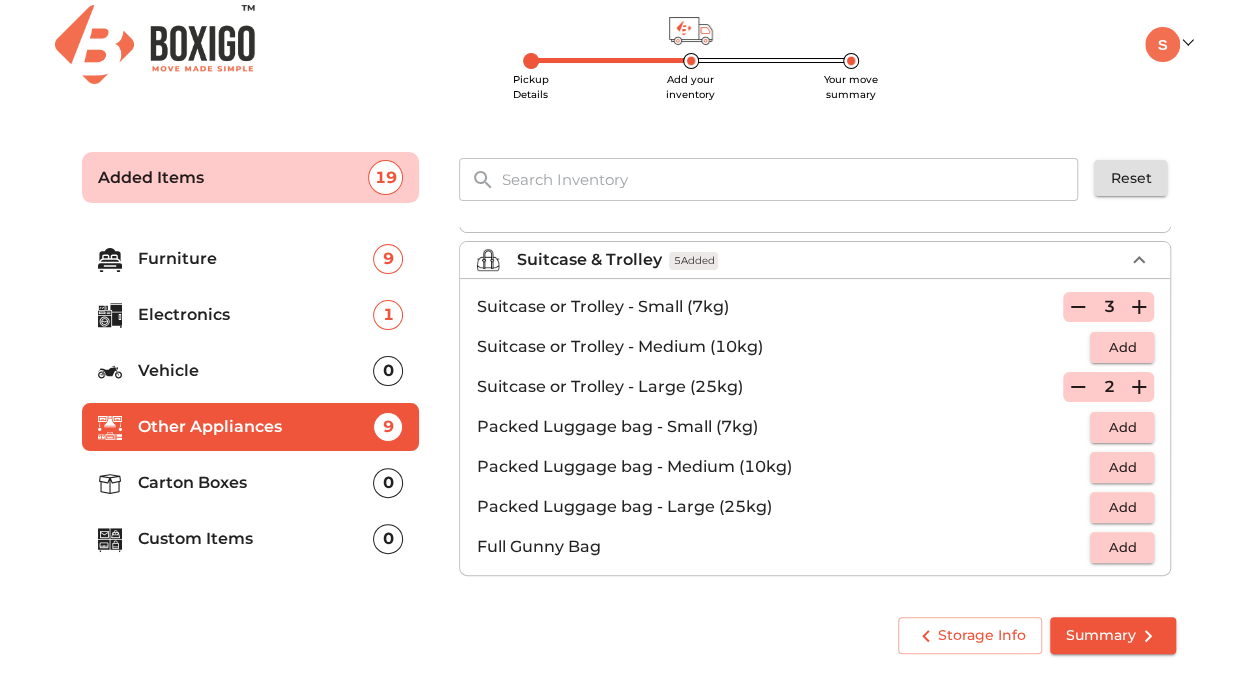 click on "Carton Boxes" at bounding box center [256, 483] 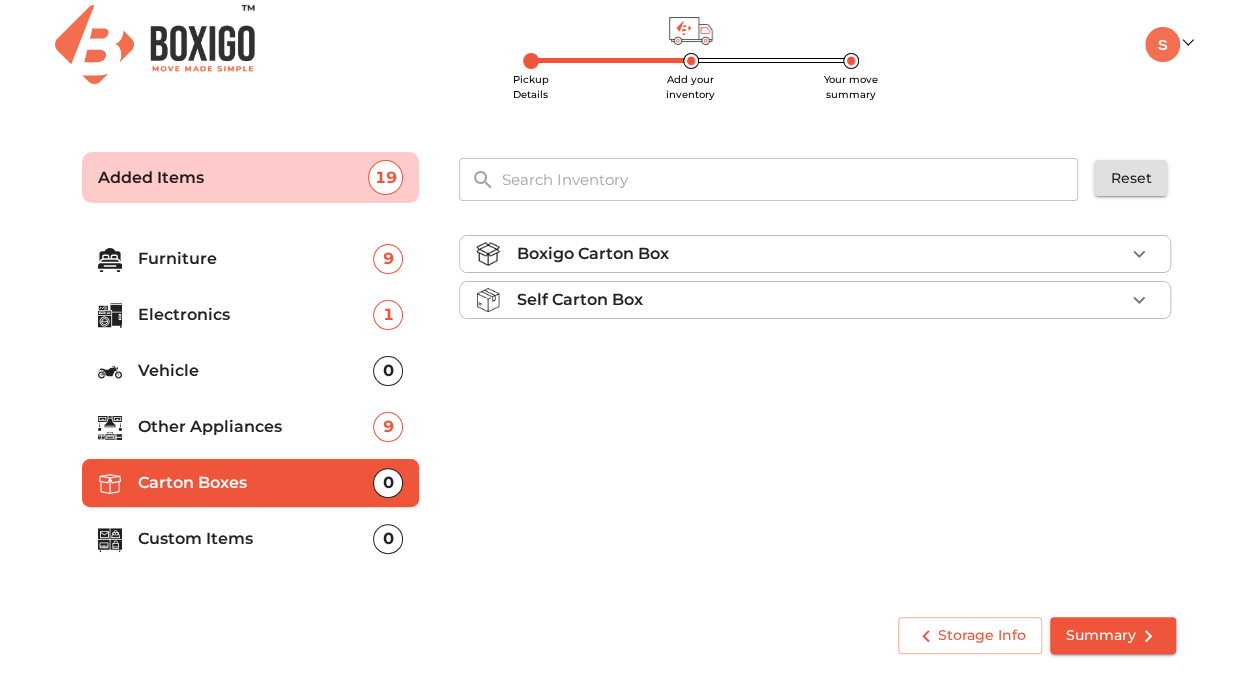 click on "Boxigo Carton Box" at bounding box center [820, 254] 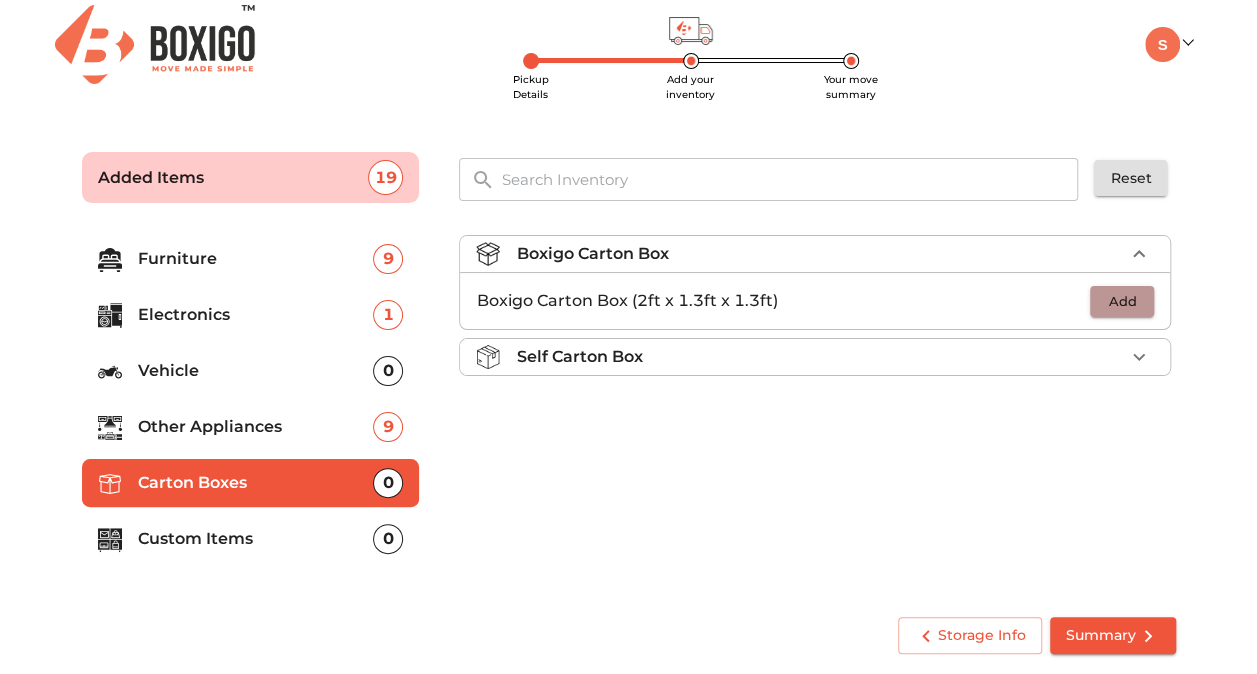 click on "Add" at bounding box center (1122, 301) 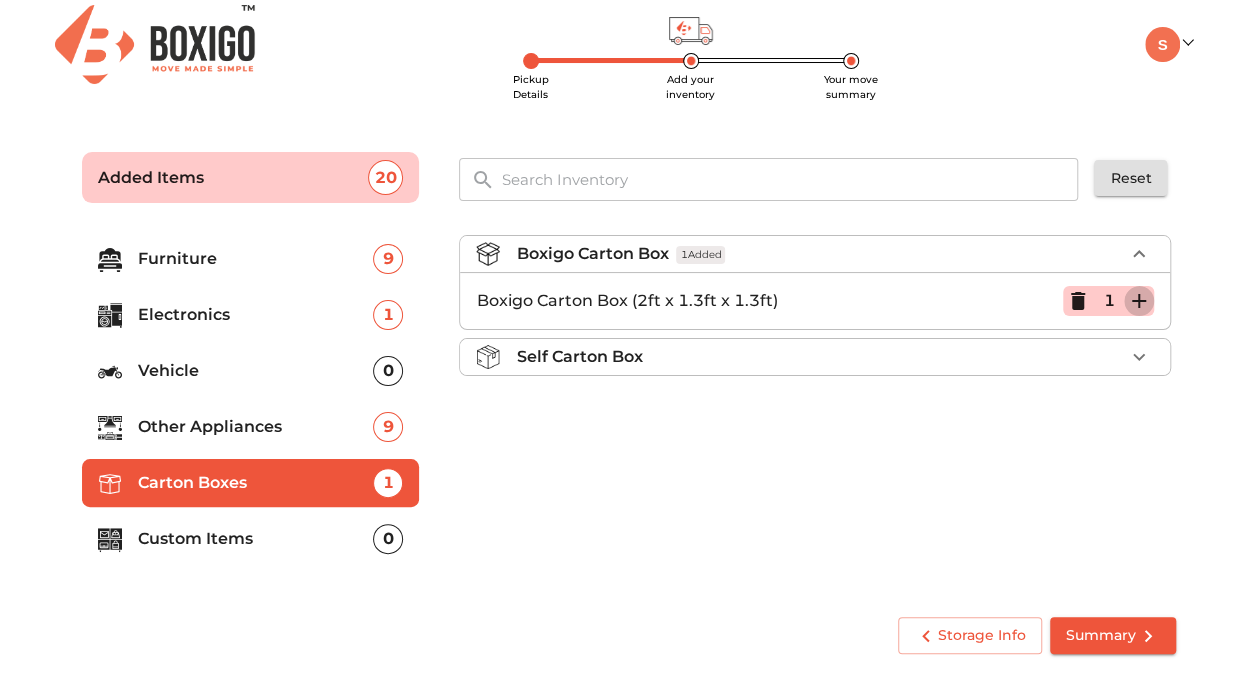 click 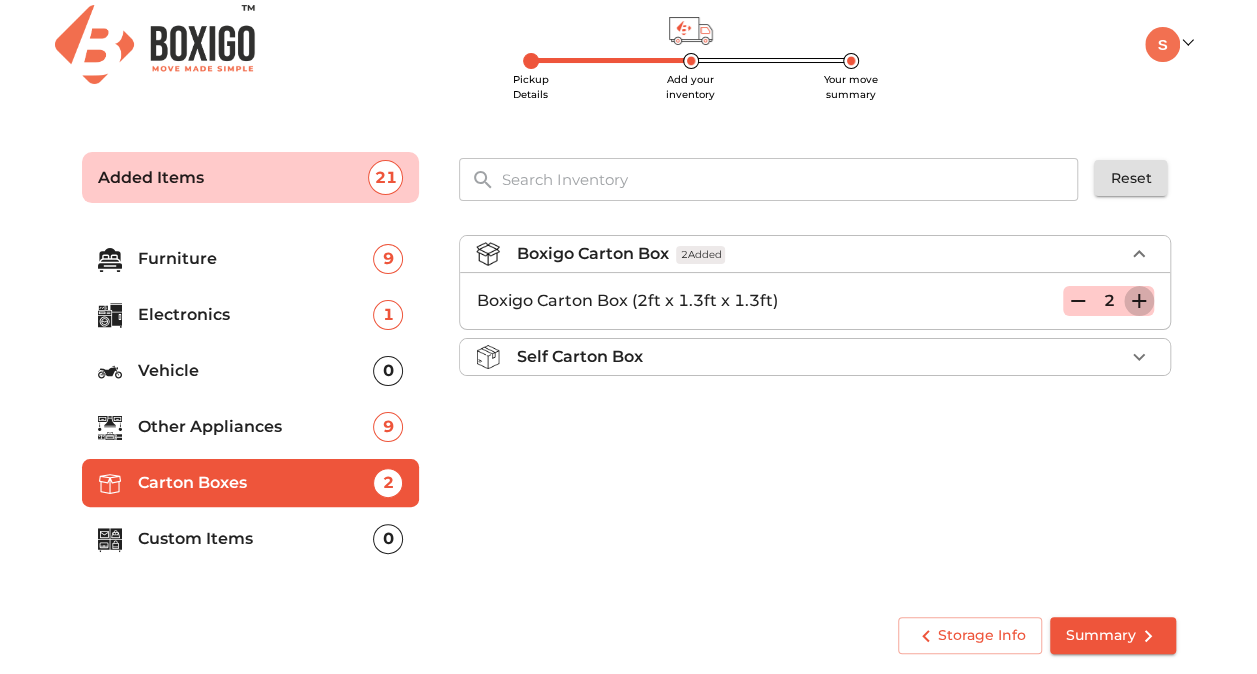 click 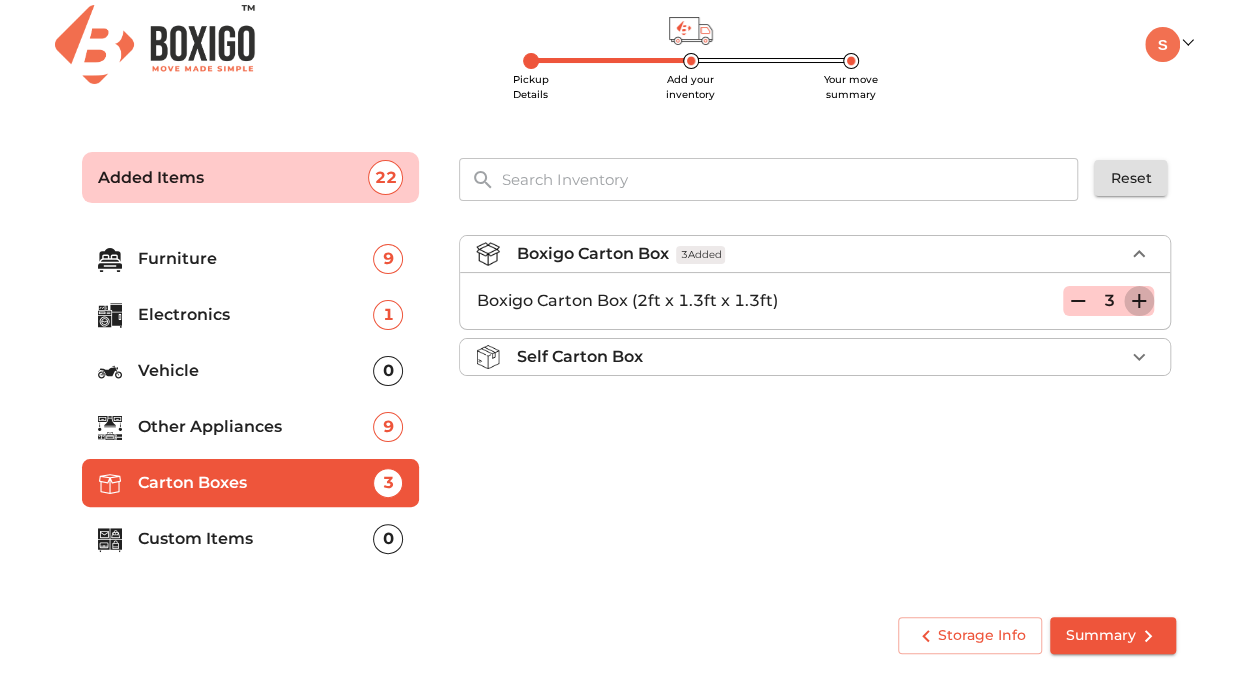 click 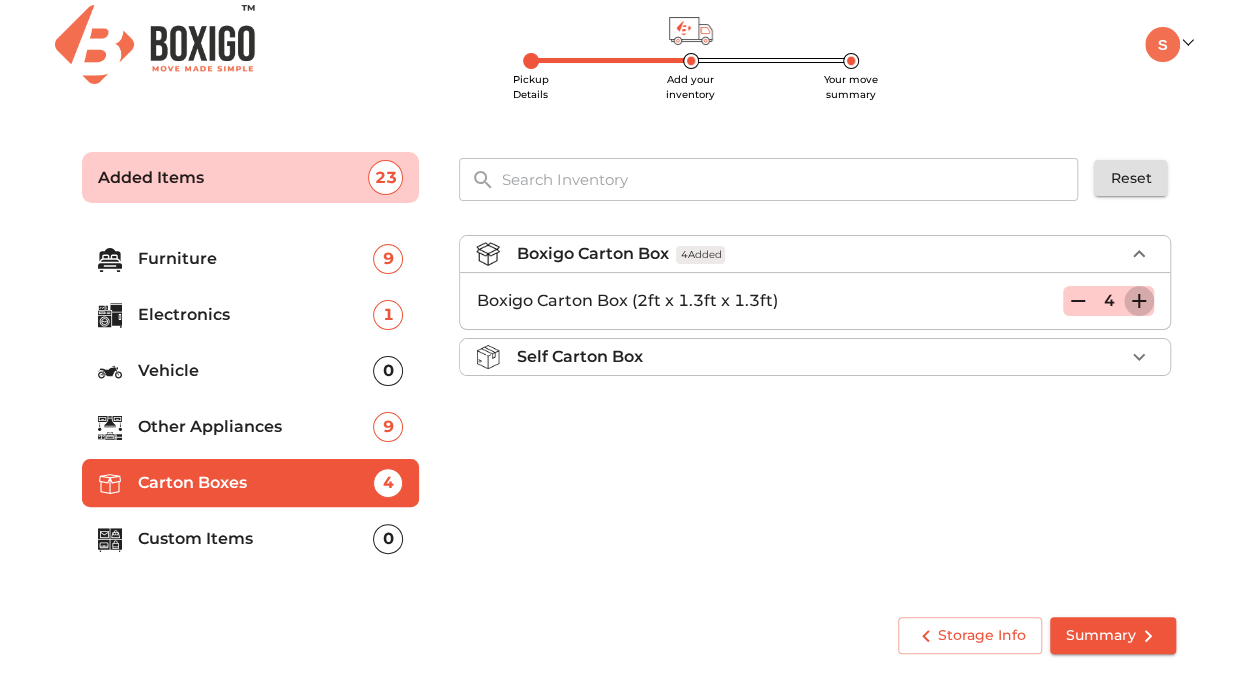 click 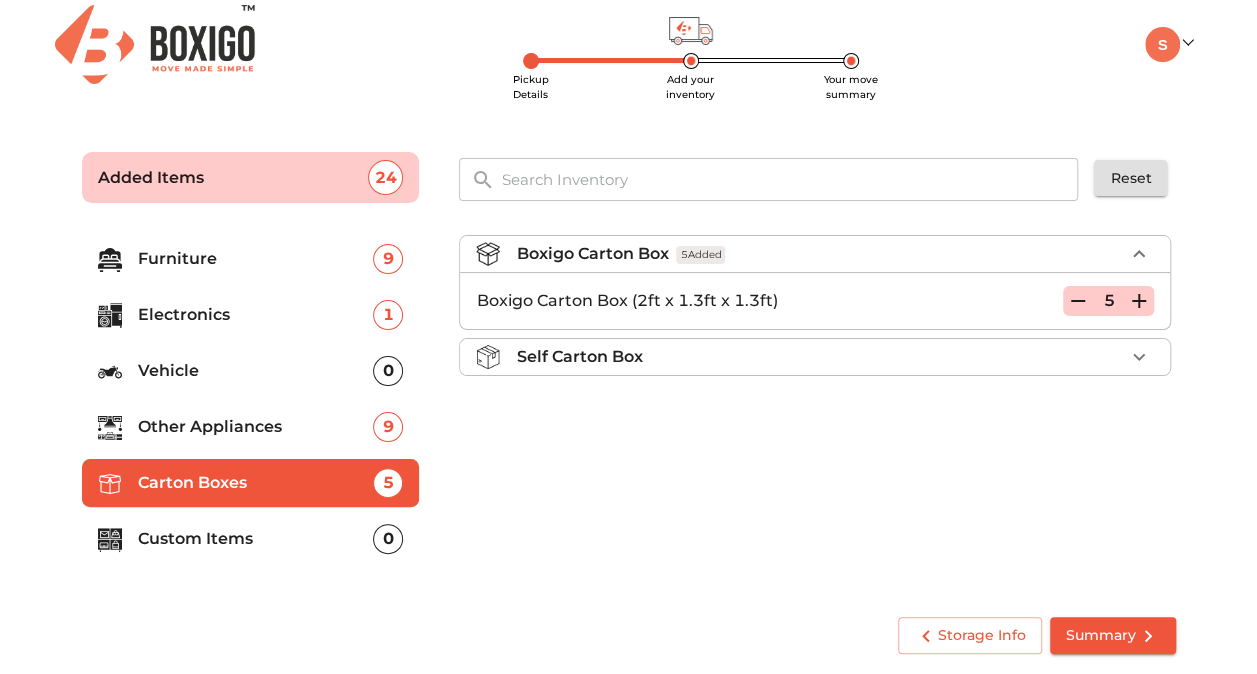 click on "Self Carton Box" at bounding box center [815, 357] 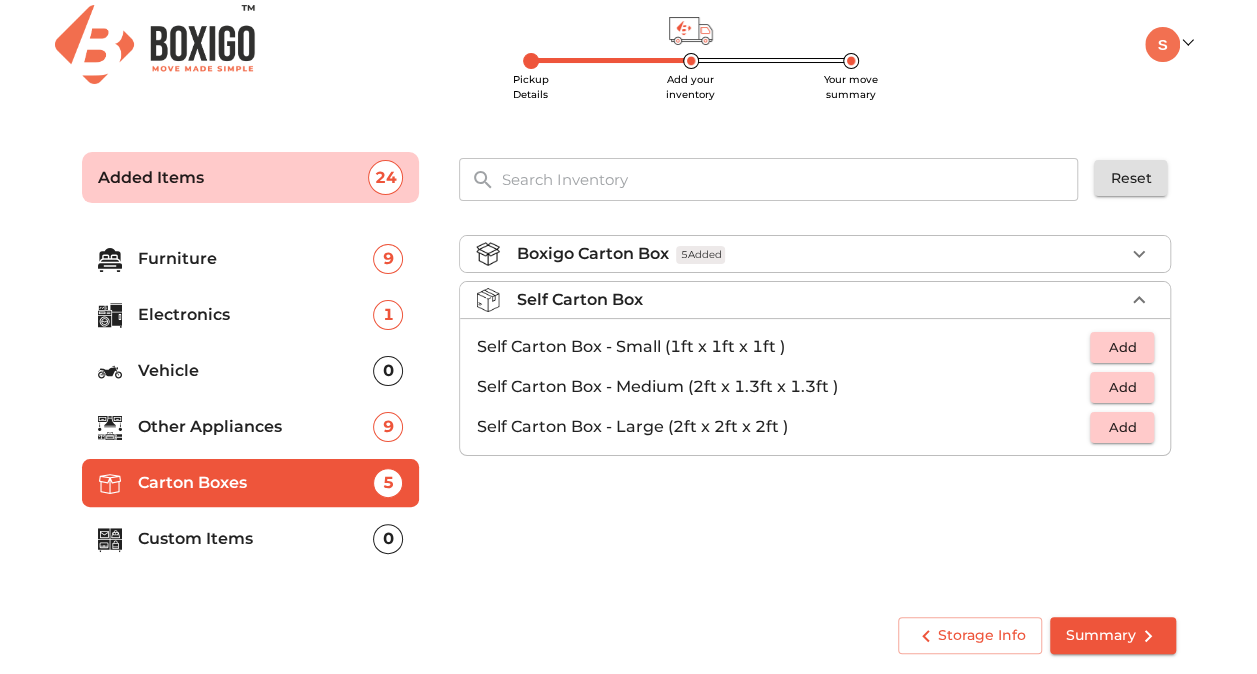 click on "Custom Items" at bounding box center (256, 539) 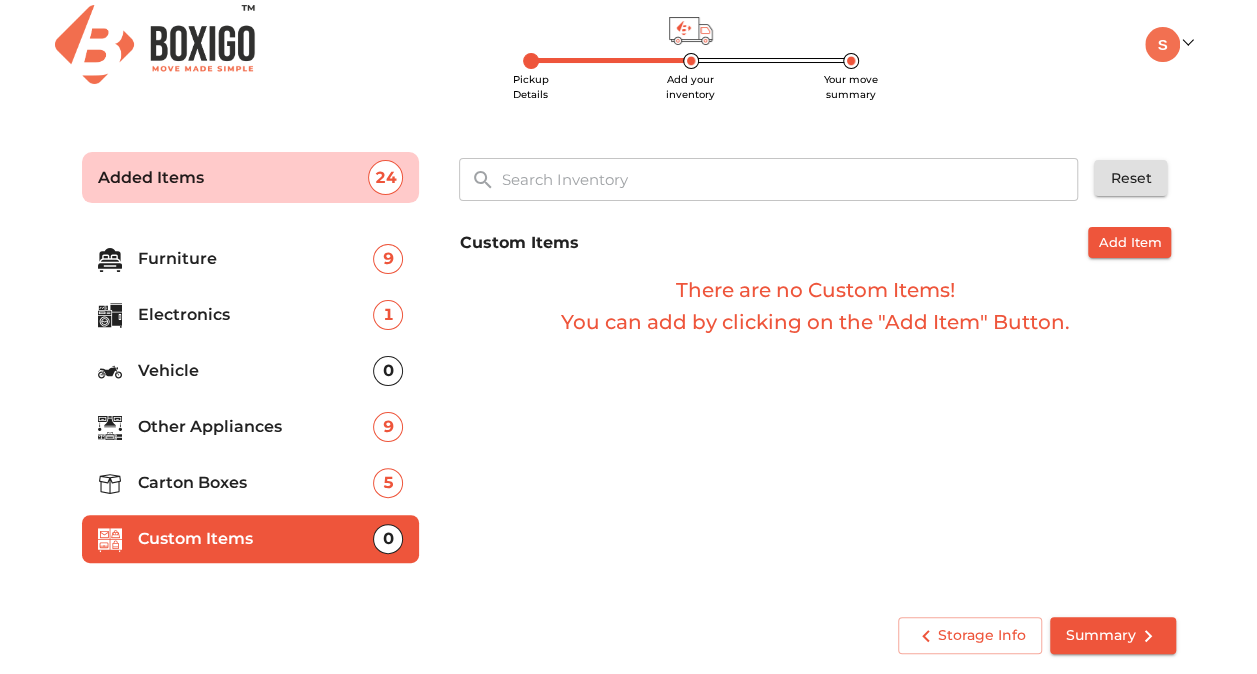 click on "Furniture" at bounding box center (256, 259) 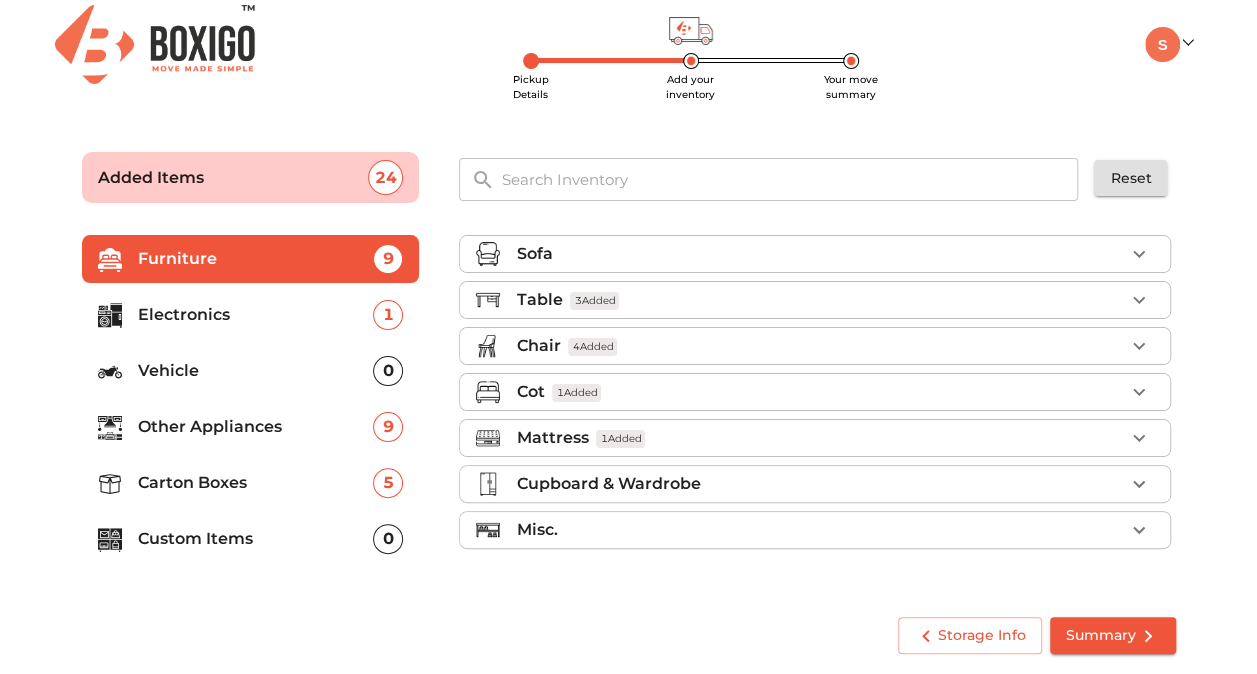 click on "Sofa" at bounding box center (815, 254) 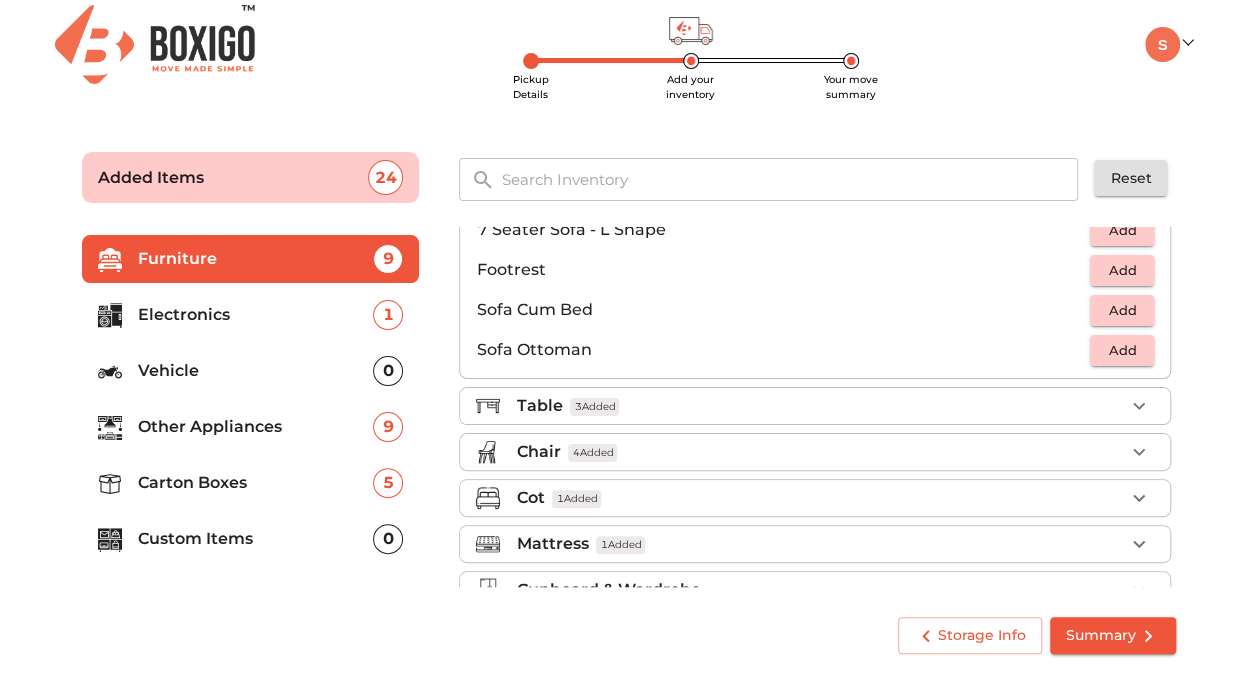 scroll, scrollTop: 514, scrollLeft: 0, axis: vertical 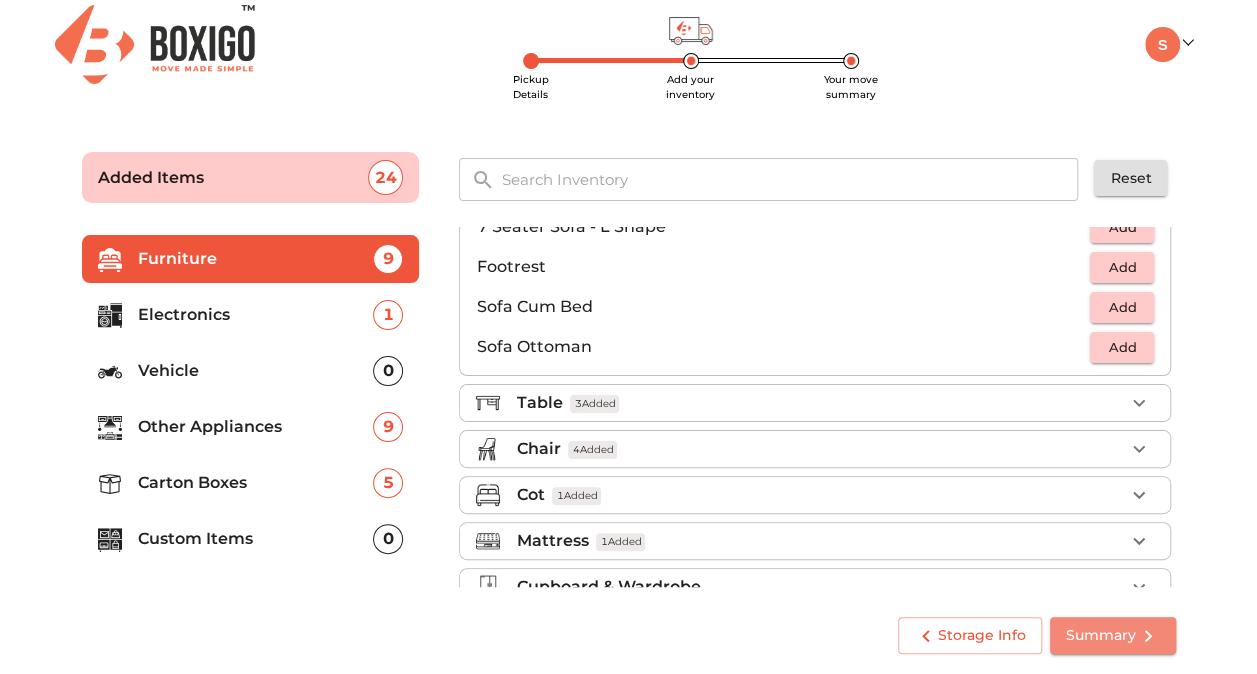 click on "Summary" at bounding box center (1113, 635) 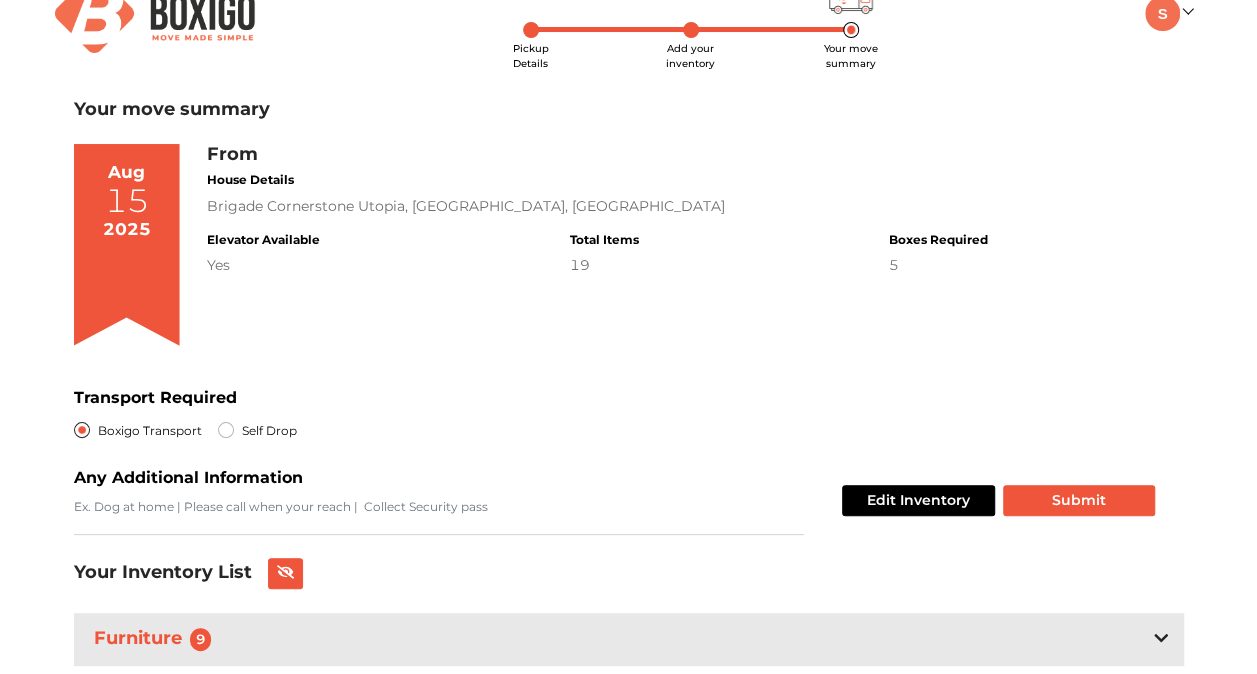 scroll, scrollTop: 0, scrollLeft: 0, axis: both 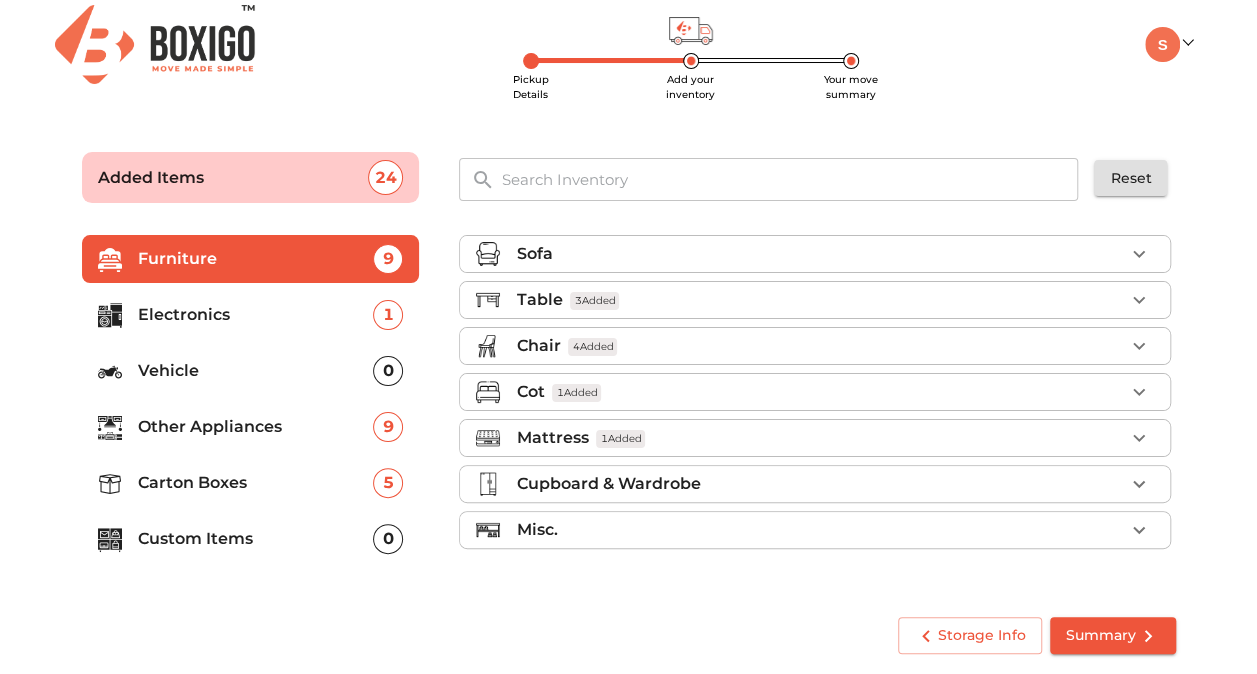 click on "Carton Boxes" at bounding box center [256, 483] 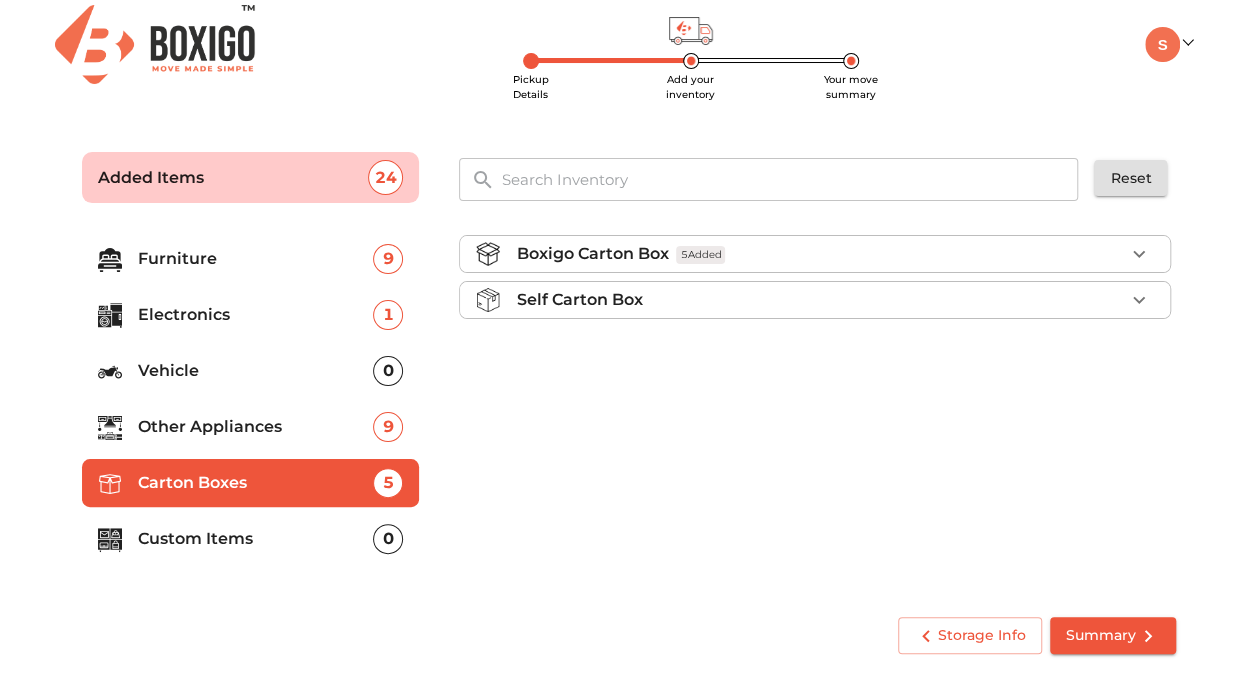 click on "Boxigo Carton Box 5  Added" at bounding box center [820, 254] 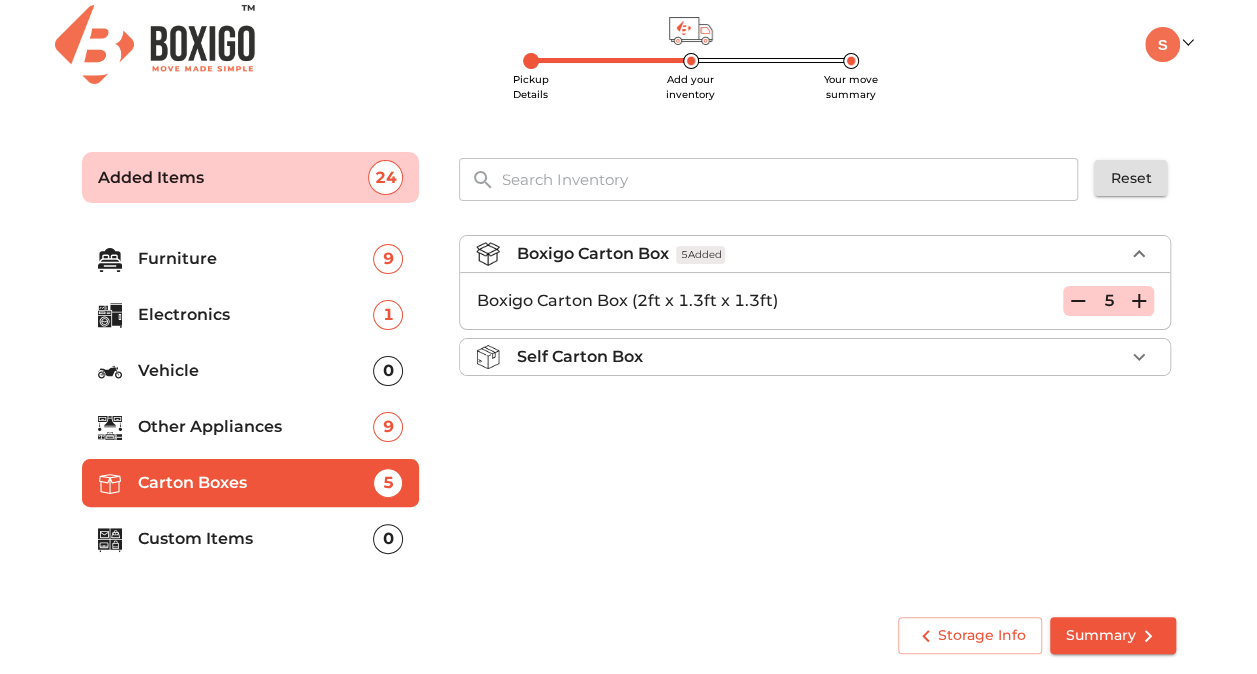 click 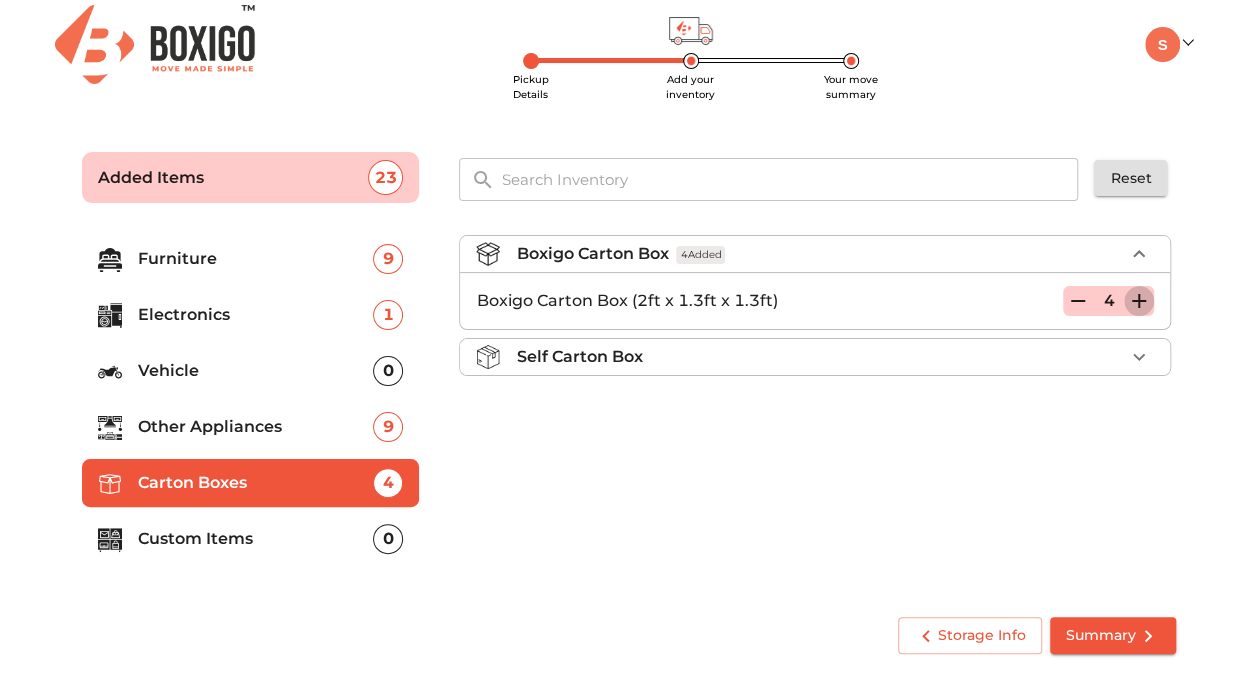 click 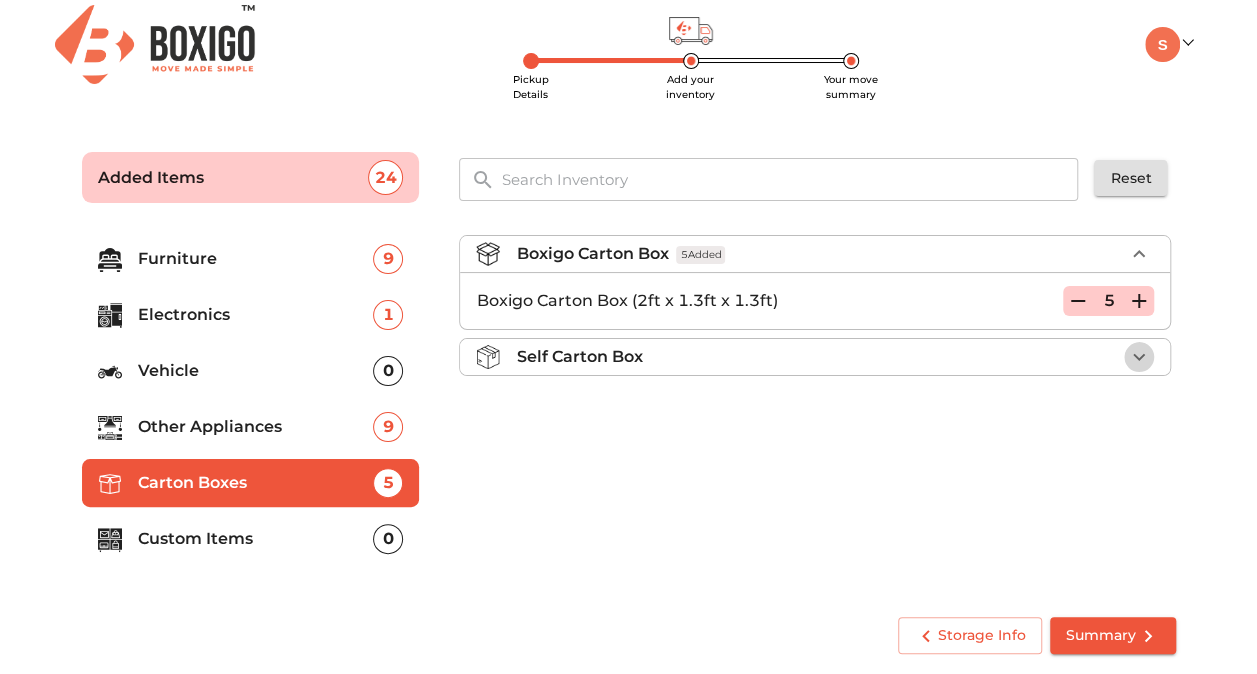 click 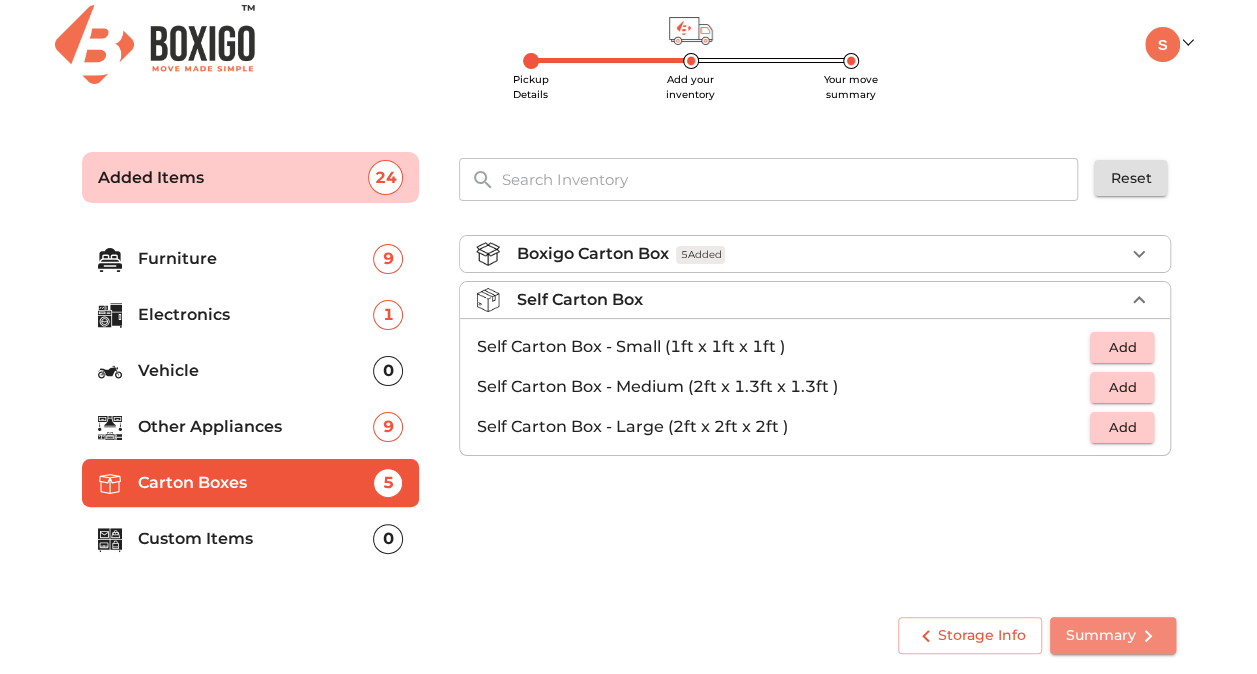 click 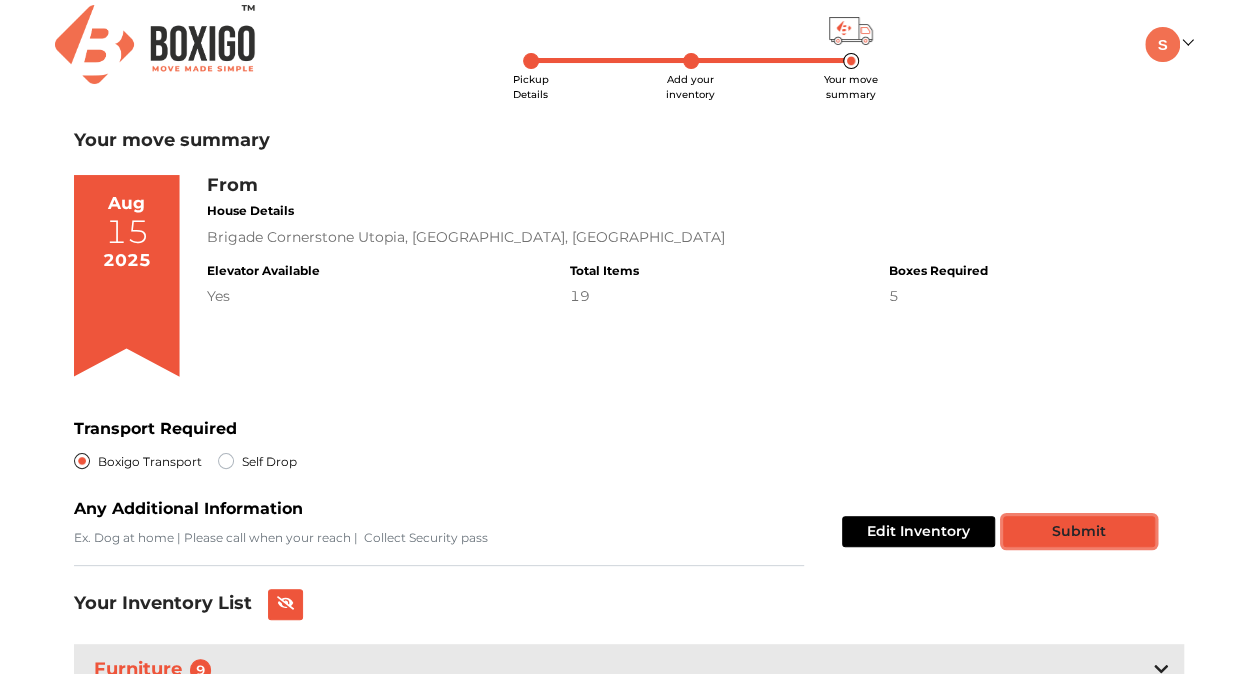 click on "Submit" at bounding box center [1079, 531] 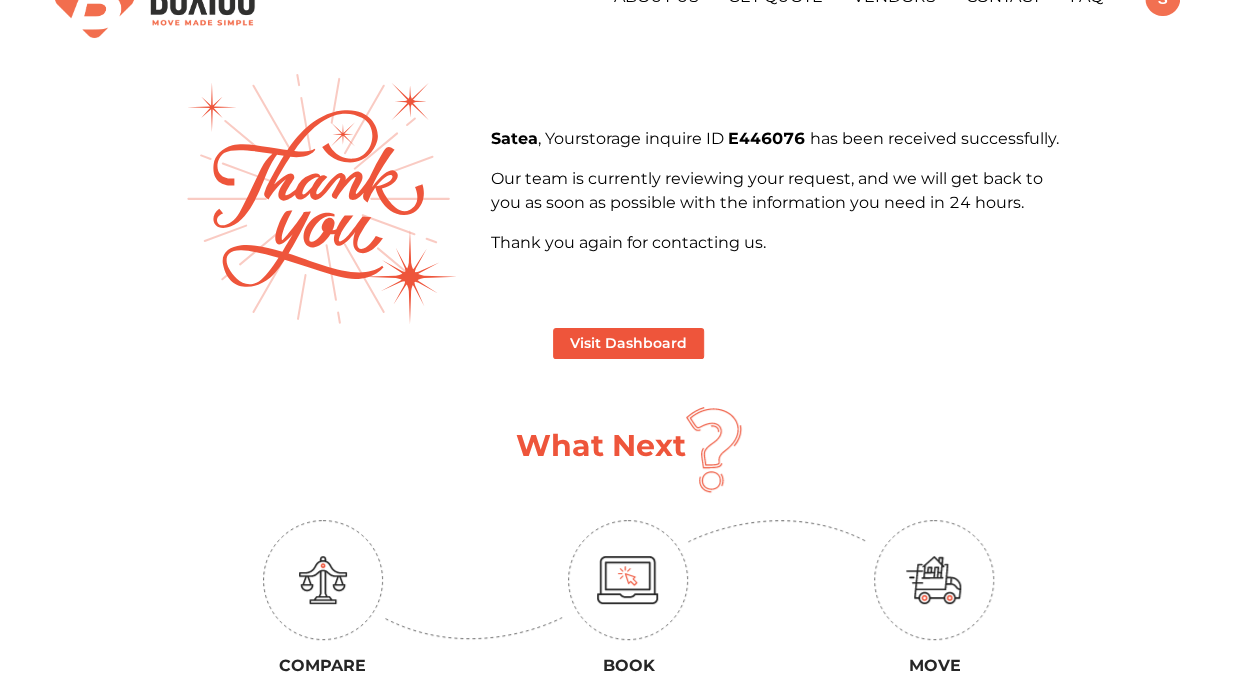 scroll, scrollTop: 0, scrollLeft: 0, axis: both 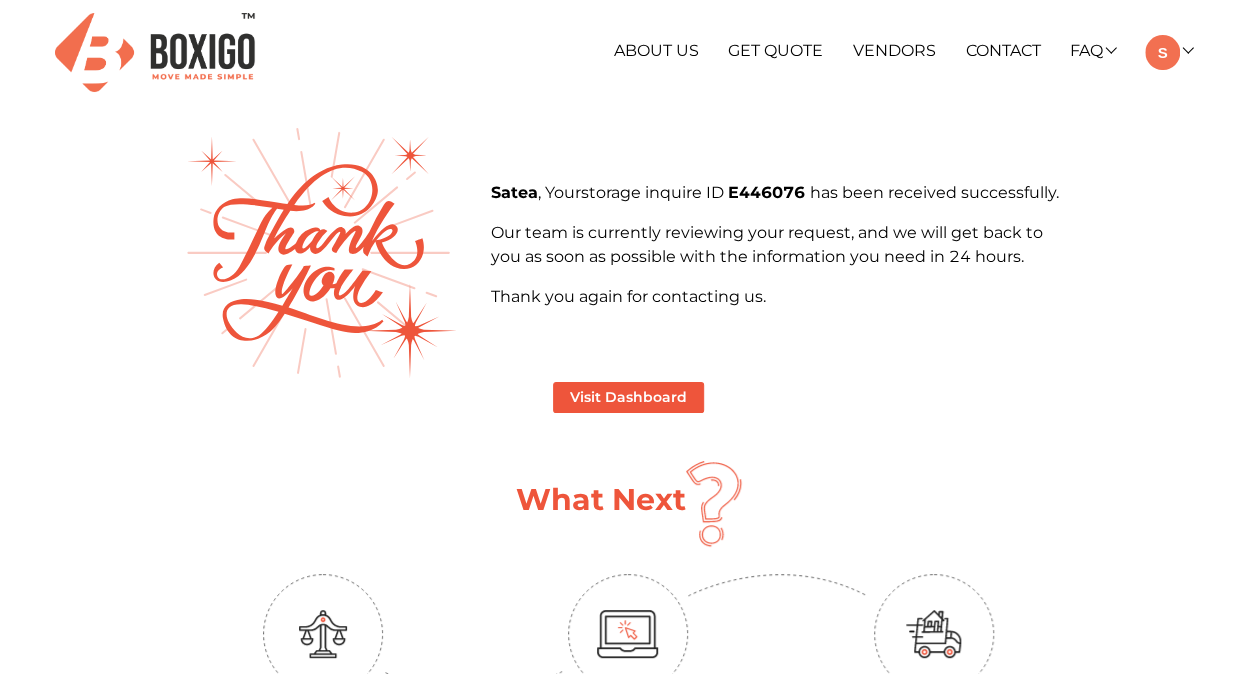 click at bounding box center [155, 52] 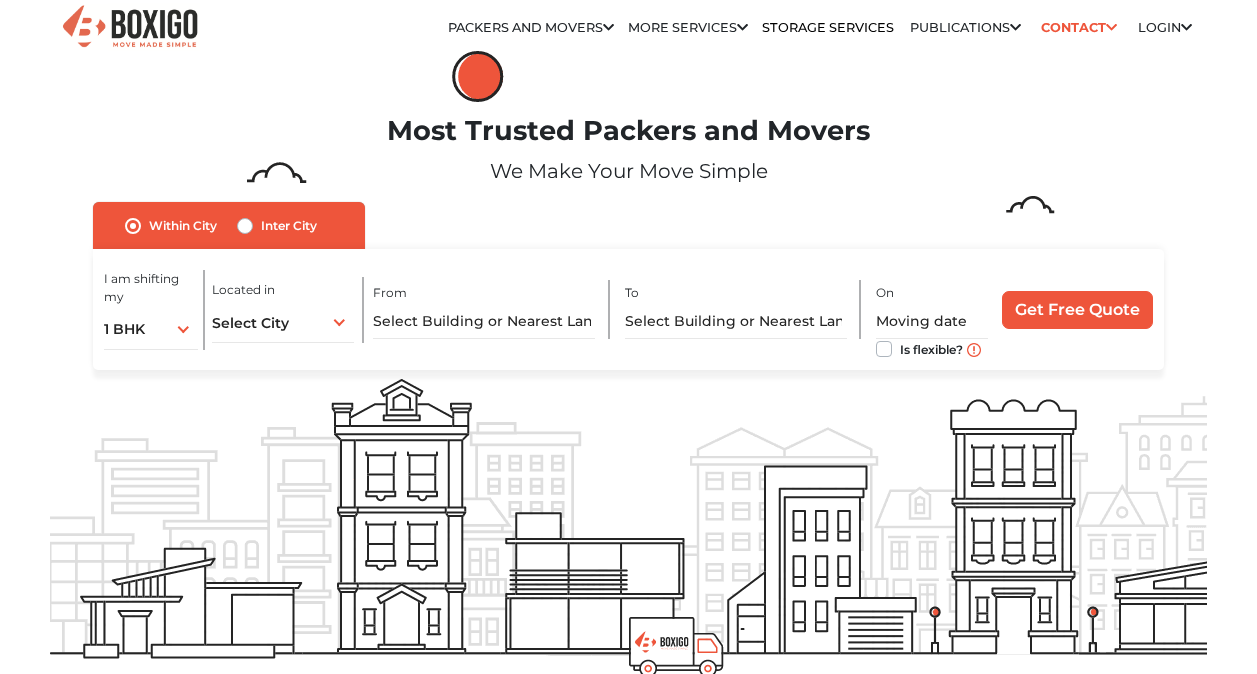 scroll, scrollTop: 0, scrollLeft: 0, axis: both 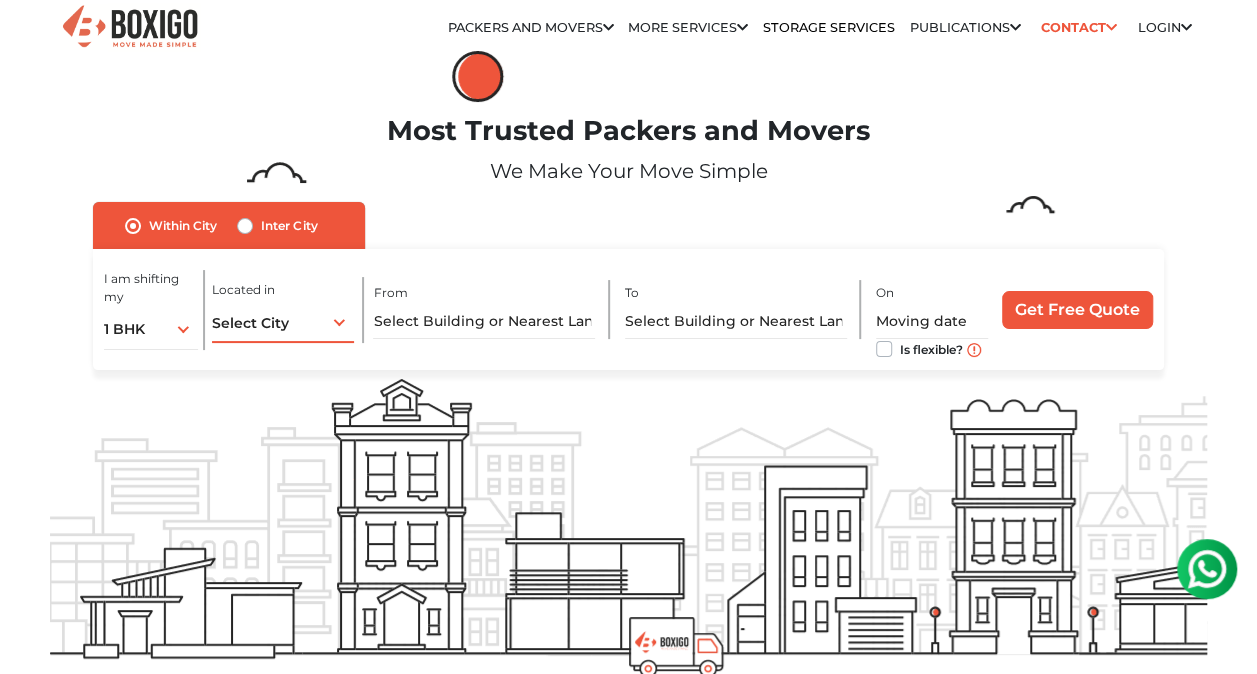 click on "Select City   Select City  [GEOGRAPHIC_DATA] [GEOGRAPHIC_DATA] [GEOGRAPHIC_DATA] [GEOGRAPHIC_DATA] [GEOGRAPHIC_DATA] [GEOGRAPHIC_DATA] [GEOGRAPHIC_DATA] [GEOGRAPHIC_DATA] [GEOGRAPHIC_DATA] [GEOGRAPHIC_DATA] [GEOGRAPHIC_DATA] [GEOGRAPHIC_DATA] [GEOGRAPHIC_DATA] [GEOGRAPHIC_DATA] [GEOGRAPHIC_DATA] & [GEOGRAPHIC_DATA] [GEOGRAPHIC_DATA] [GEOGRAPHIC_DATA] [GEOGRAPHIC_DATA] [GEOGRAPHIC_DATA] [GEOGRAPHIC_DATA] [GEOGRAPHIC_DATA] [GEOGRAPHIC_DATA] [GEOGRAPHIC_DATA] [GEOGRAPHIC_DATA] [GEOGRAPHIC_DATA] [GEOGRAPHIC_DATA] [GEOGRAPHIC_DATA] [GEOGRAPHIC_DATA] [GEOGRAPHIC_DATA] [GEOGRAPHIC_DATA] [GEOGRAPHIC_DATA] [GEOGRAPHIC_DATA] [GEOGRAPHIC_DATA] [GEOGRAPHIC_DATA] [GEOGRAPHIC_DATA] [GEOGRAPHIC_DATA]" at bounding box center (283, 322) 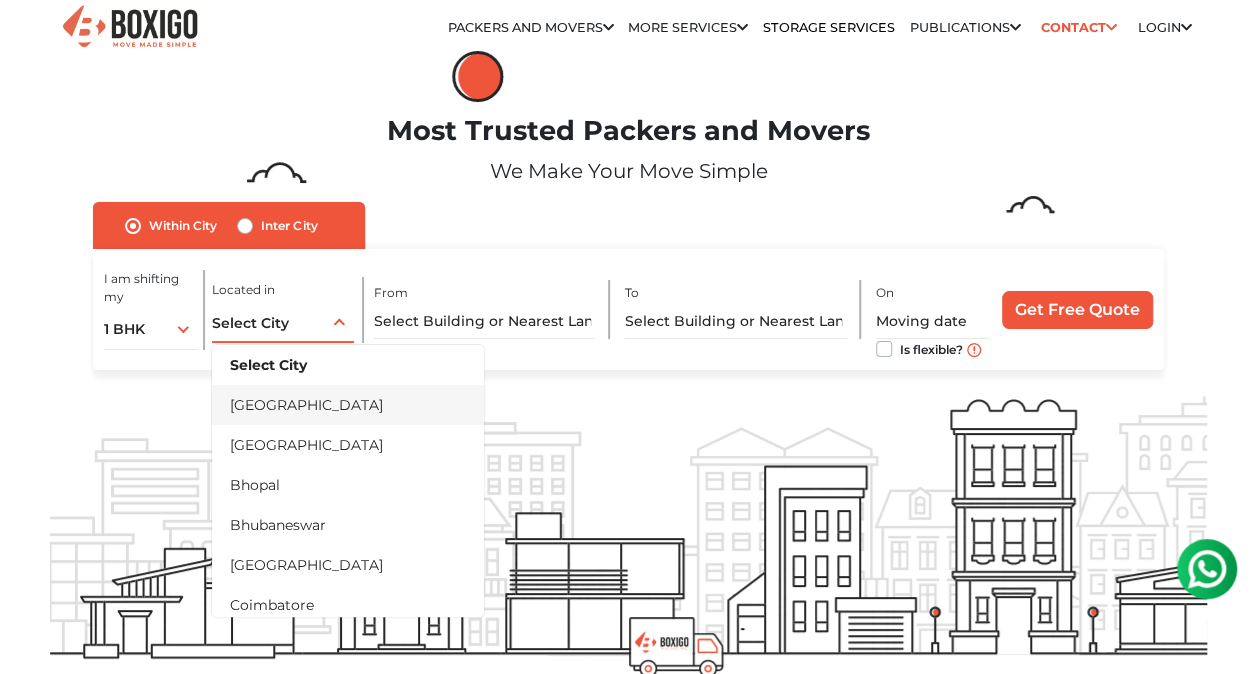 click on "[GEOGRAPHIC_DATA]" at bounding box center [348, 405] 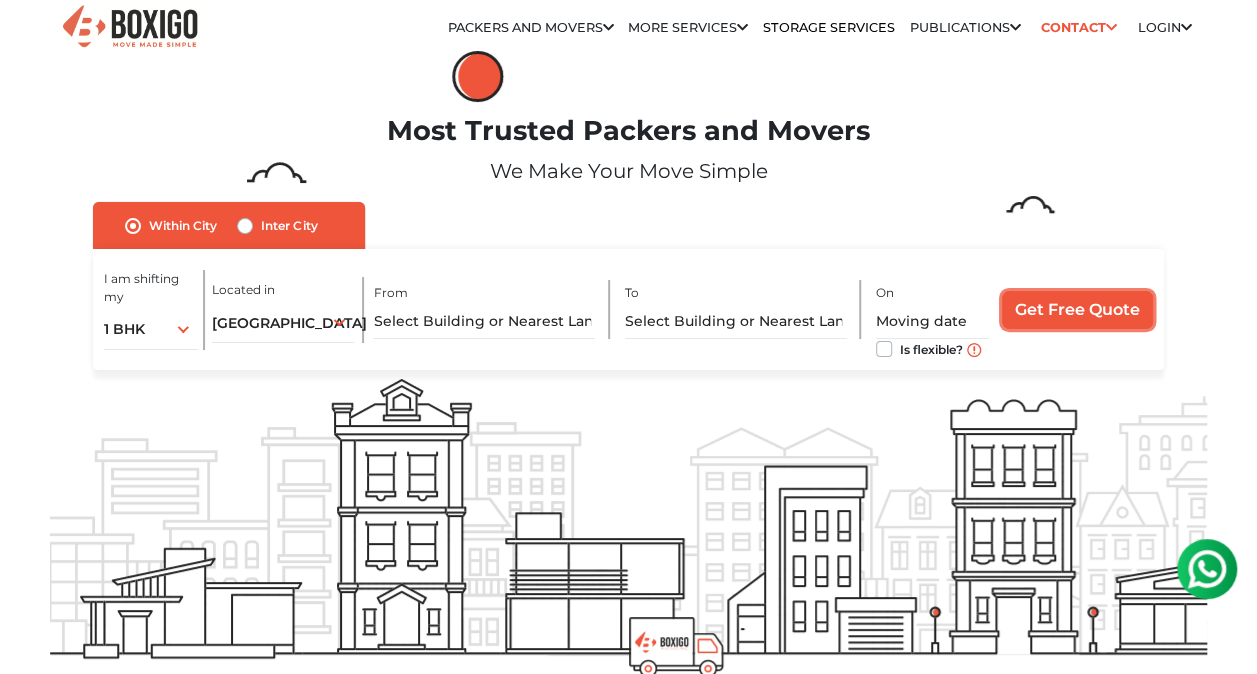 click on "Get Free Quote" at bounding box center (1077, 310) 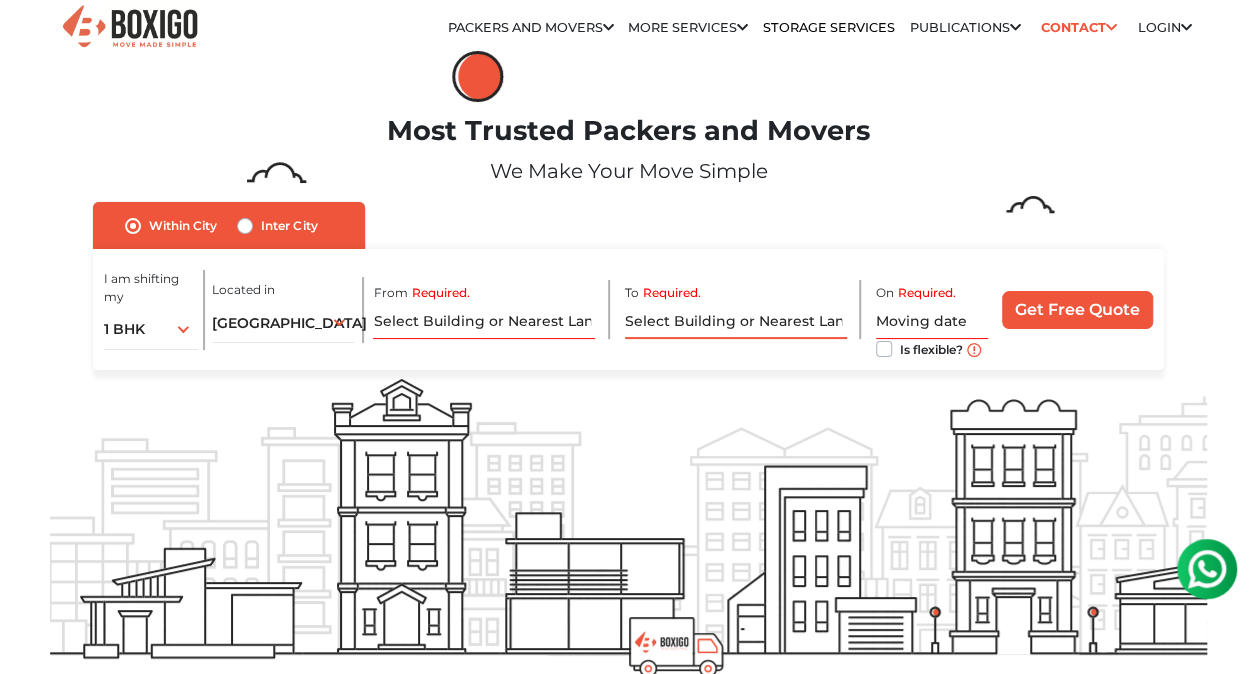click on "Required." at bounding box center (736, 321) 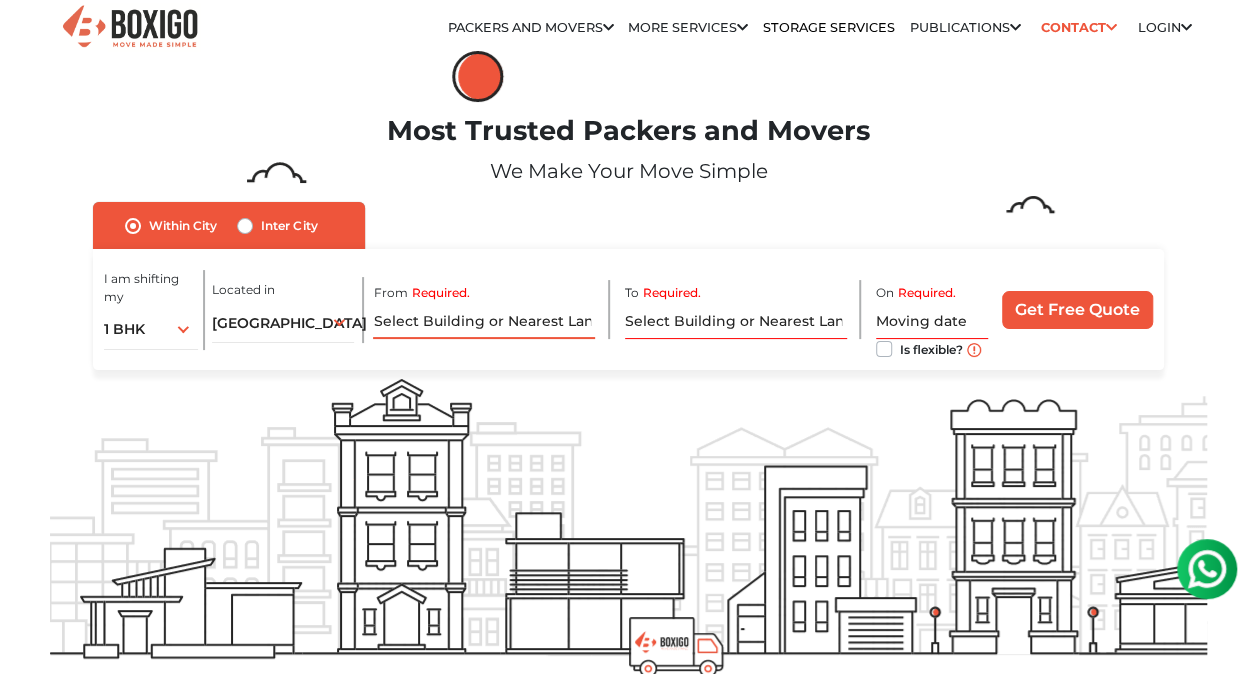 click on "Required." at bounding box center [484, 321] 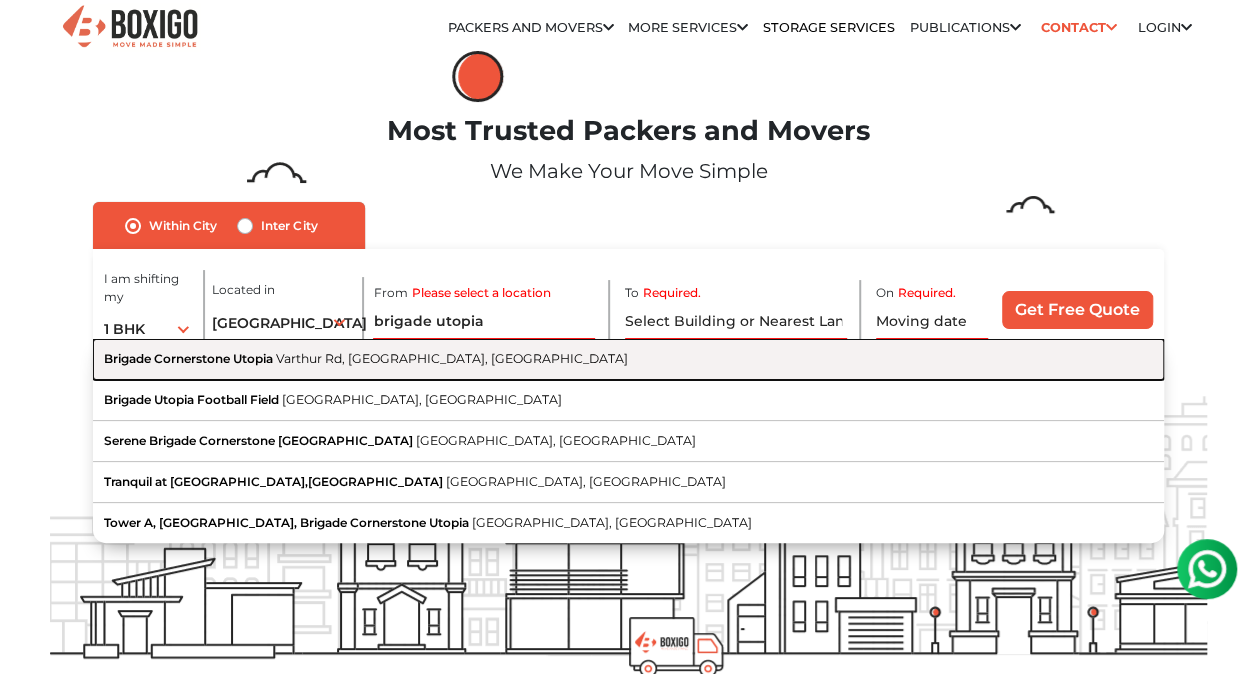 click on "Brigade Cornerstone Utopia
Varthur Rd, Bengaluru, Karnataka" at bounding box center (628, 359) 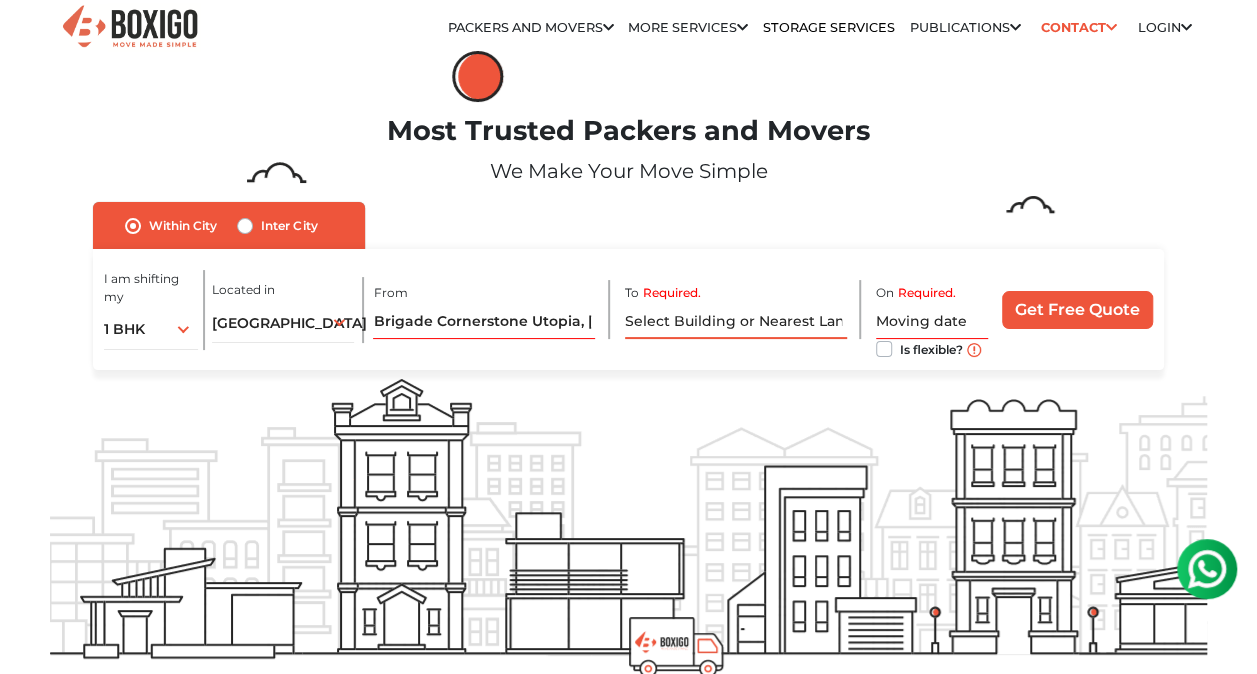 click on "Required." at bounding box center (736, 321) 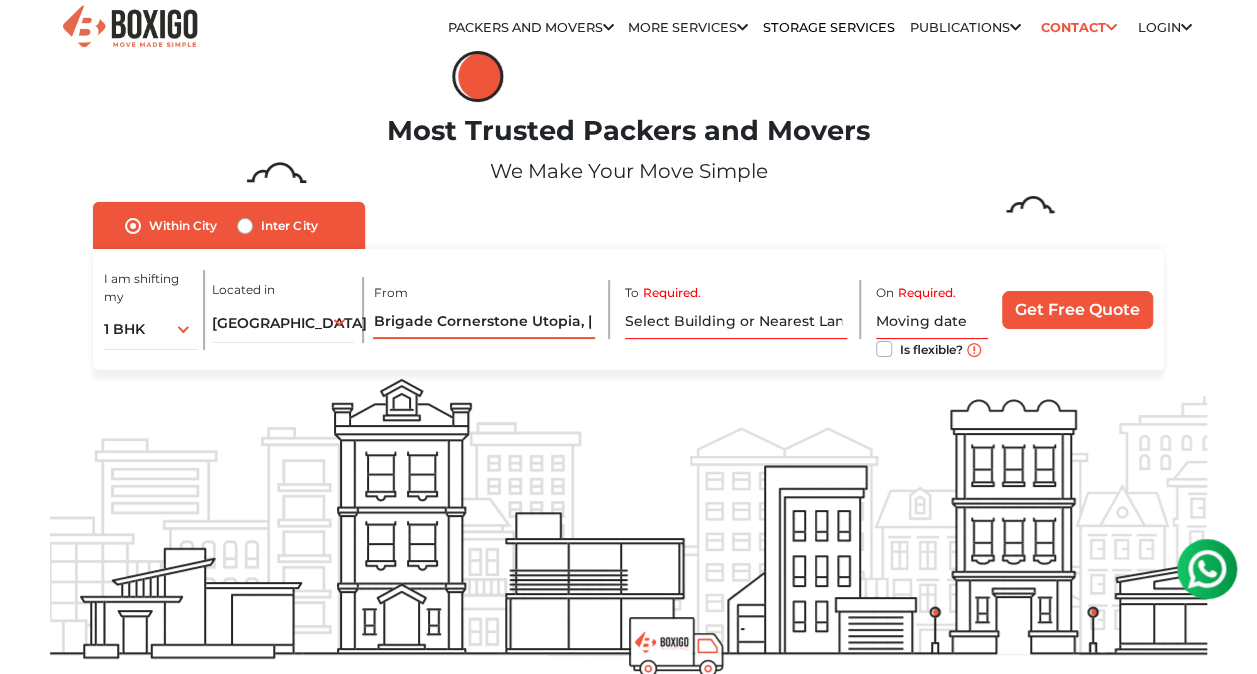 click on "Brigade Cornerstone Utopia, [GEOGRAPHIC_DATA], [GEOGRAPHIC_DATA]" at bounding box center (484, 321) 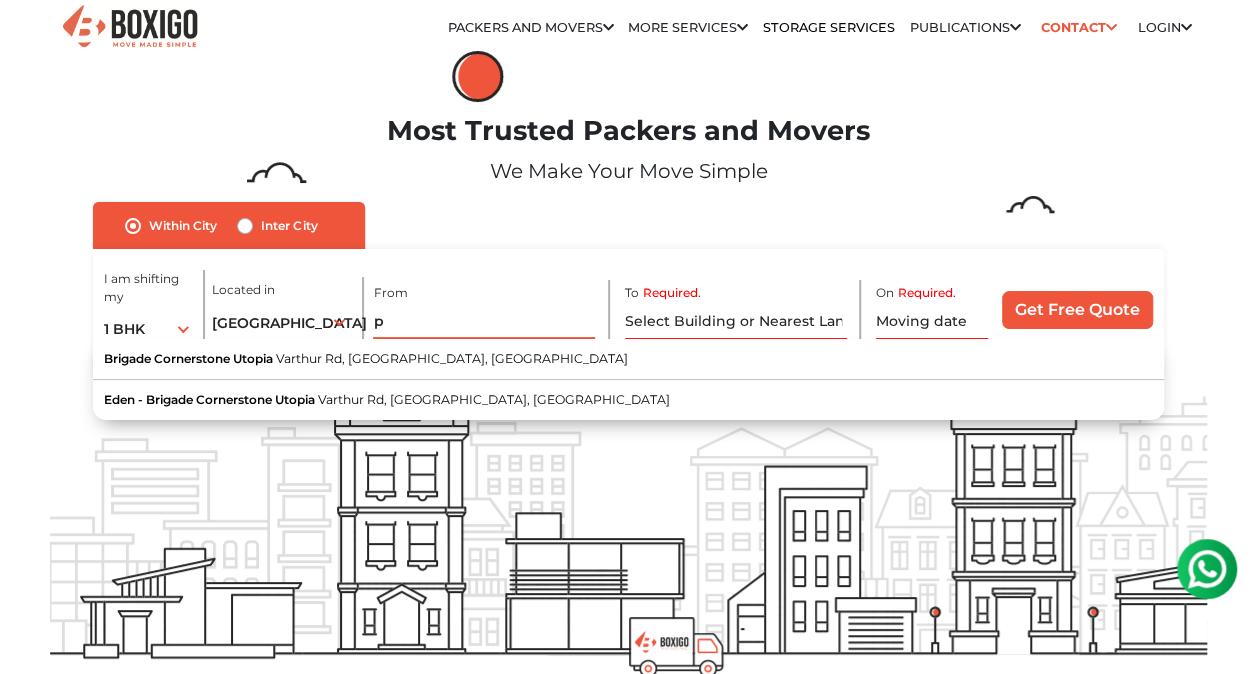 scroll, scrollTop: 0, scrollLeft: 0, axis: both 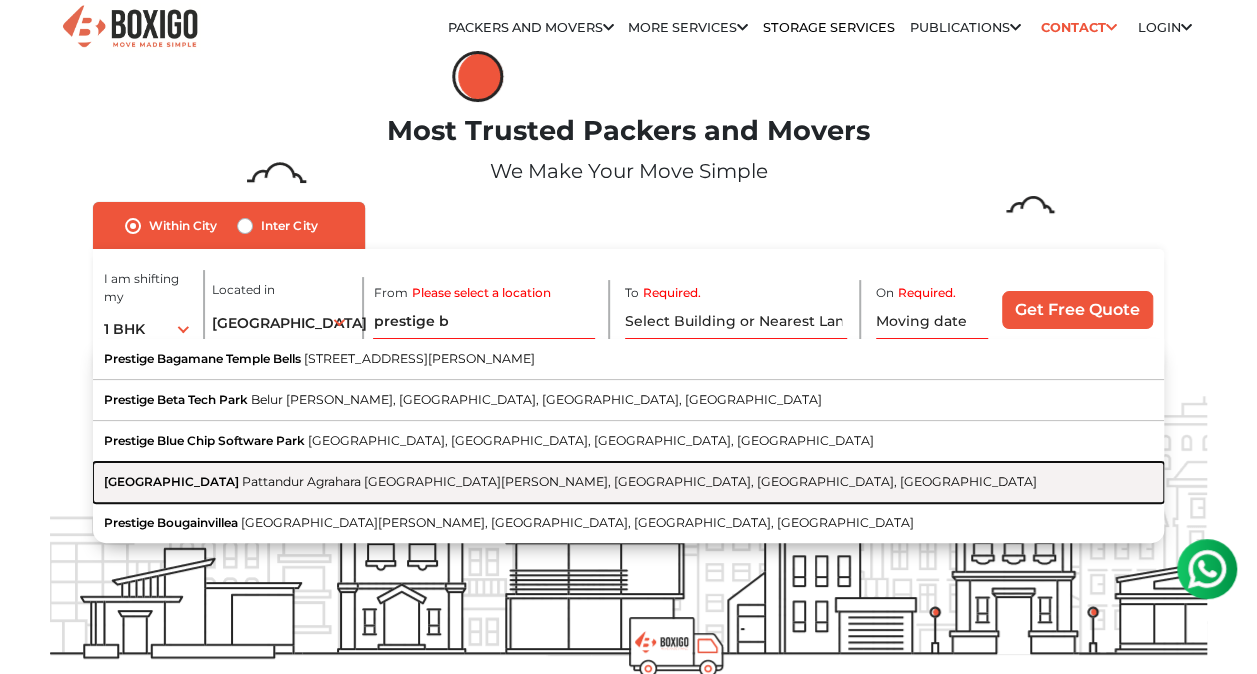 click on "Pattandur Agrahara [GEOGRAPHIC_DATA][PERSON_NAME], [GEOGRAPHIC_DATA], [GEOGRAPHIC_DATA], [GEOGRAPHIC_DATA]" at bounding box center (639, 481) 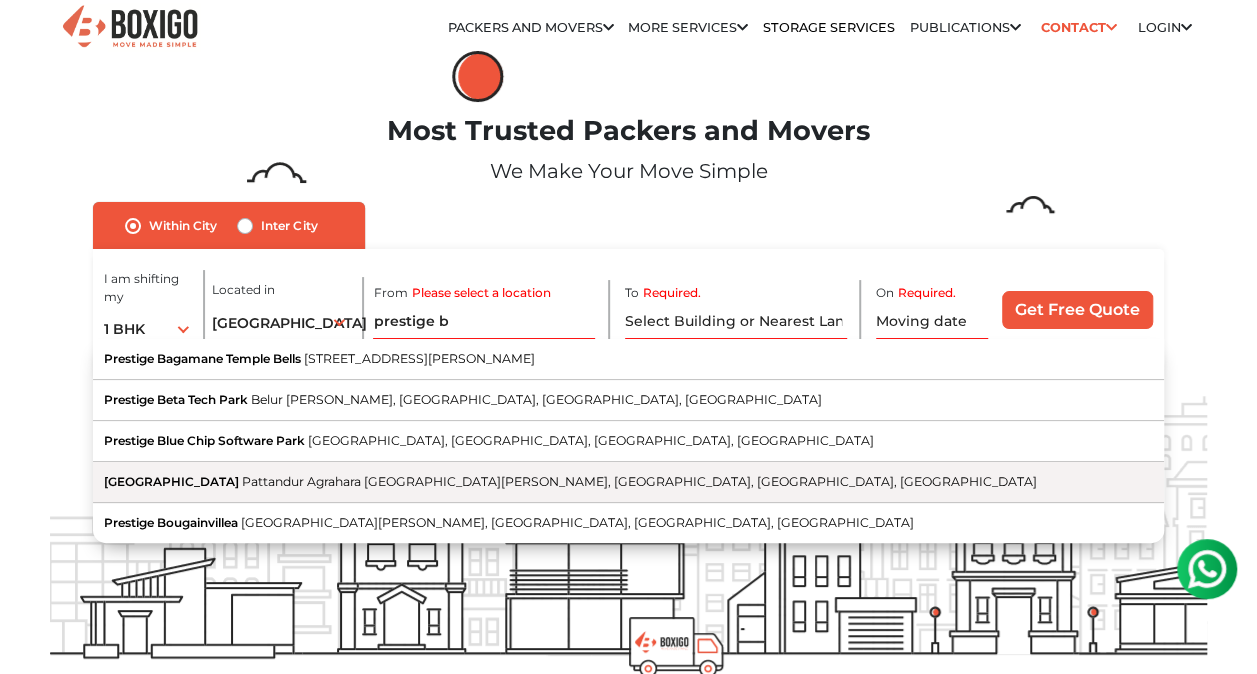 type on "[GEOGRAPHIC_DATA][PERSON_NAME], [GEOGRAPHIC_DATA], [GEOGRAPHIC_DATA], [GEOGRAPHIC_DATA]" 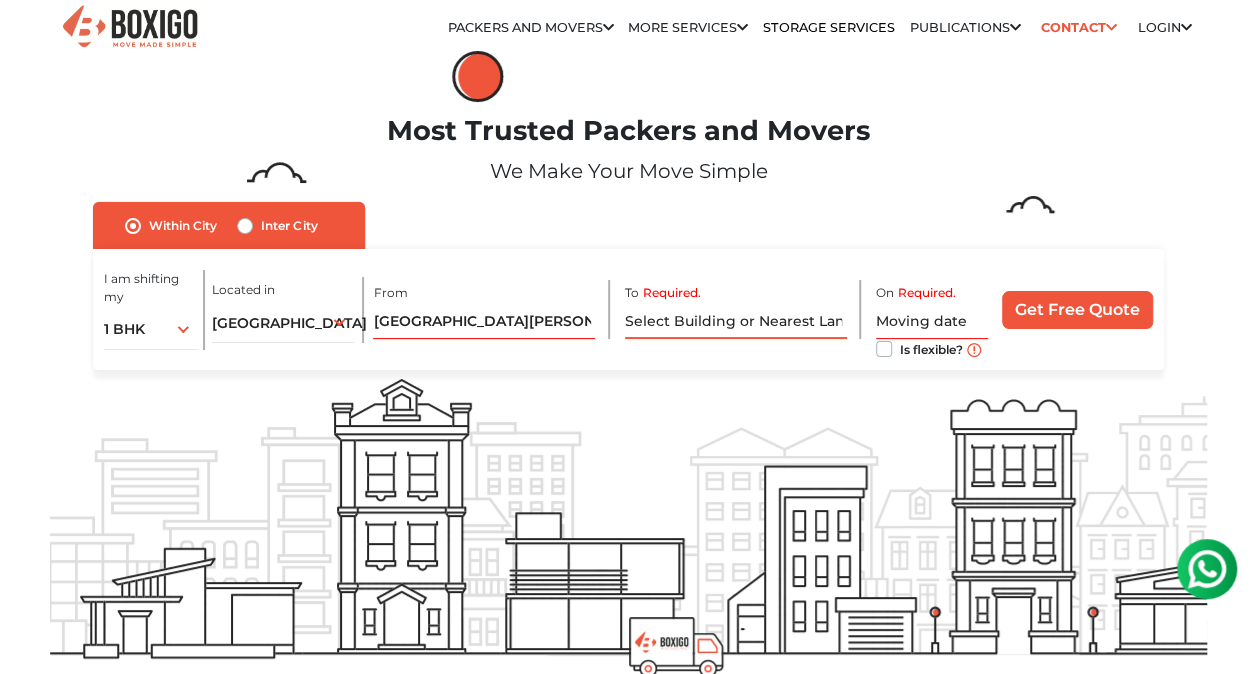 click on "Required." at bounding box center [736, 321] 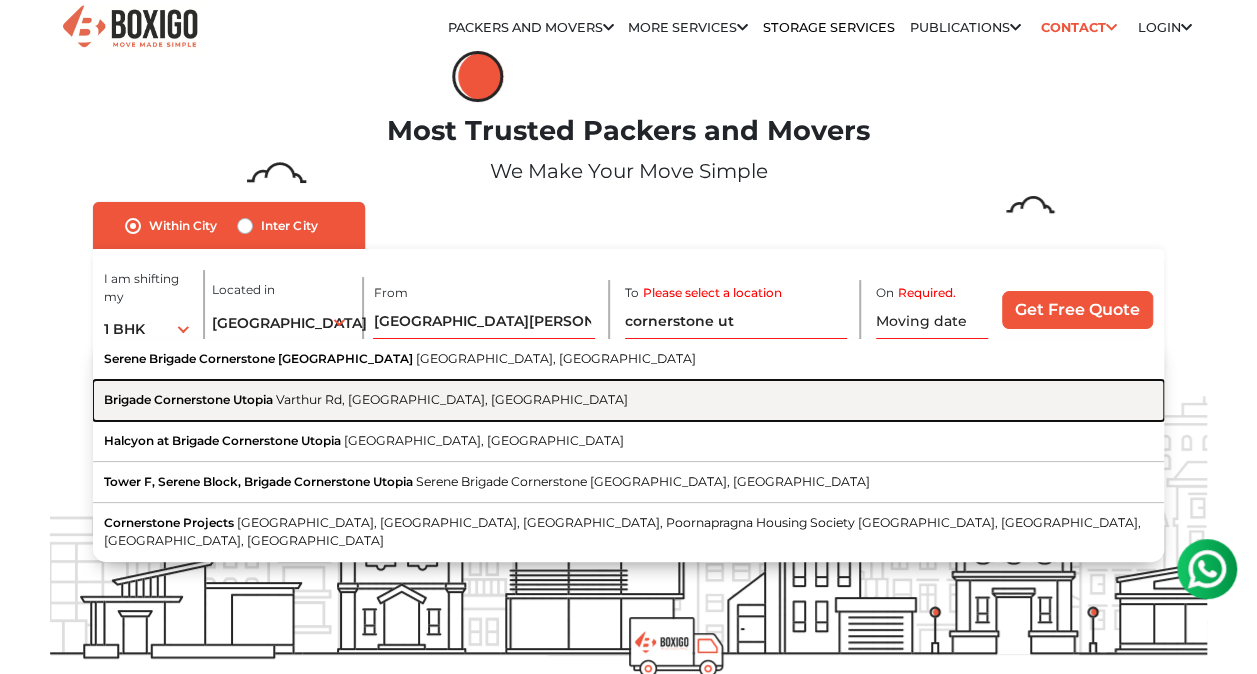 click on "Brigade Cornerstone Utopia
Varthur Rd, Bengaluru, Karnataka" at bounding box center [628, 400] 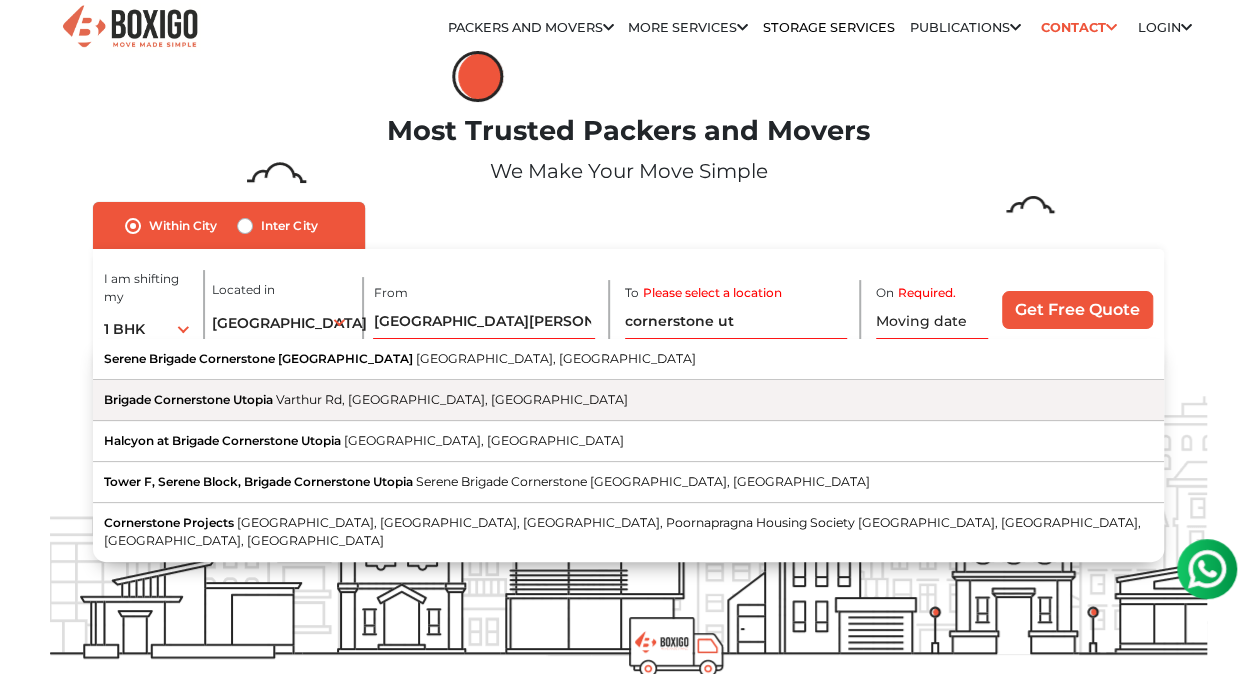 type on "Brigade Cornerstone Utopia, [GEOGRAPHIC_DATA], [GEOGRAPHIC_DATA]" 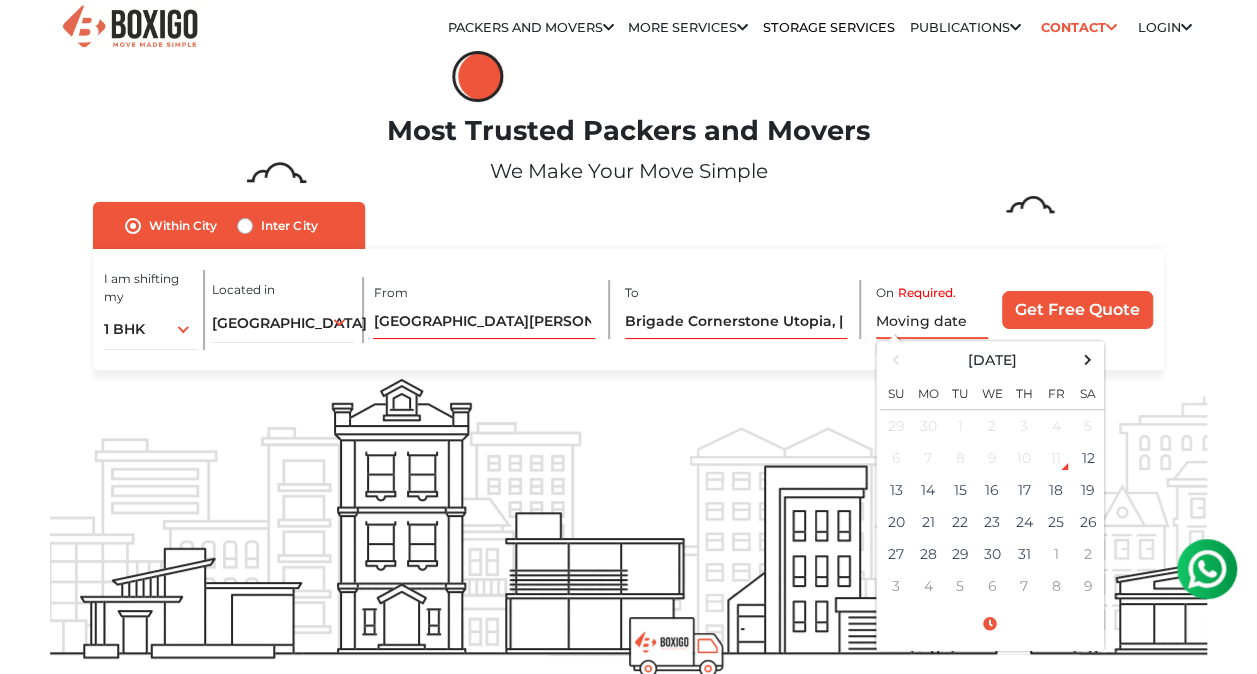 click at bounding box center (932, 321) 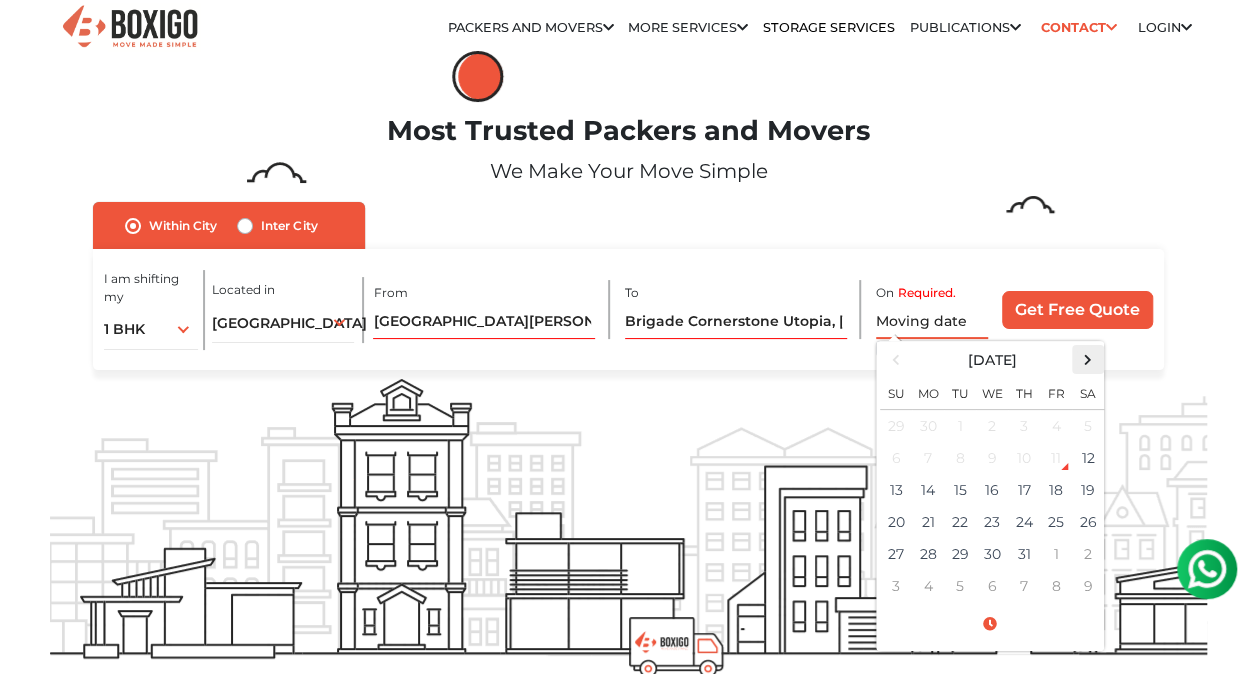 click at bounding box center (1088, 359) 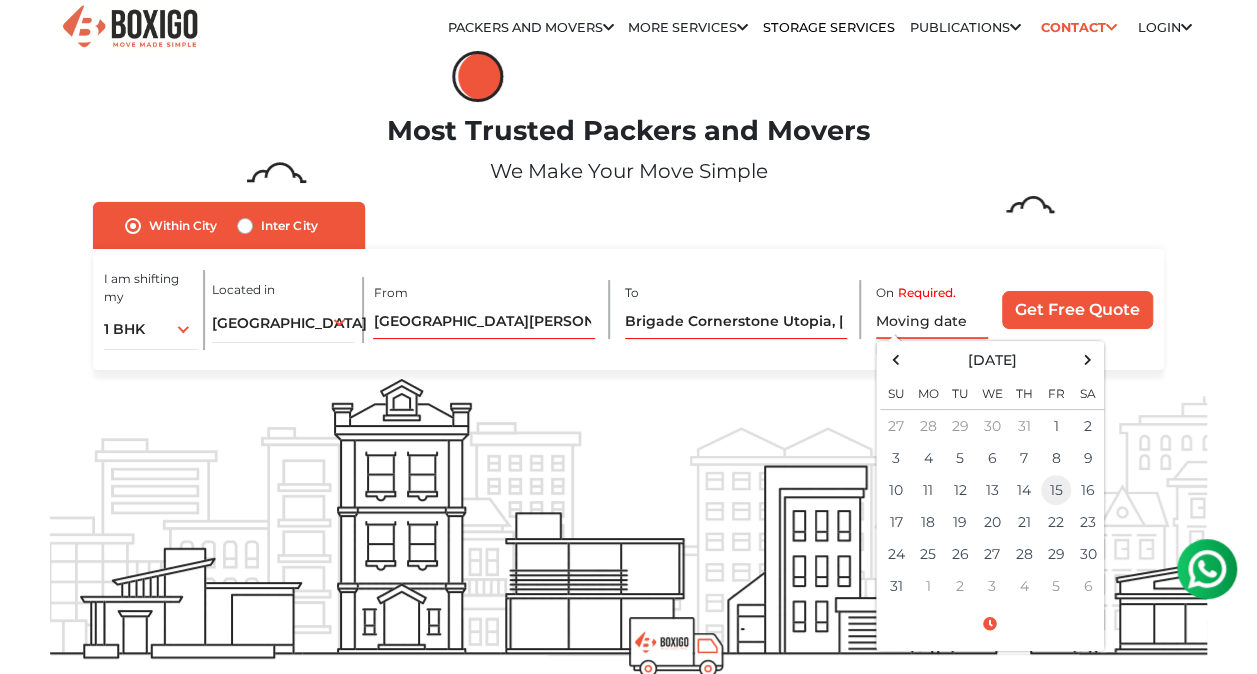 click on "15" at bounding box center (1056, 490) 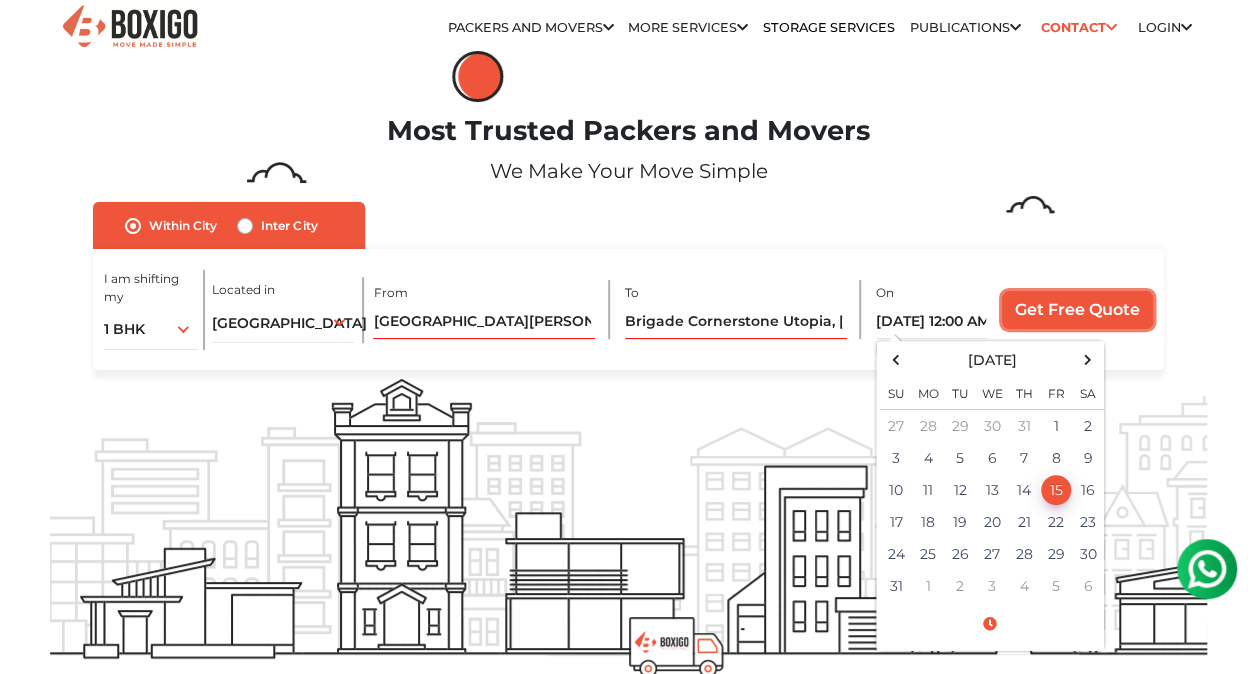 click on "Get Free Quote" at bounding box center [1077, 310] 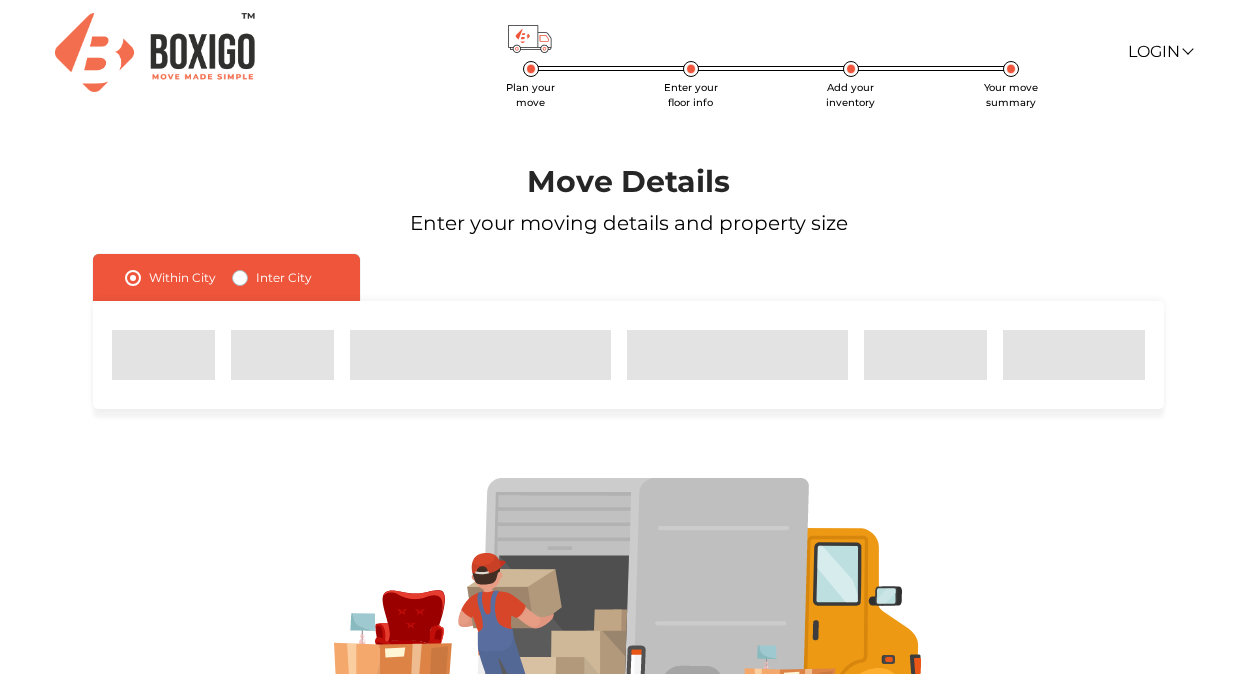 scroll, scrollTop: 0, scrollLeft: 0, axis: both 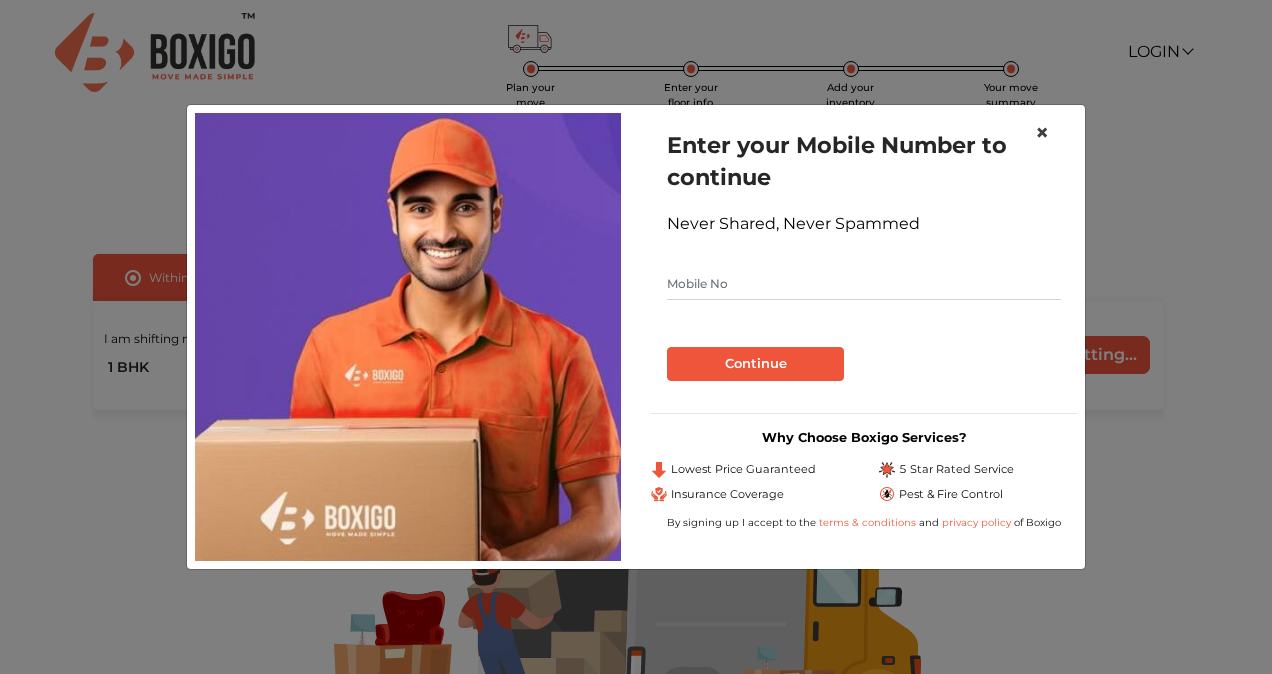 click on "×" at bounding box center (1042, 132) 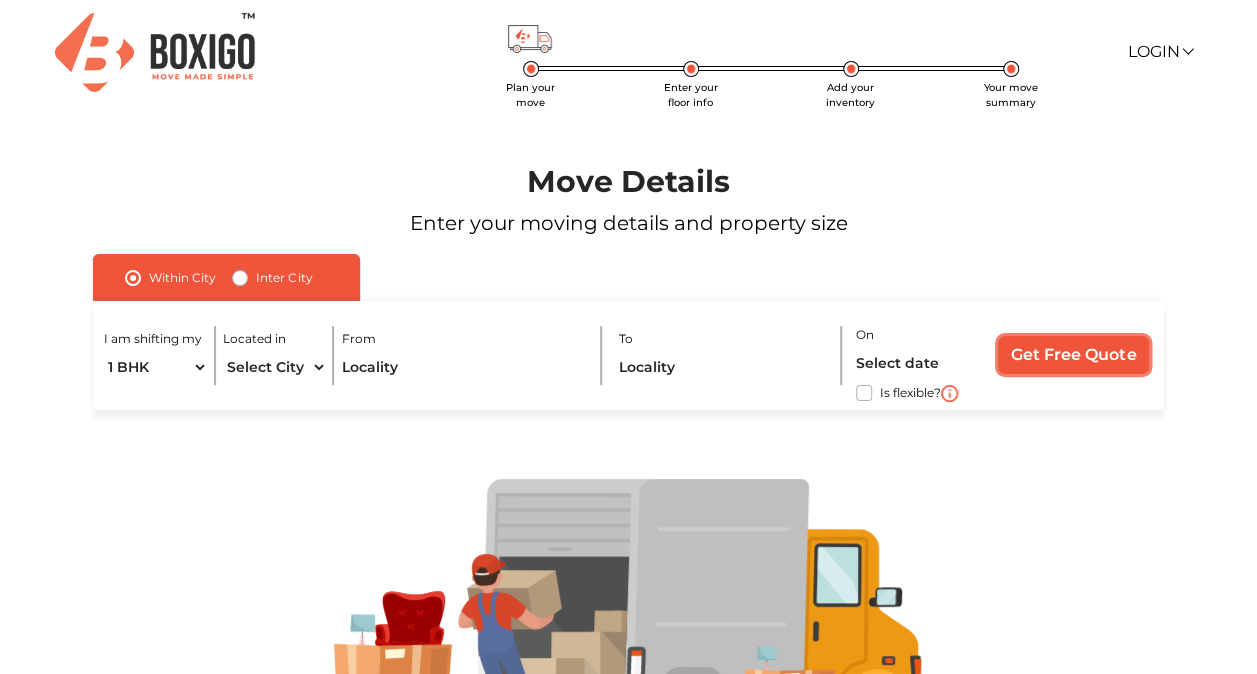 click on "Get Free Quote" at bounding box center [1073, 355] 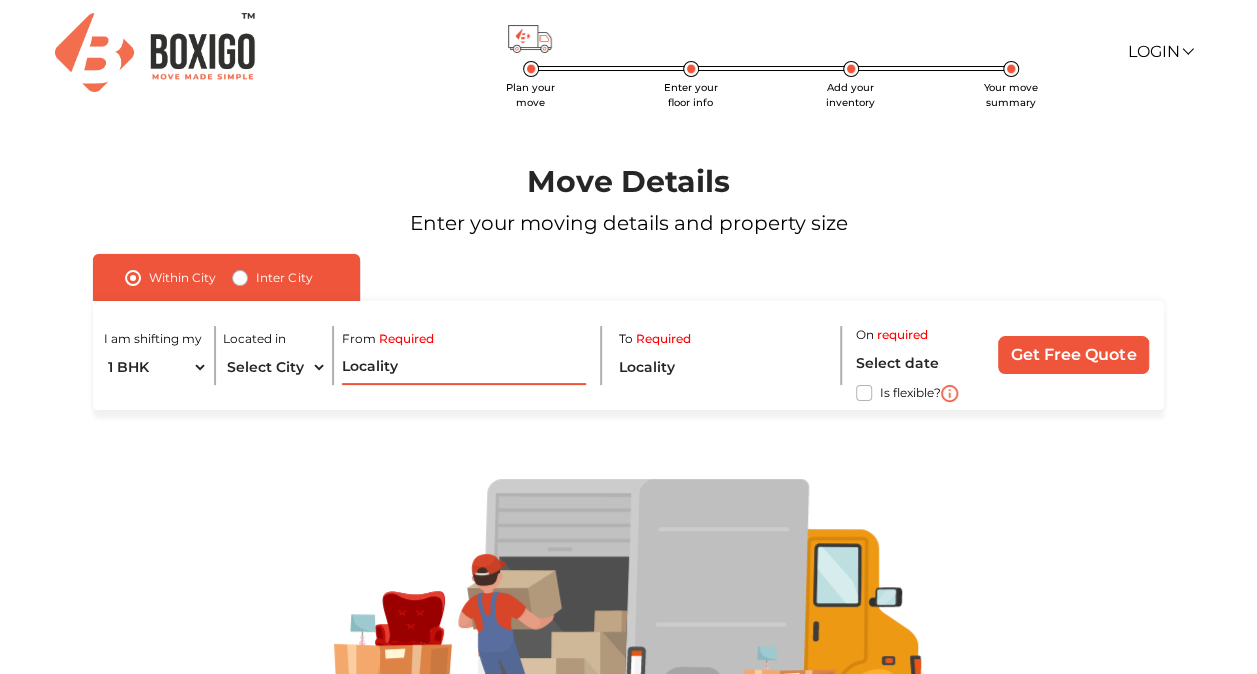 click at bounding box center [464, 367] 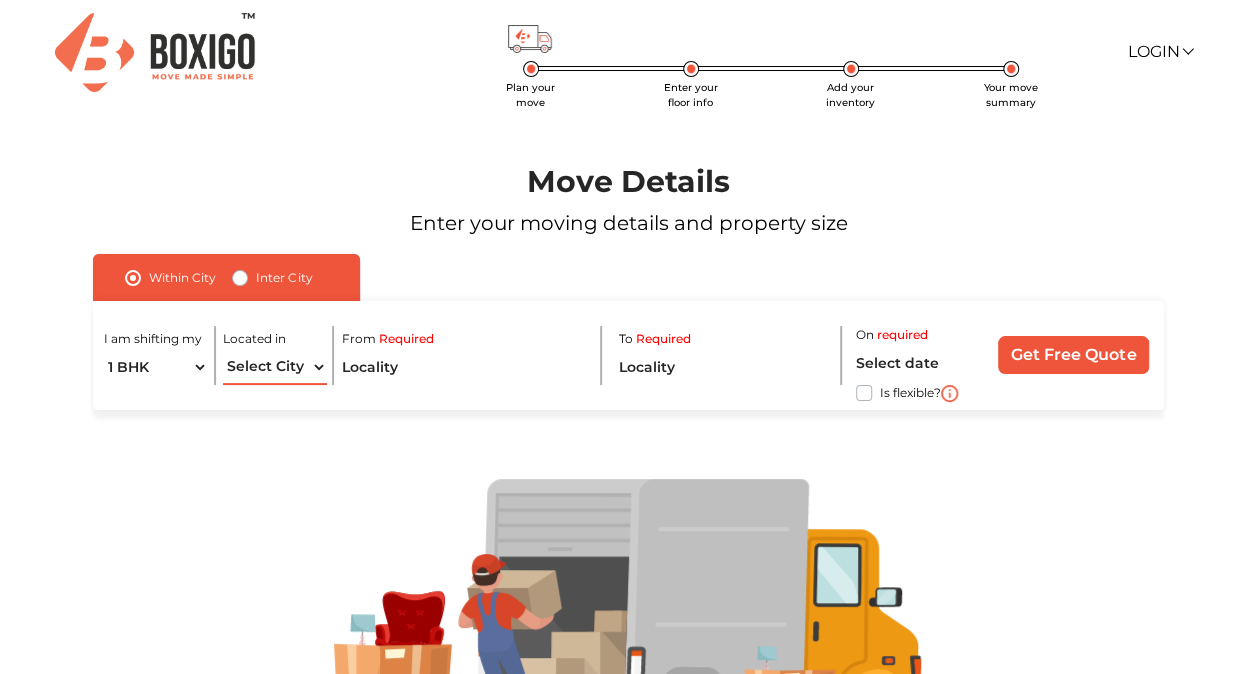 click on "Select City [GEOGRAPHIC_DATA] [GEOGRAPHIC_DATA] [GEOGRAPHIC_DATA] [GEOGRAPHIC_DATA] [GEOGRAPHIC_DATA] [GEOGRAPHIC_DATA] [GEOGRAPHIC_DATA] [GEOGRAPHIC_DATA] [GEOGRAPHIC_DATA] [GEOGRAPHIC_DATA] [GEOGRAPHIC_DATA] [GEOGRAPHIC_DATA] [GEOGRAPHIC_DATA] [GEOGRAPHIC_DATA] [GEOGRAPHIC_DATA] & [GEOGRAPHIC_DATA] [GEOGRAPHIC_DATA] [GEOGRAPHIC_DATA] [GEOGRAPHIC_DATA] [GEOGRAPHIC_DATA] [GEOGRAPHIC_DATA] [GEOGRAPHIC_DATA] [GEOGRAPHIC_DATA] [GEOGRAPHIC_DATA] [GEOGRAPHIC_DATA] [GEOGRAPHIC_DATA] [GEOGRAPHIC_DATA] [GEOGRAPHIC_DATA] [GEOGRAPHIC_DATA] [GEOGRAPHIC_DATA] [GEOGRAPHIC_DATA] [GEOGRAPHIC_DATA] [GEOGRAPHIC_DATA] [GEOGRAPHIC_DATA] [GEOGRAPHIC_DATA] [GEOGRAPHIC_DATA] [GEOGRAPHIC_DATA]" at bounding box center [275, 367] 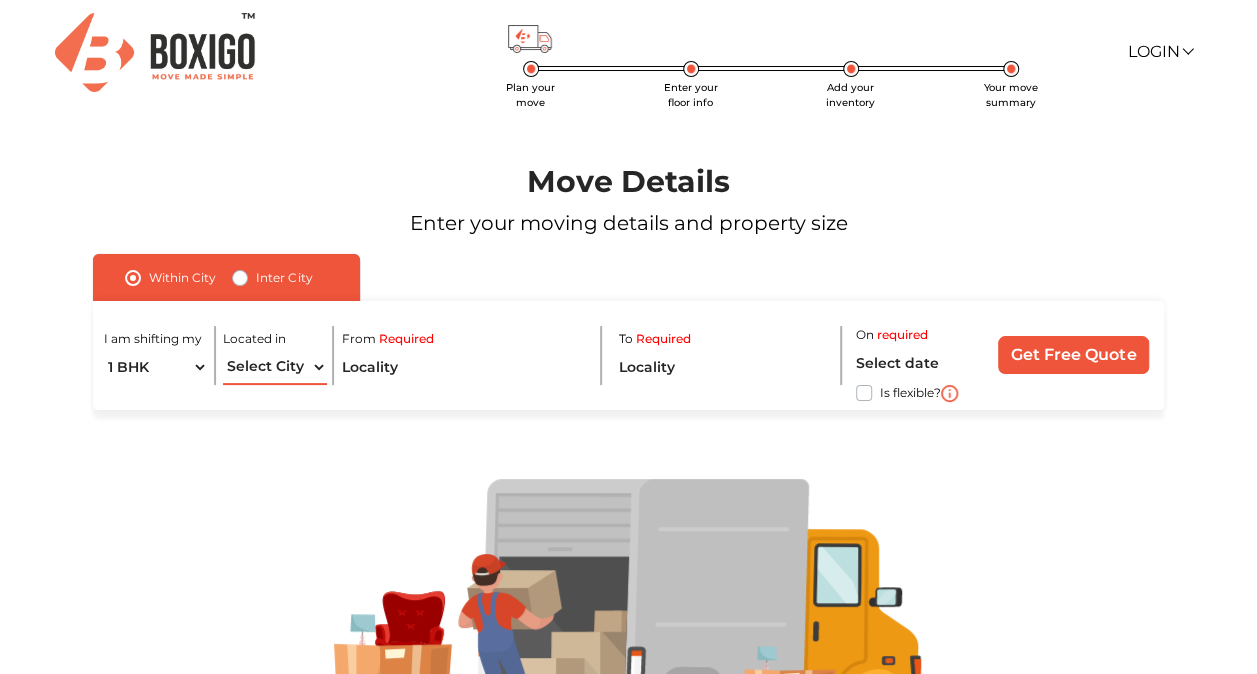 select on "[GEOGRAPHIC_DATA]" 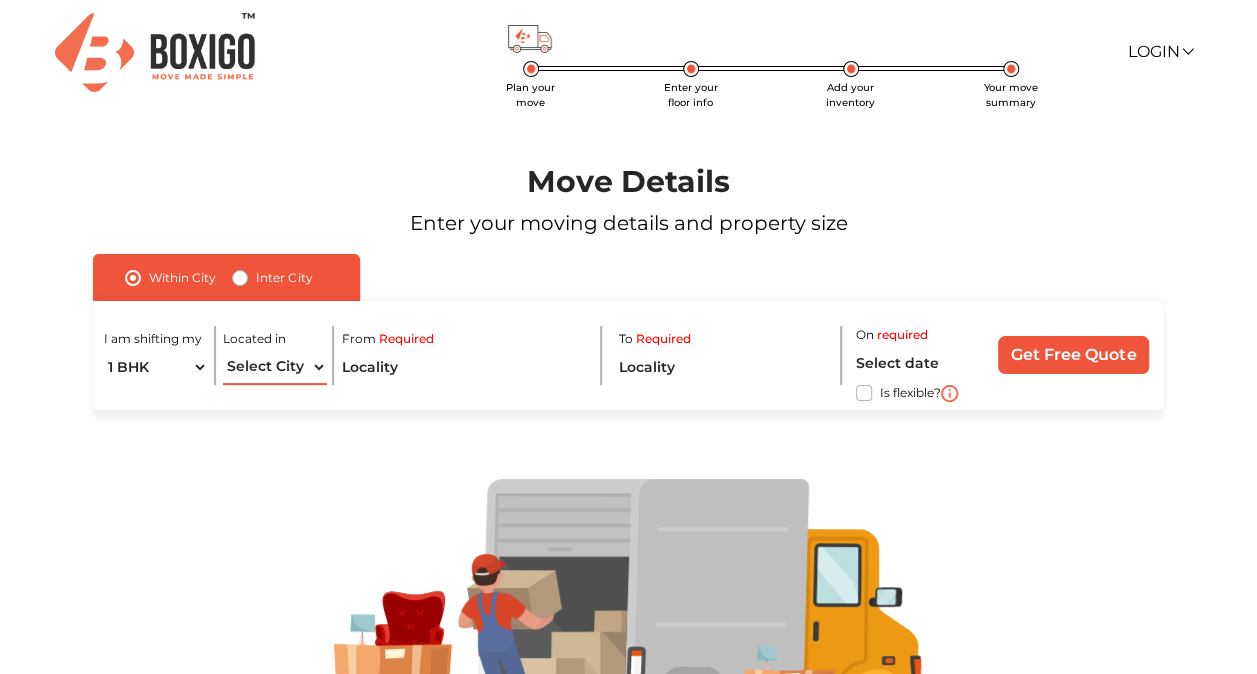 click on "Select City [GEOGRAPHIC_DATA] [GEOGRAPHIC_DATA] [GEOGRAPHIC_DATA] [GEOGRAPHIC_DATA] [GEOGRAPHIC_DATA] [GEOGRAPHIC_DATA] [GEOGRAPHIC_DATA] [GEOGRAPHIC_DATA] [GEOGRAPHIC_DATA] [GEOGRAPHIC_DATA] [GEOGRAPHIC_DATA] [GEOGRAPHIC_DATA] [GEOGRAPHIC_DATA] [GEOGRAPHIC_DATA] [GEOGRAPHIC_DATA] & [GEOGRAPHIC_DATA] [GEOGRAPHIC_DATA] [GEOGRAPHIC_DATA] [GEOGRAPHIC_DATA] [GEOGRAPHIC_DATA] [GEOGRAPHIC_DATA] [GEOGRAPHIC_DATA] [GEOGRAPHIC_DATA] [GEOGRAPHIC_DATA] [GEOGRAPHIC_DATA] [GEOGRAPHIC_DATA] [GEOGRAPHIC_DATA] [GEOGRAPHIC_DATA] [GEOGRAPHIC_DATA] [GEOGRAPHIC_DATA] [GEOGRAPHIC_DATA] [GEOGRAPHIC_DATA] [GEOGRAPHIC_DATA] [GEOGRAPHIC_DATA] [GEOGRAPHIC_DATA] [GEOGRAPHIC_DATA] [GEOGRAPHIC_DATA]" at bounding box center [275, 367] 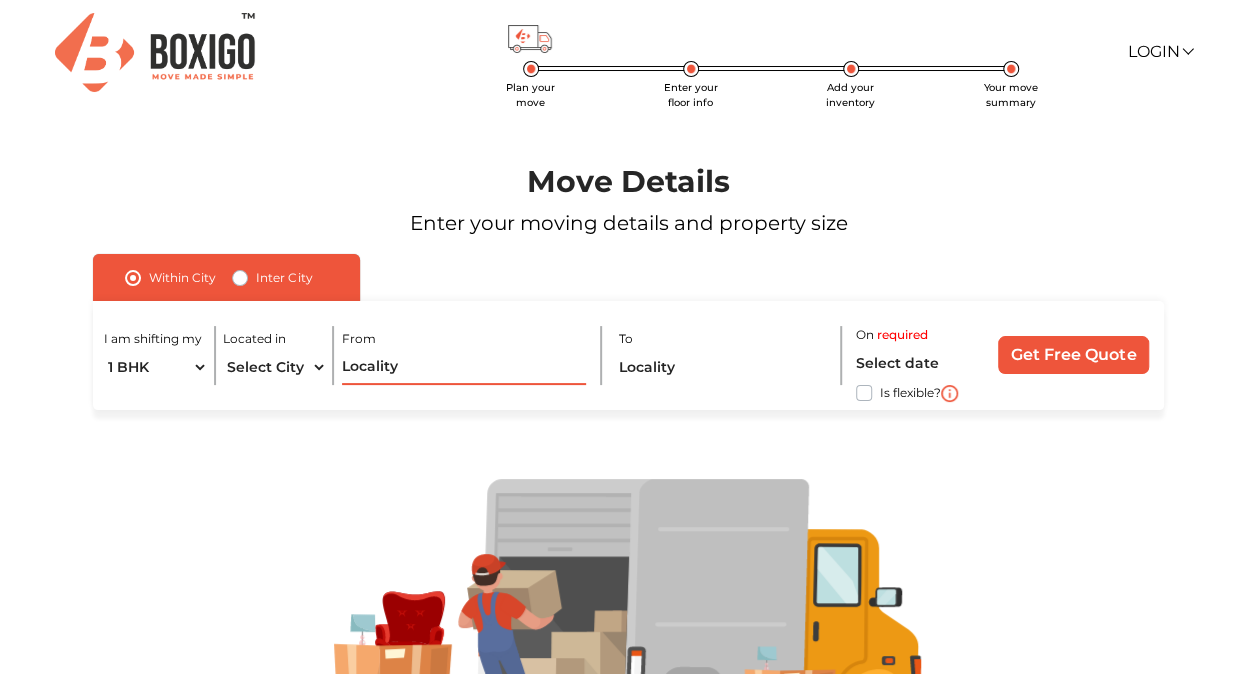click at bounding box center (464, 367) 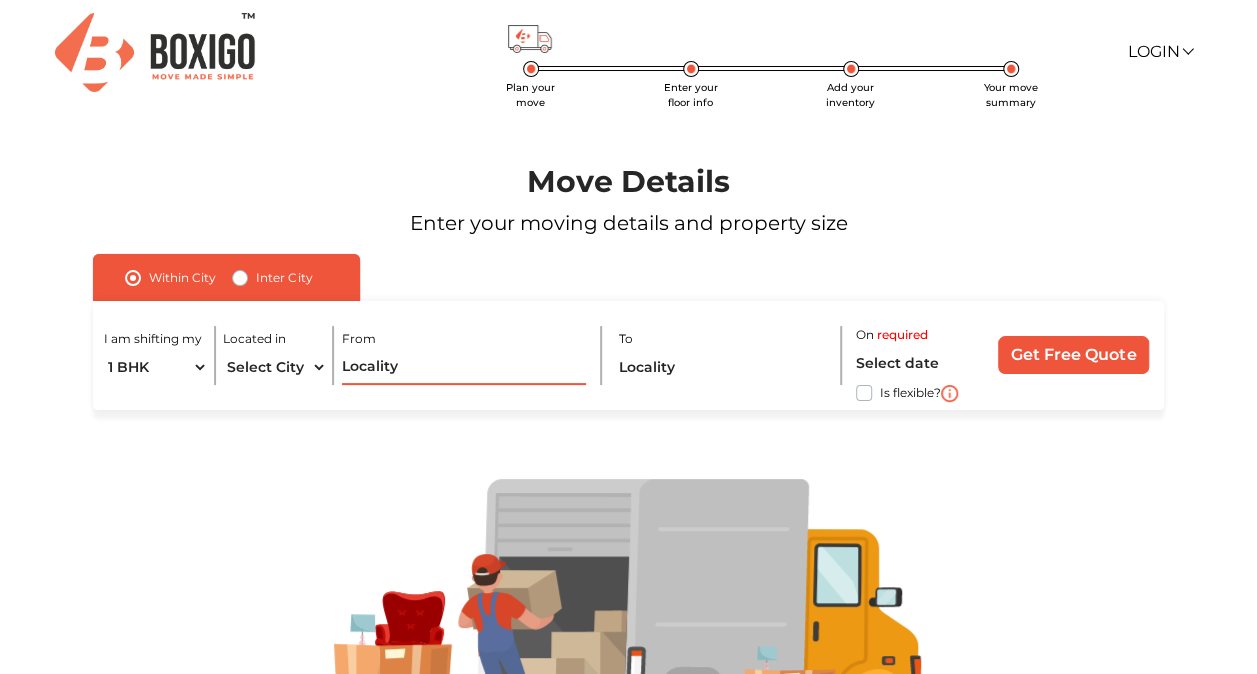 type on "b" 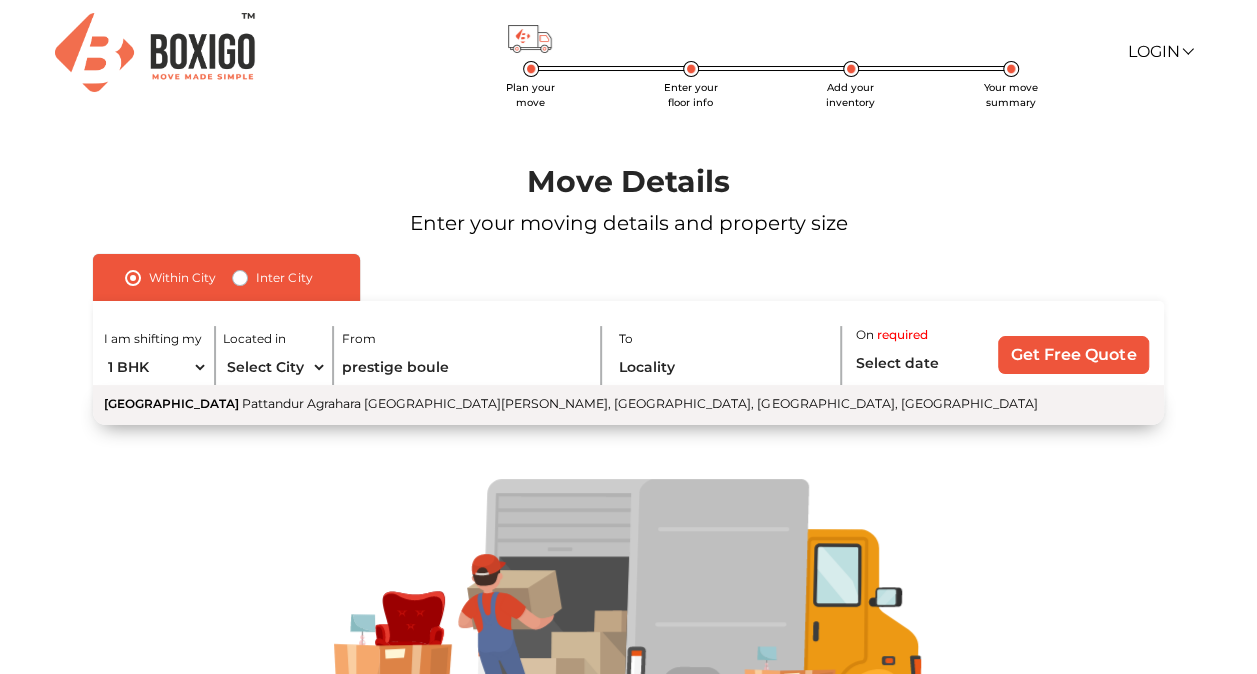 click on "Pattandur Agrahara [GEOGRAPHIC_DATA][PERSON_NAME], [GEOGRAPHIC_DATA], [GEOGRAPHIC_DATA], [GEOGRAPHIC_DATA]" at bounding box center (639, 403) 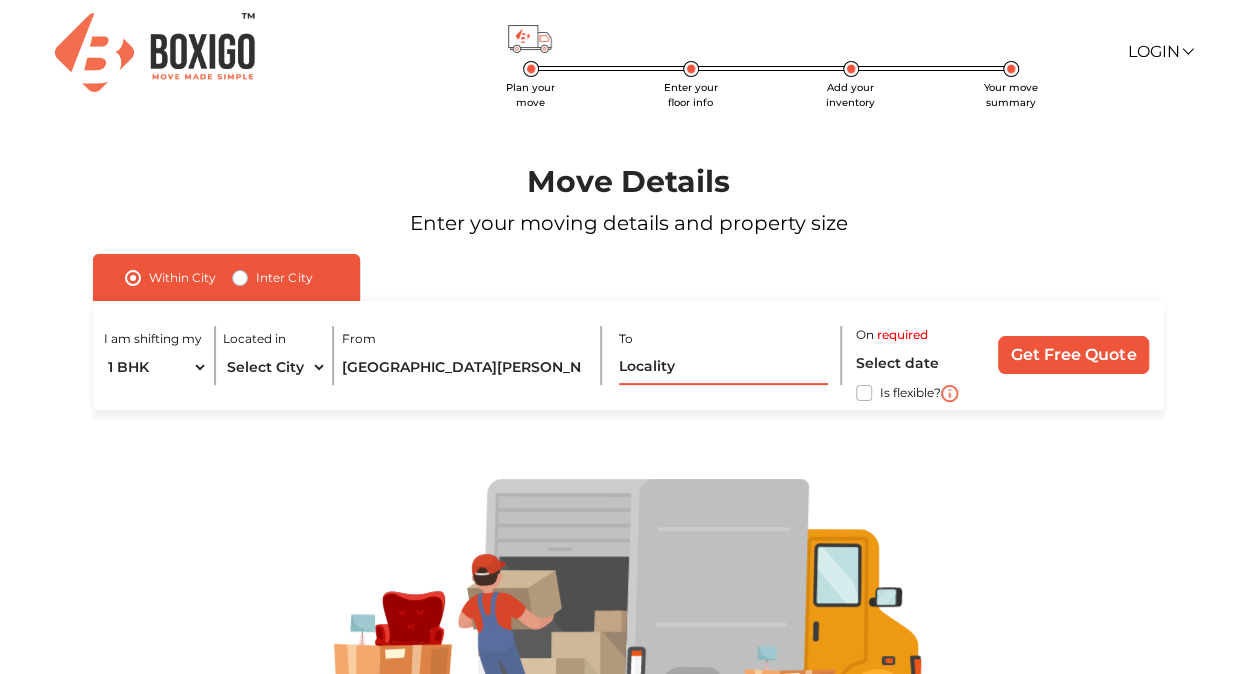 click at bounding box center (723, 367) 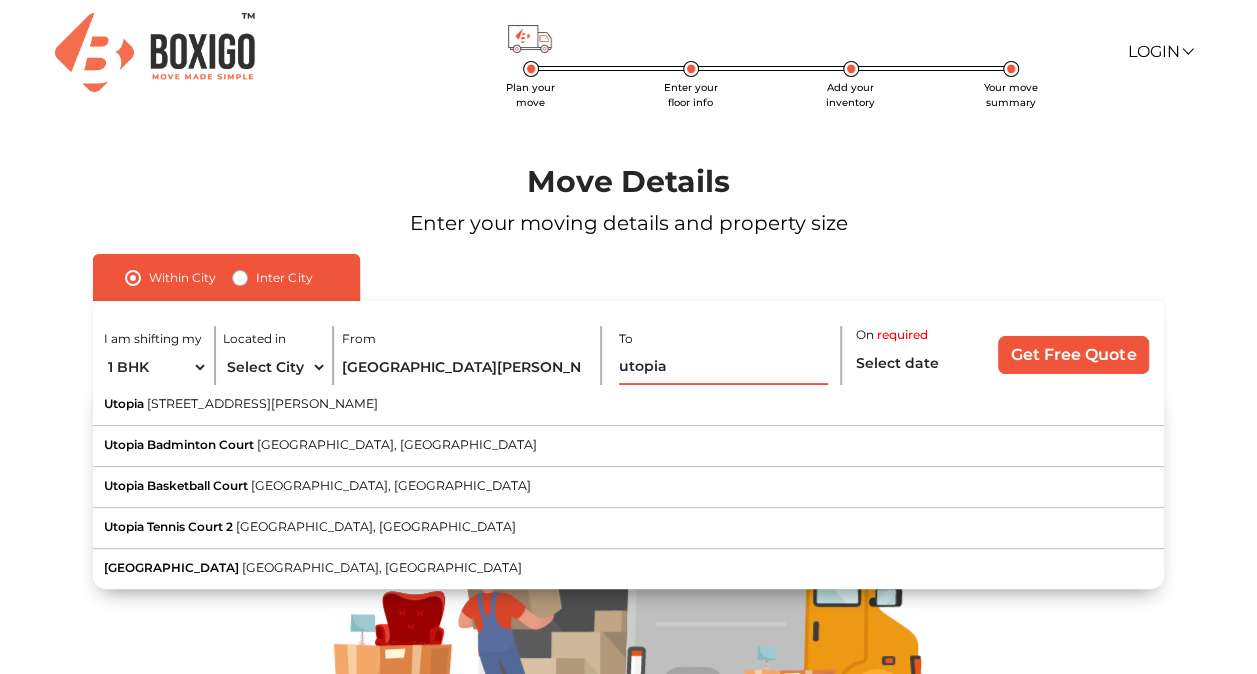 click on "utopia" at bounding box center [723, 367] 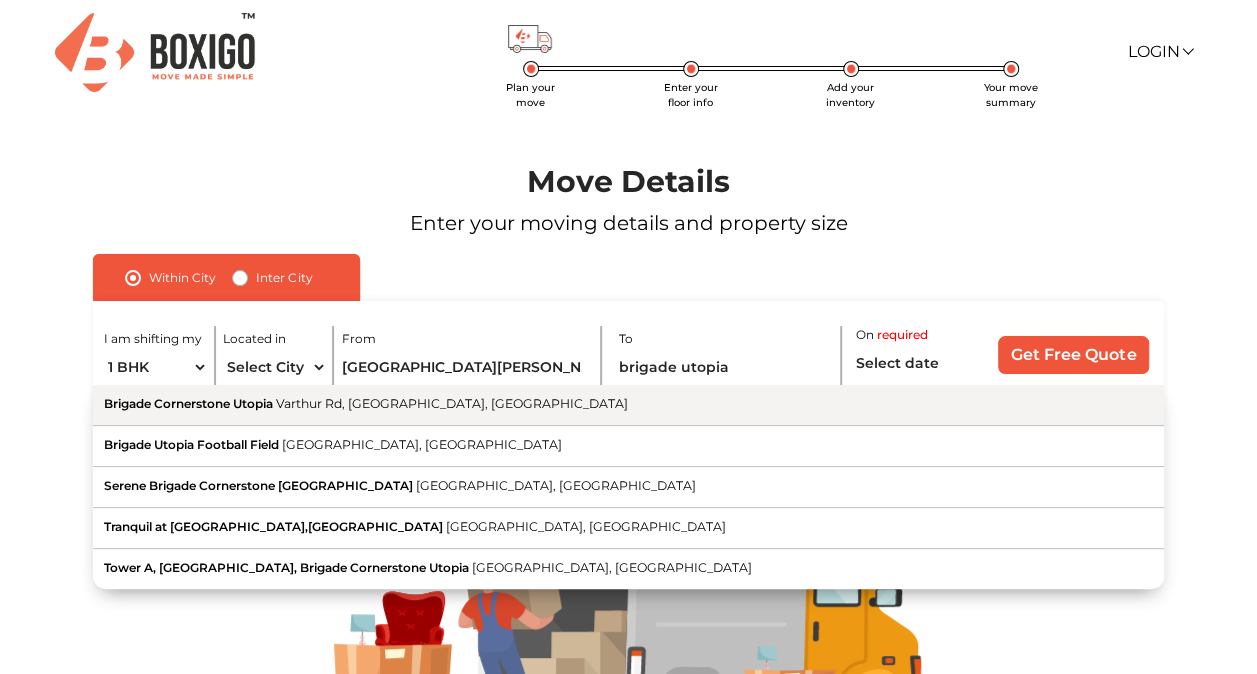 click on "Brigade Cornerstone Utopia [GEOGRAPHIC_DATA], [GEOGRAPHIC_DATA], [GEOGRAPHIC_DATA]" at bounding box center (628, 405) 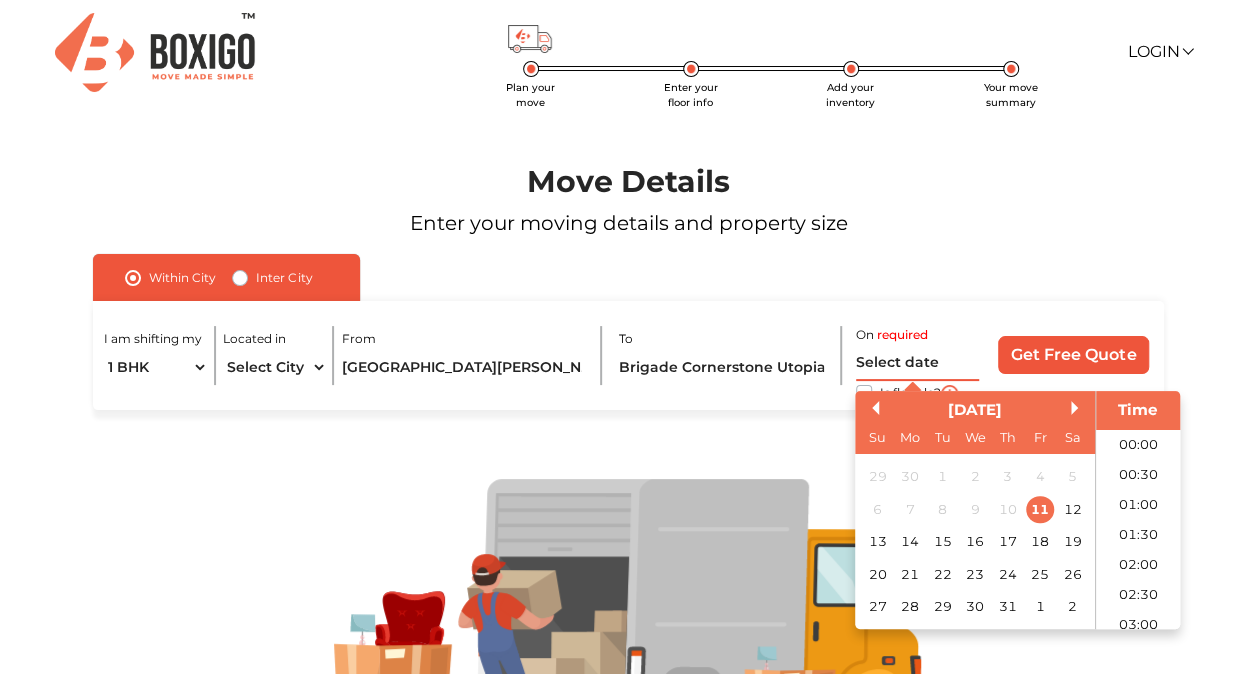 click at bounding box center (917, 363) 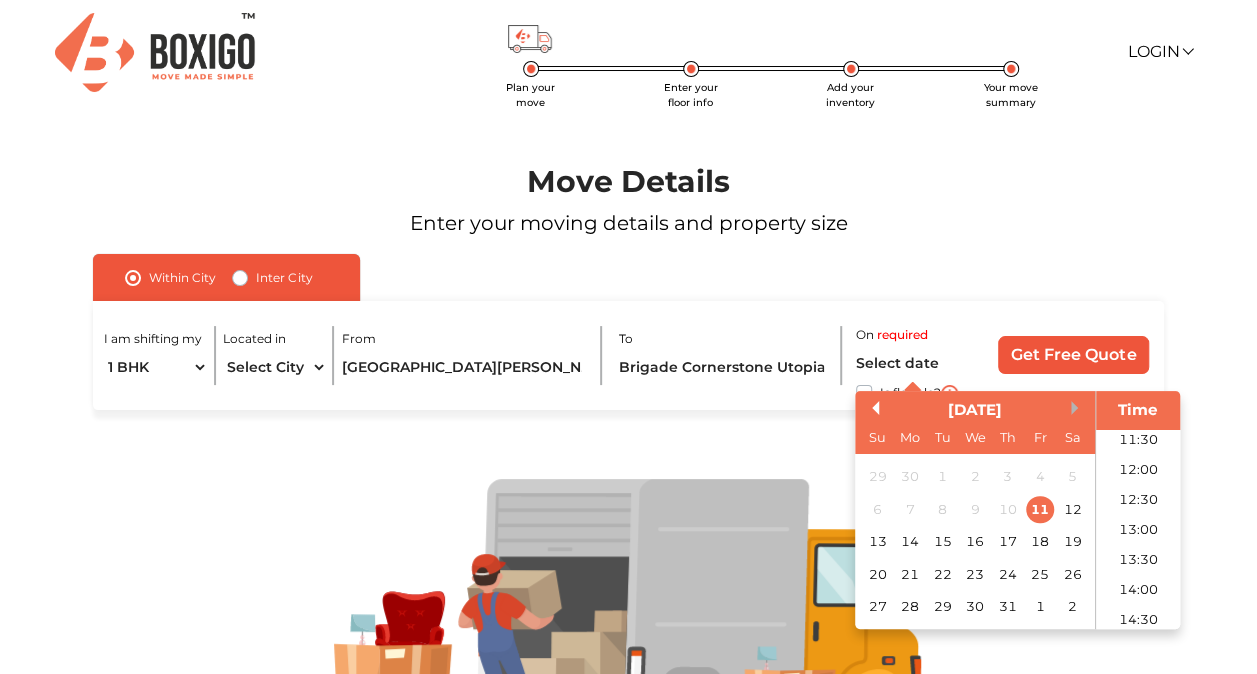 click on "Next Month" at bounding box center [1078, 408] 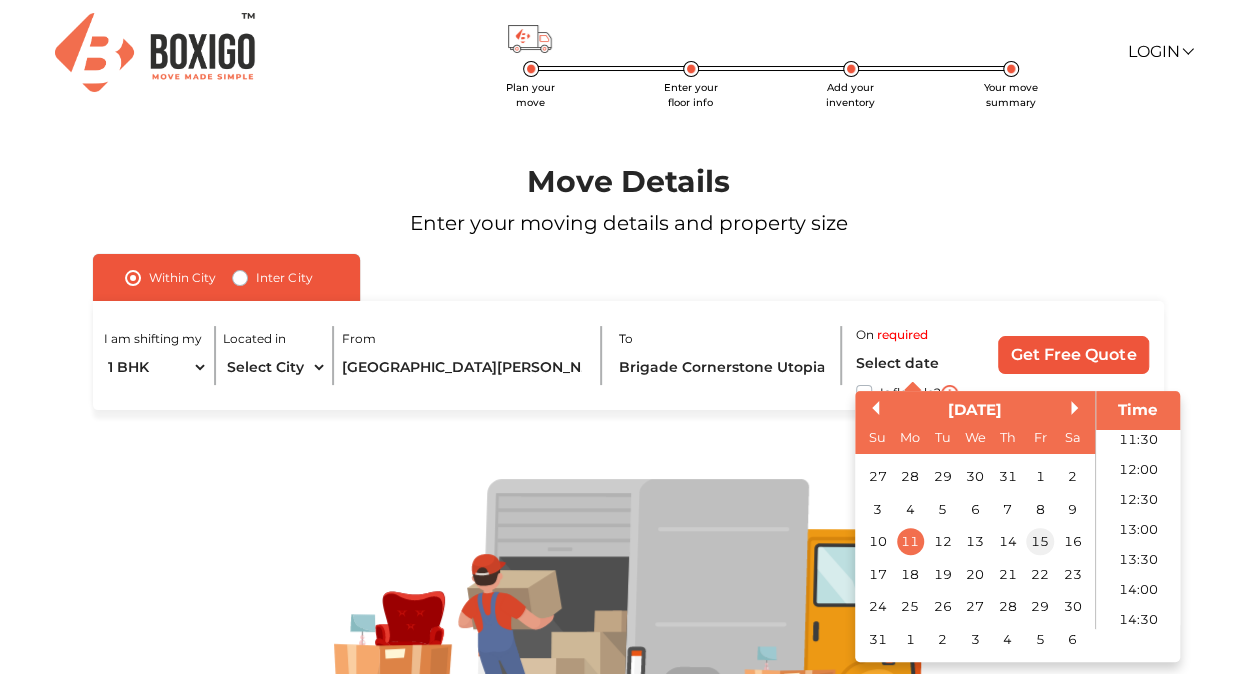 click on "15" at bounding box center [1040, 541] 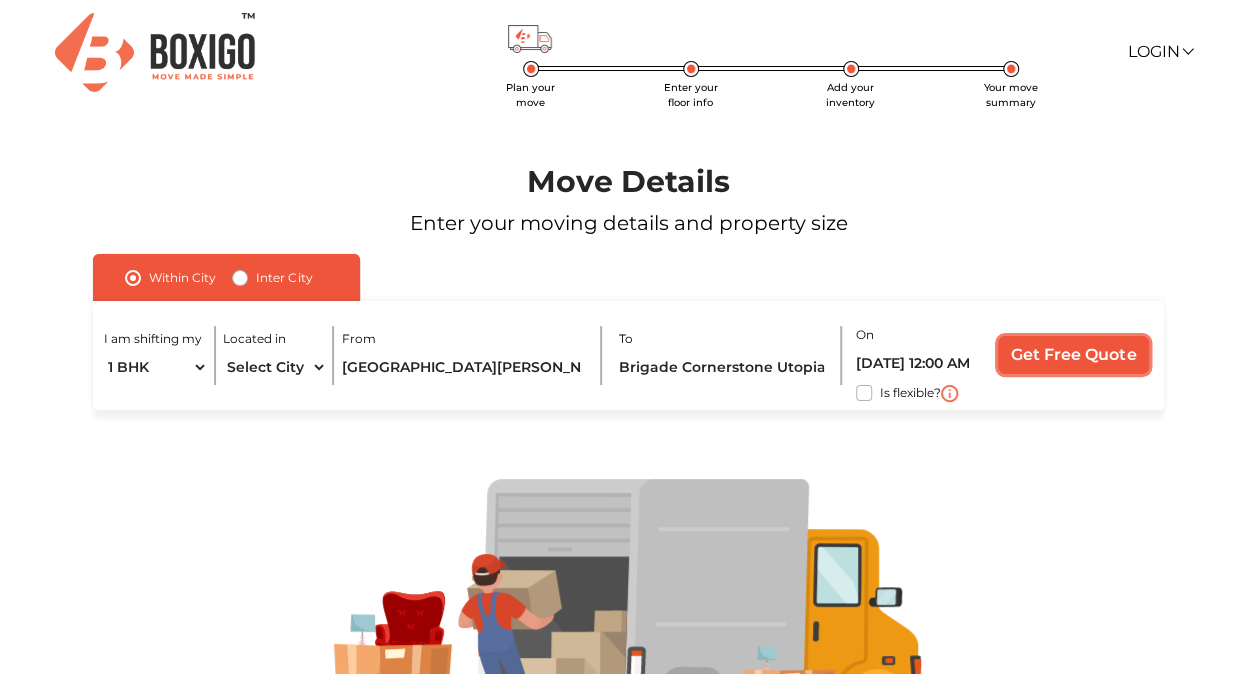 click on "Get Free Quote" at bounding box center (1073, 355) 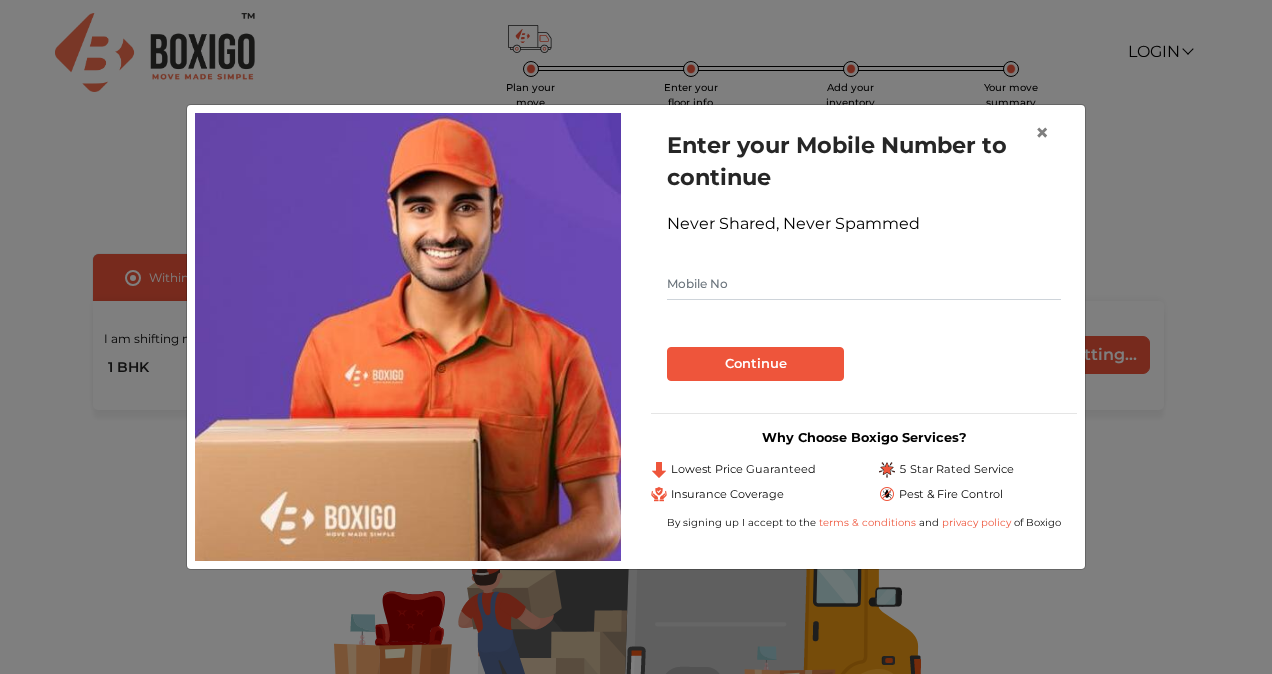 click on "Enter your Mobile Number to continue Never Shared, Never Spammed   Continue" at bounding box center (864, 255) 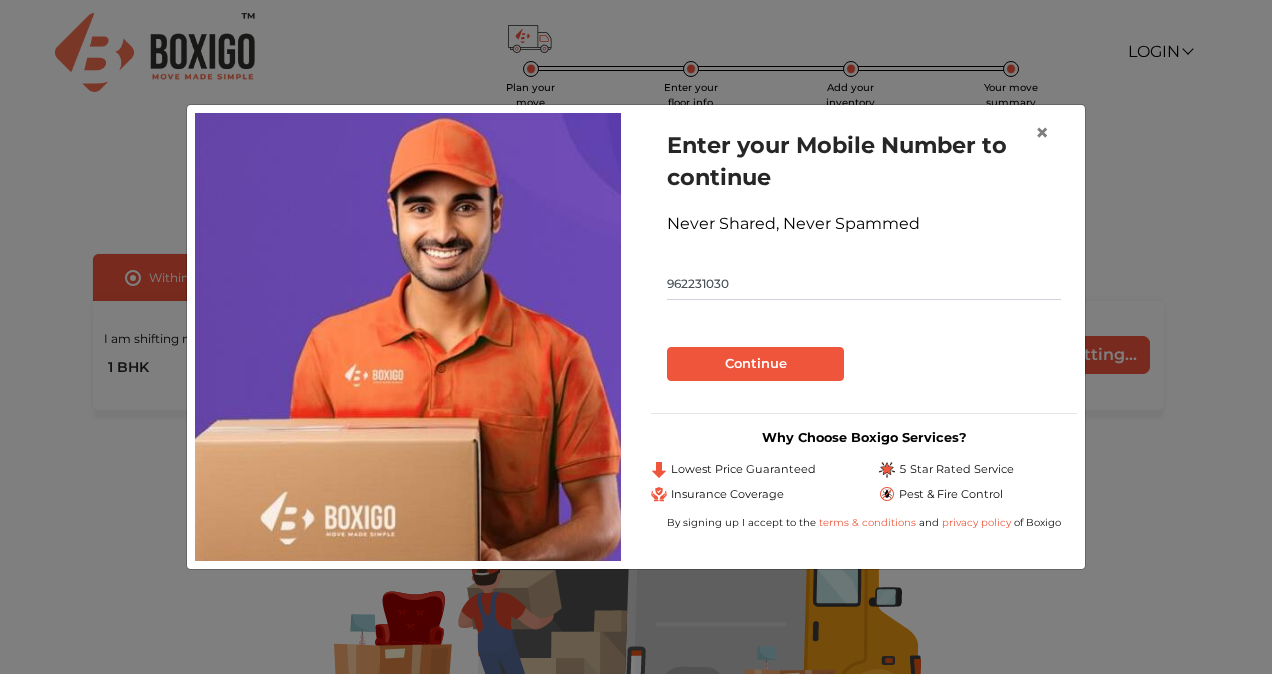 click on "962231030" at bounding box center [864, 284] 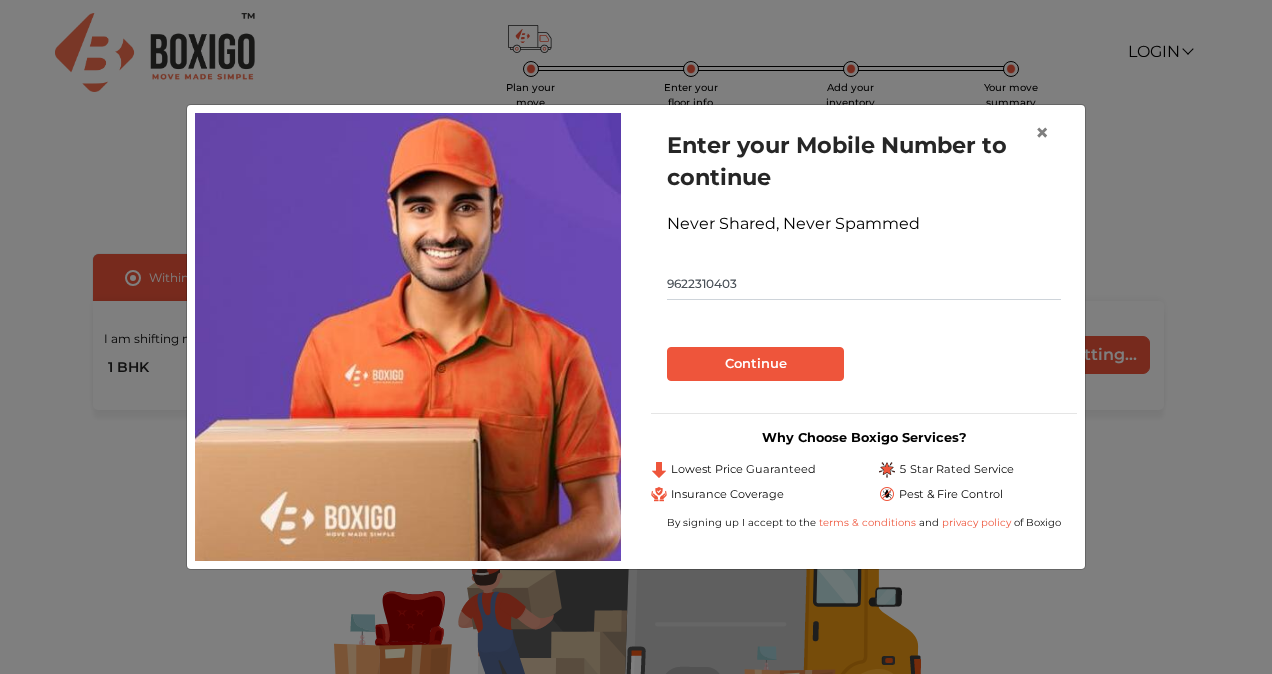click on "9622310403" at bounding box center [864, 284] 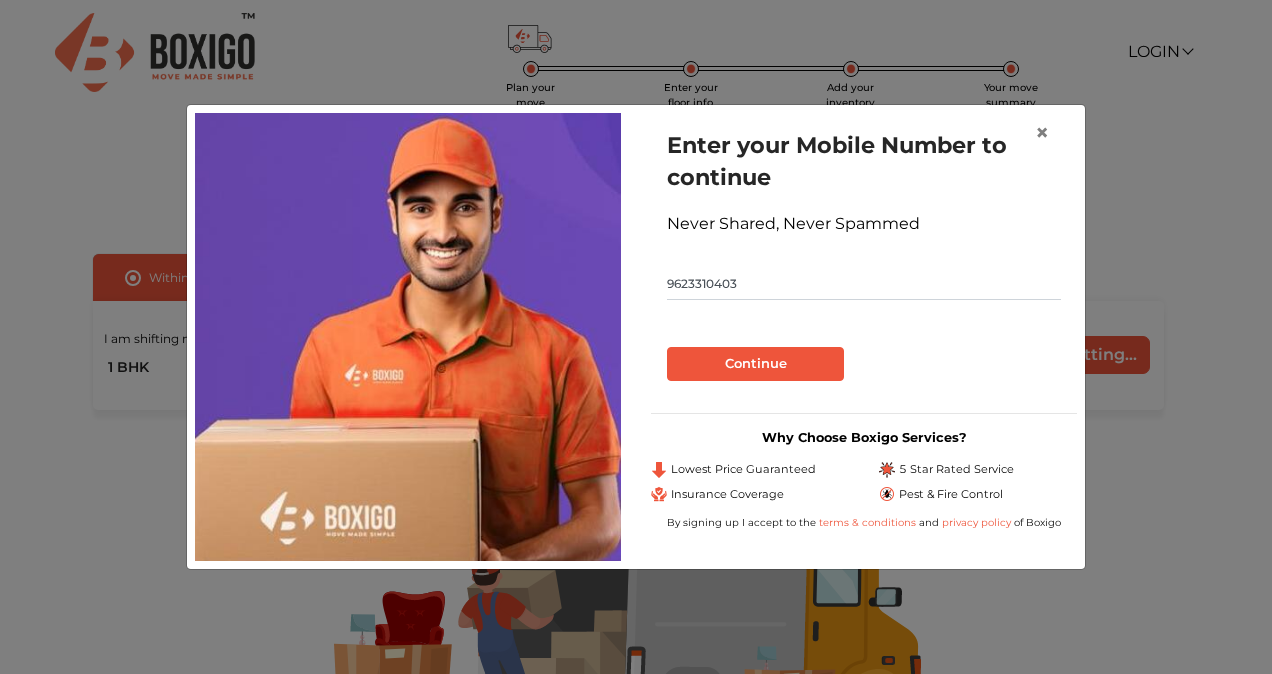 type on "9623310403" 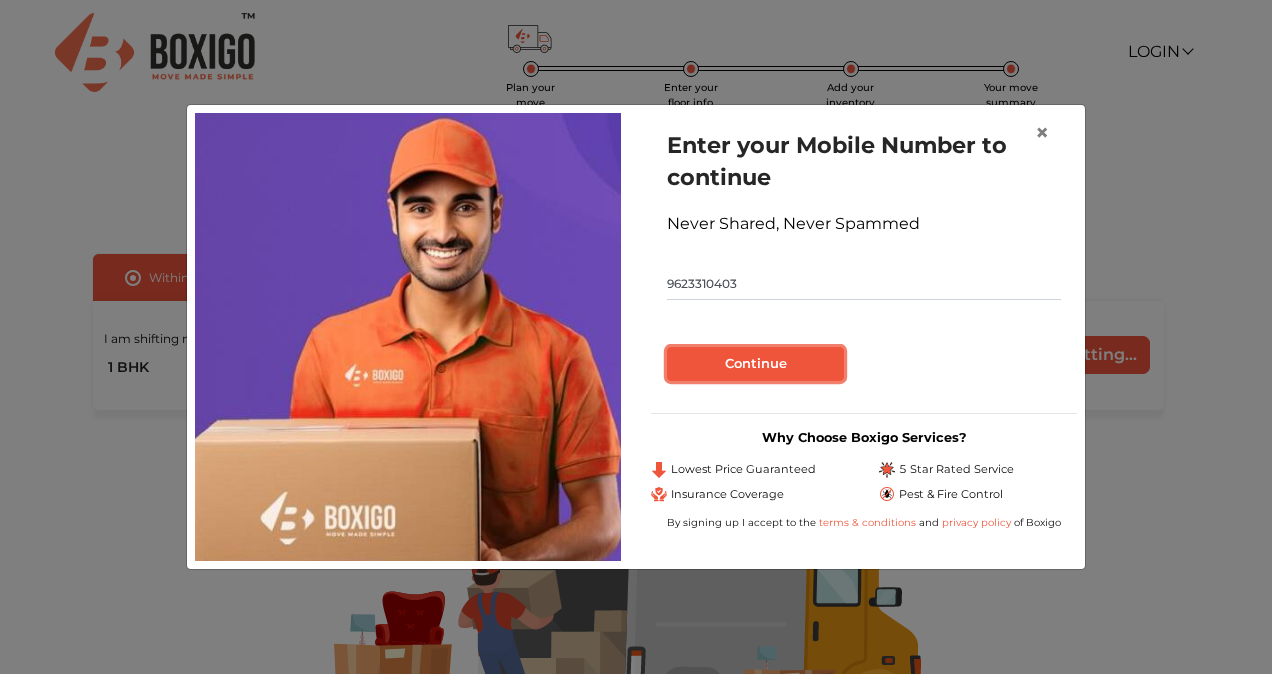 click on "Continue" at bounding box center [755, 364] 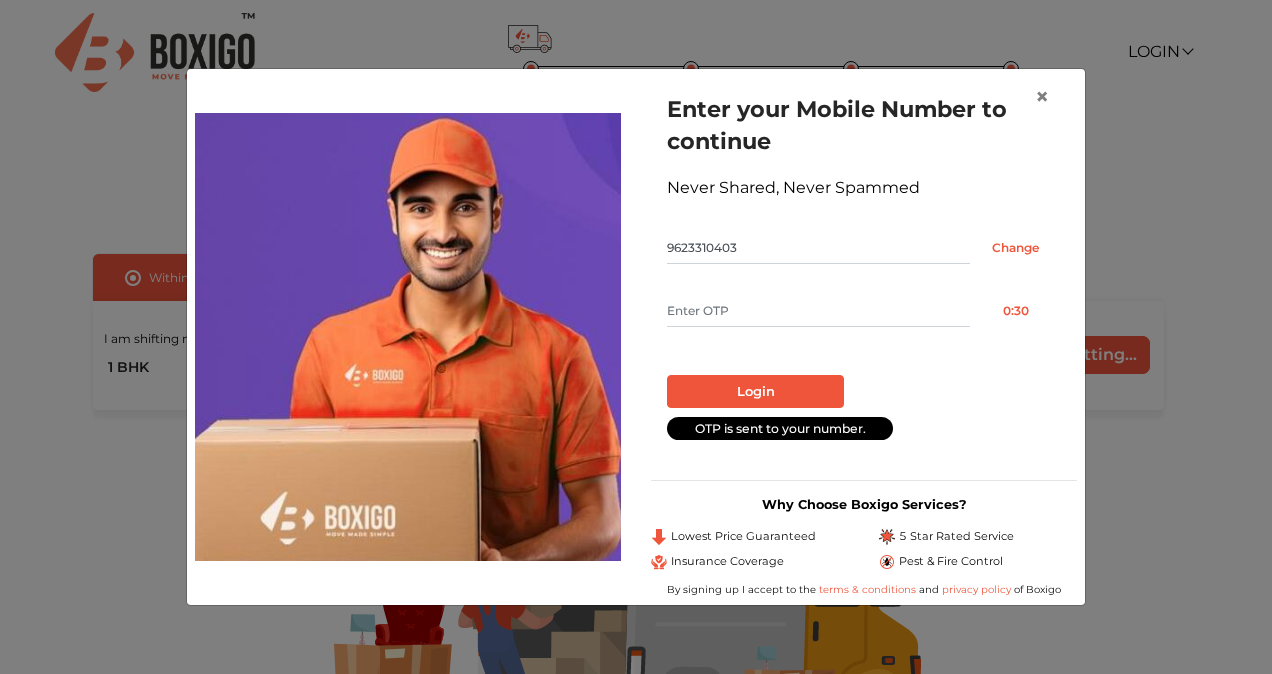click at bounding box center (818, 311) 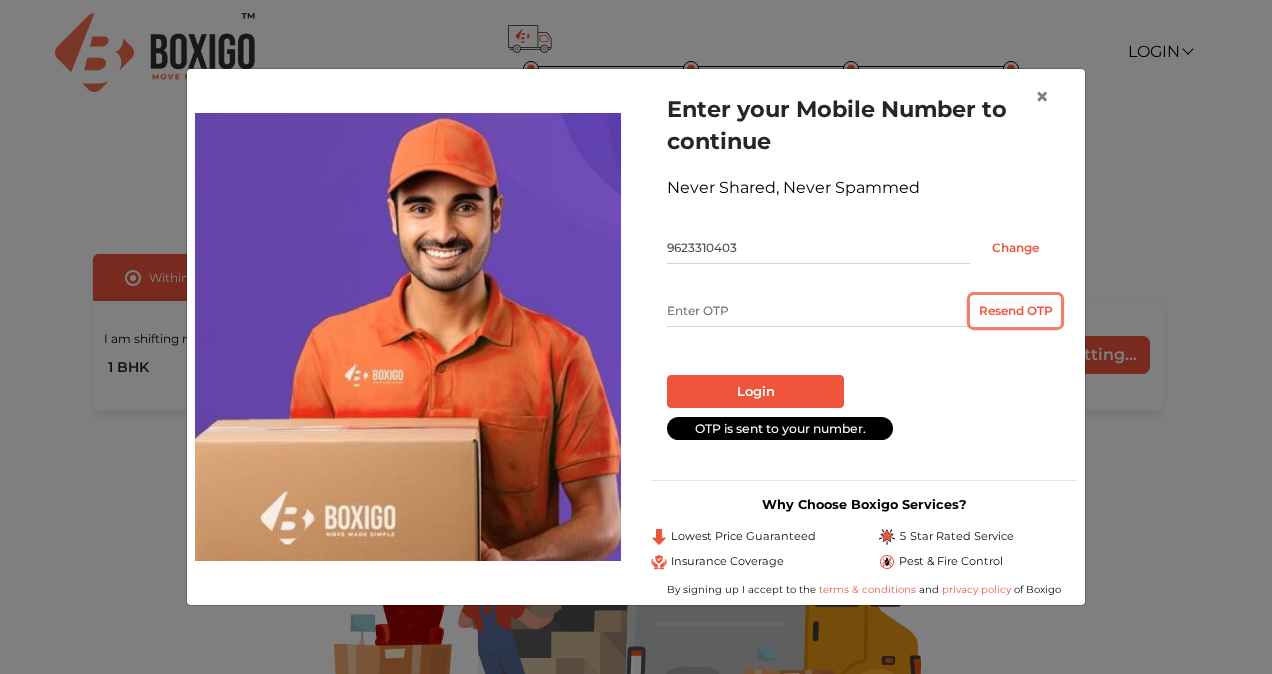 click on "Resend OTP" at bounding box center (1015, 311) 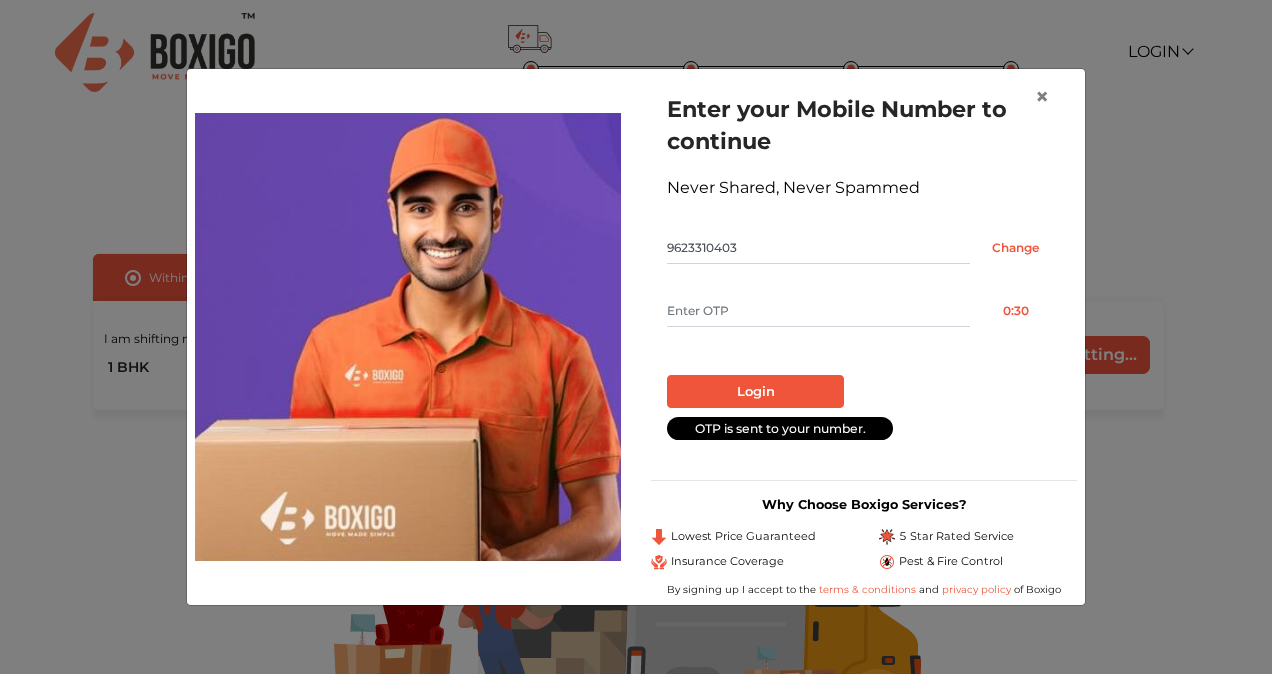 click at bounding box center (818, 311) 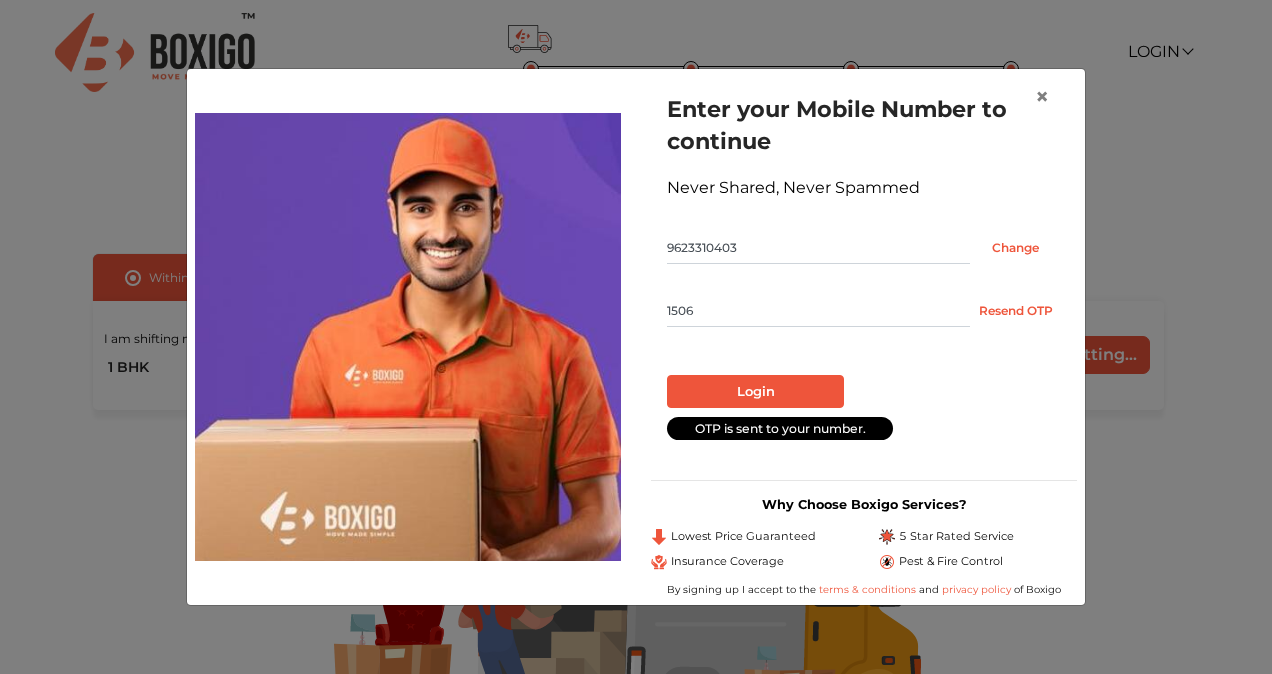 type on "1506" 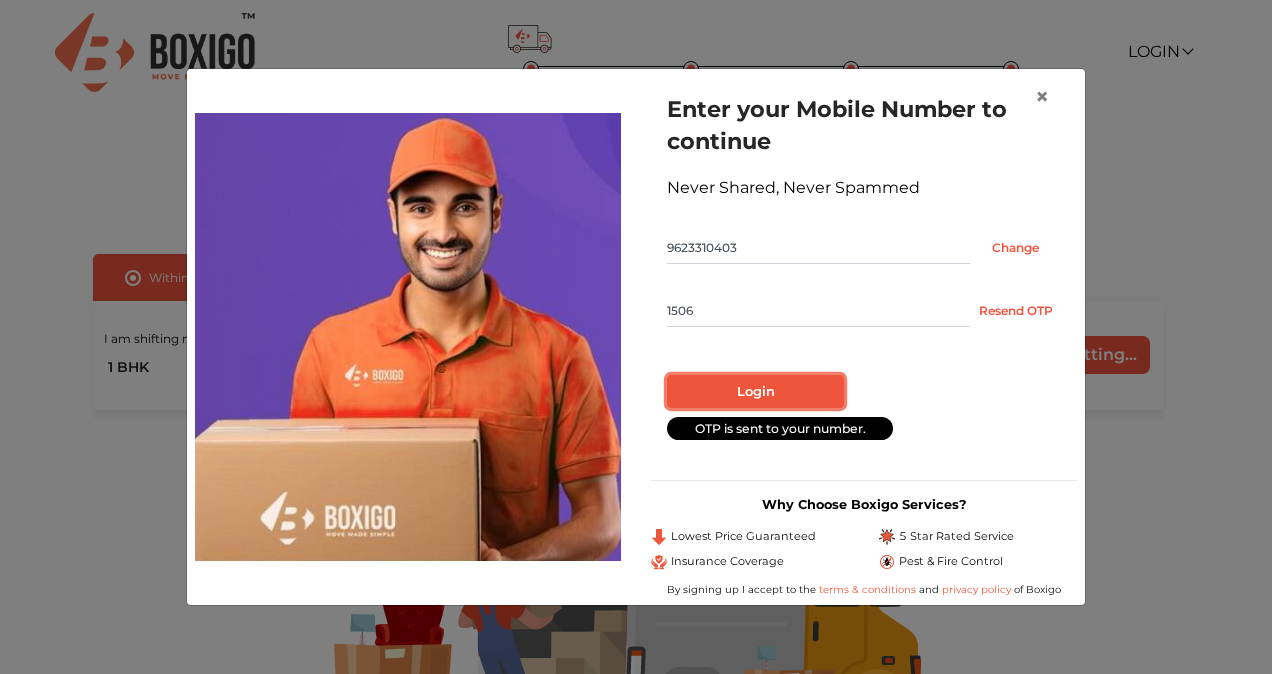 click on "Login" at bounding box center (755, 392) 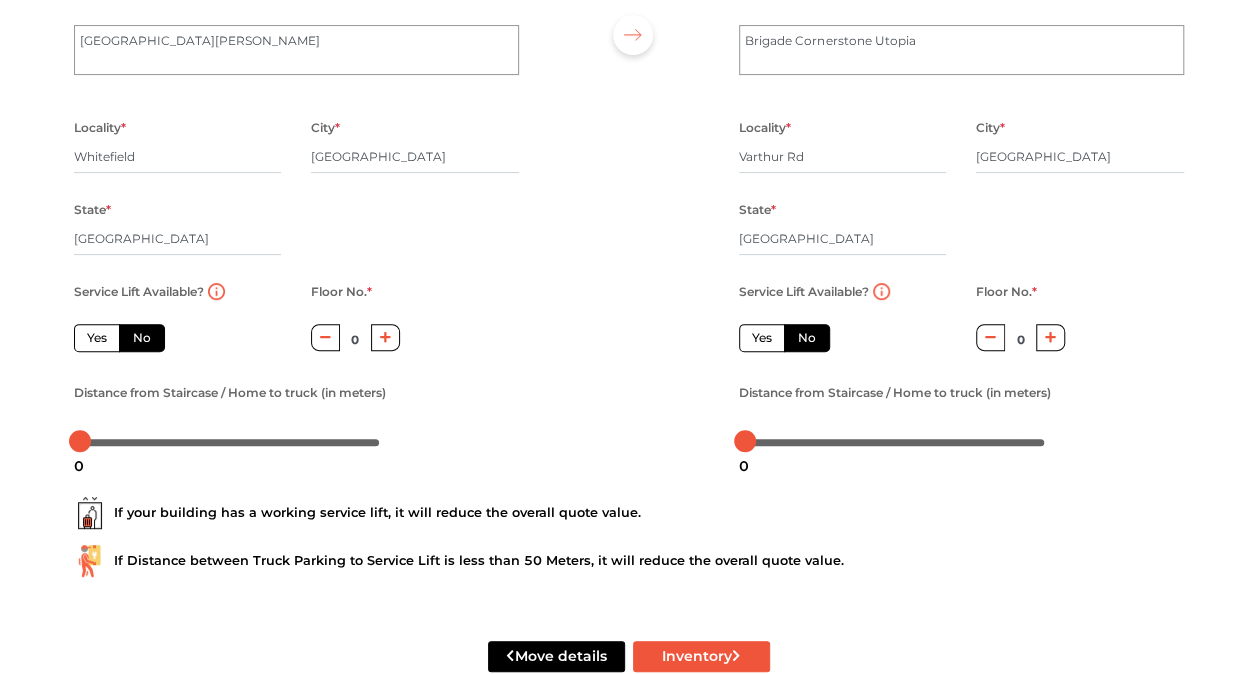 scroll, scrollTop: 271, scrollLeft: 0, axis: vertical 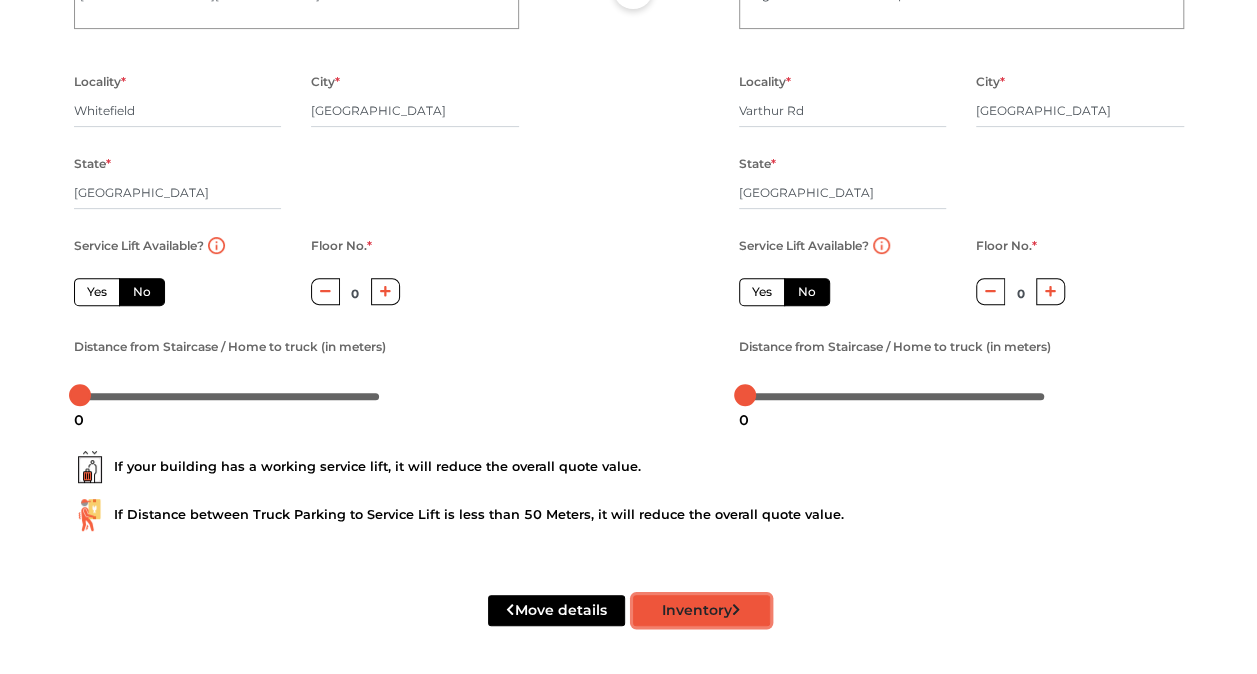 click on "Inventory" at bounding box center (701, 610) 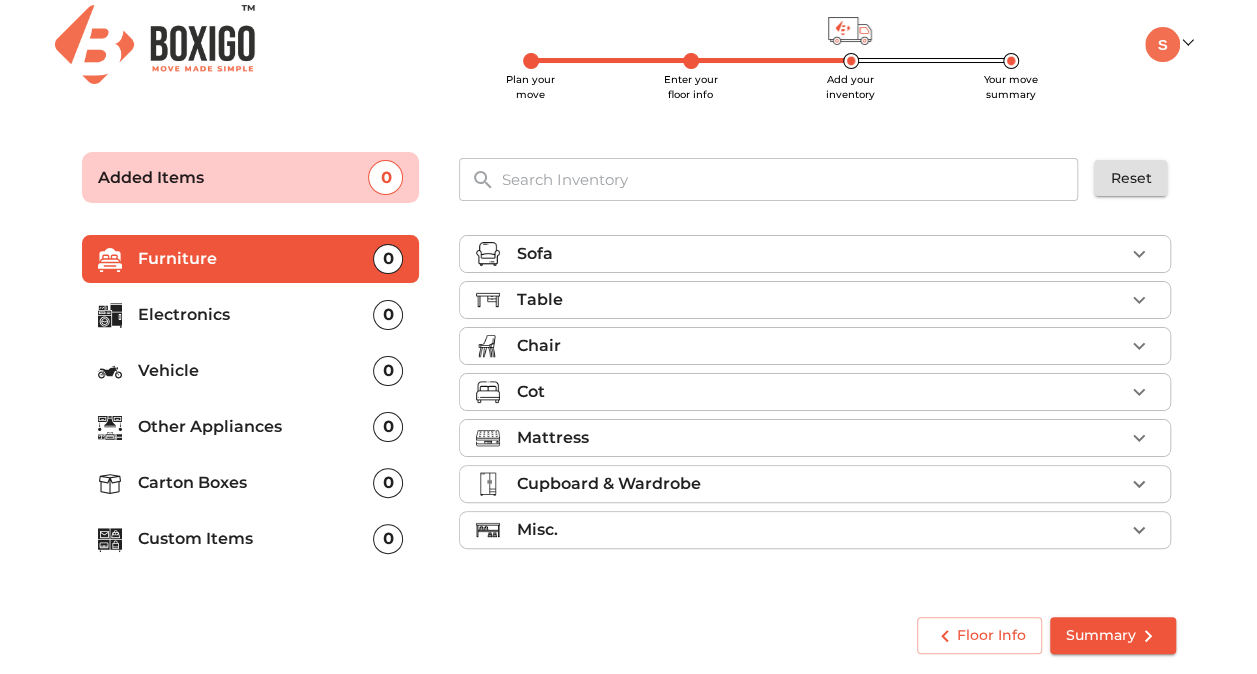 scroll, scrollTop: 8, scrollLeft: 0, axis: vertical 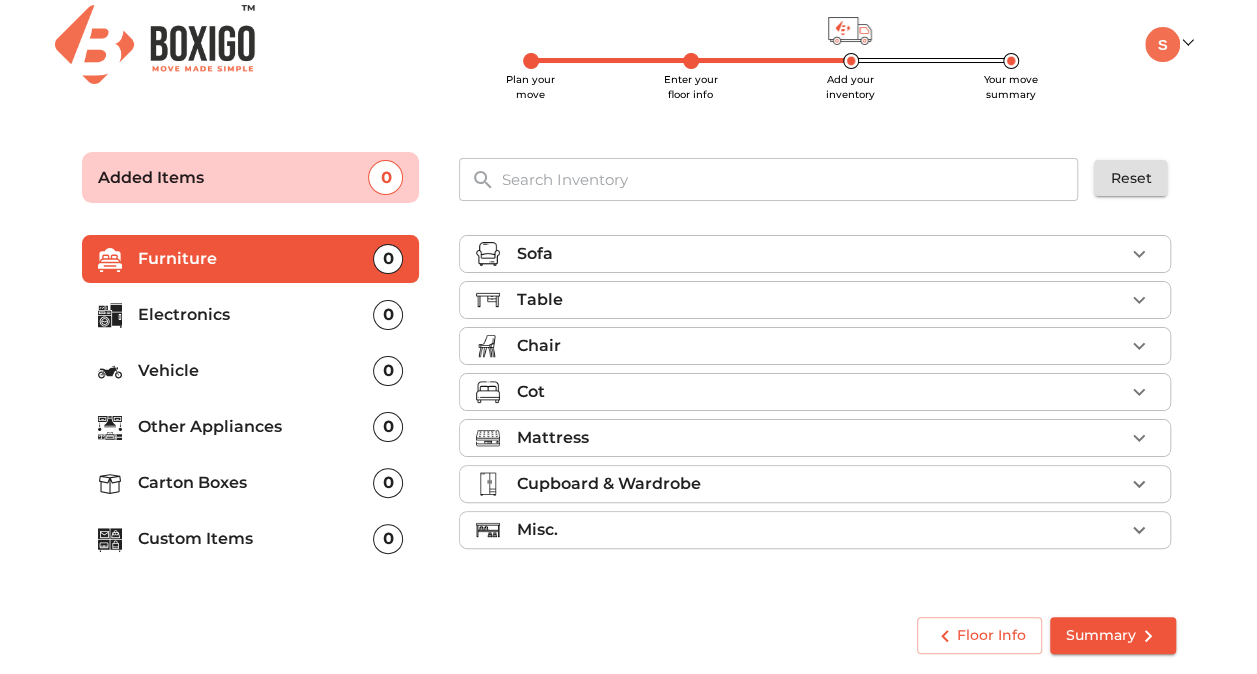 click on "Electronics" at bounding box center (256, 315) 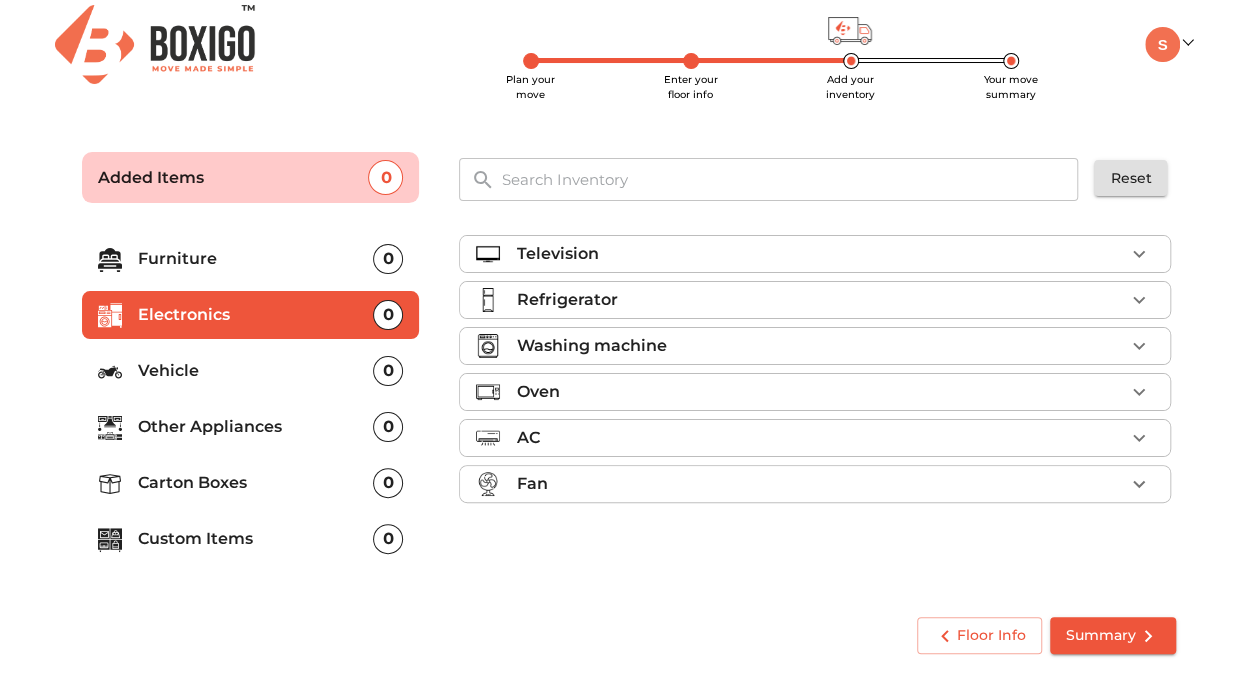 click on "Television" at bounding box center (557, 254) 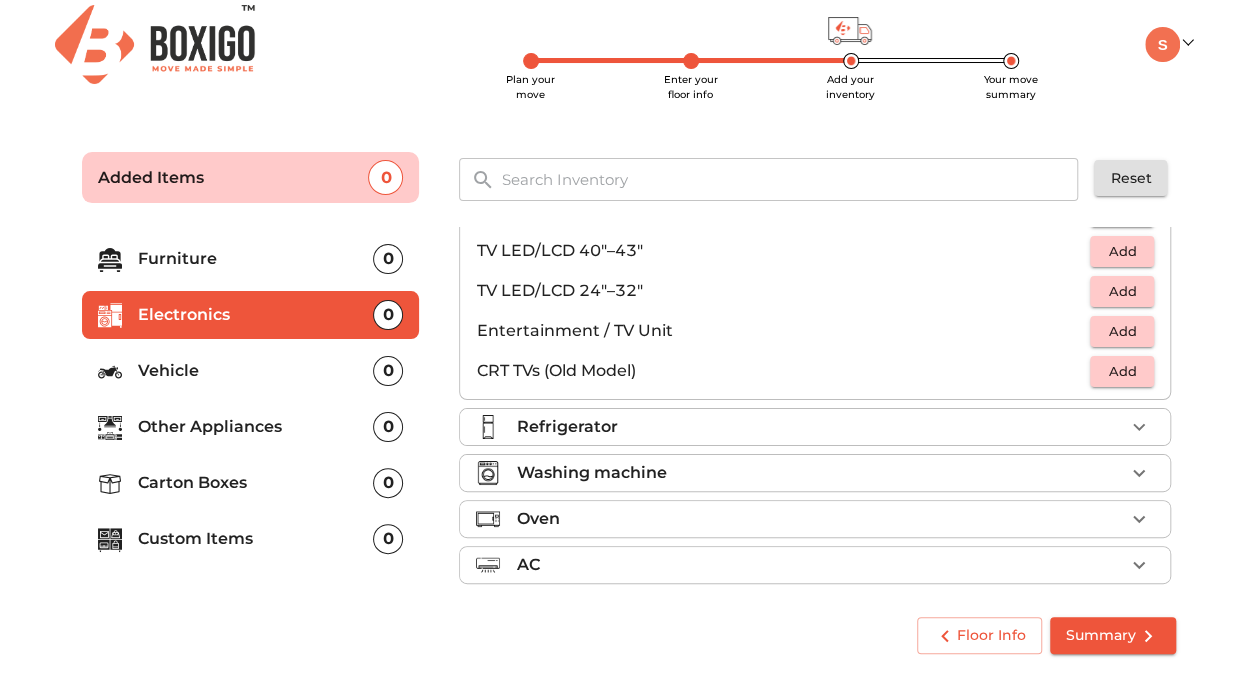 scroll, scrollTop: 171, scrollLeft: 0, axis: vertical 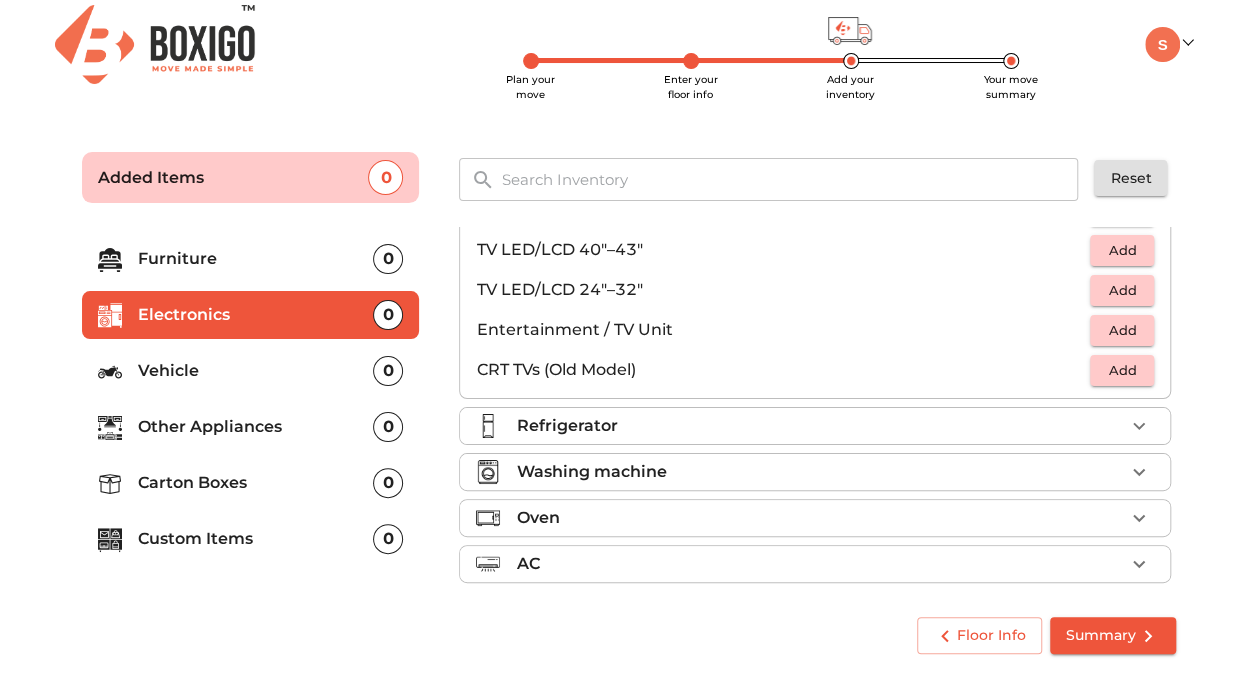 click on "Refrigerator" at bounding box center (566, 426) 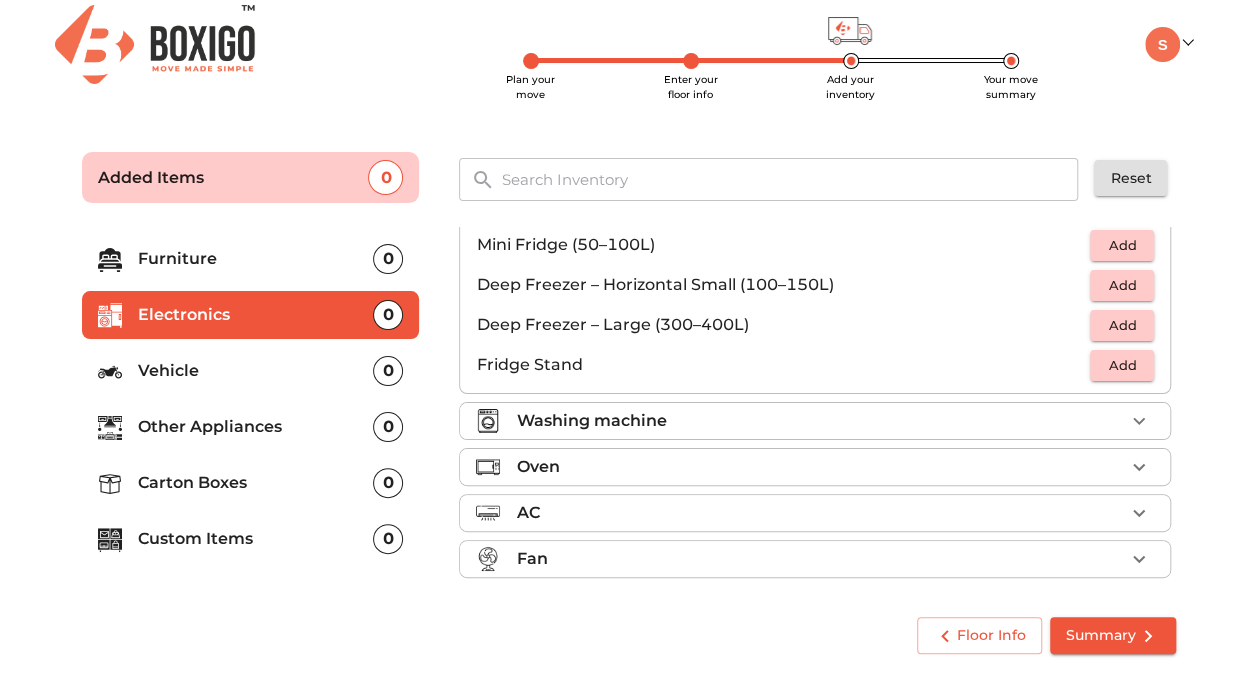 scroll, scrollTop: 264, scrollLeft: 0, axis: vertical 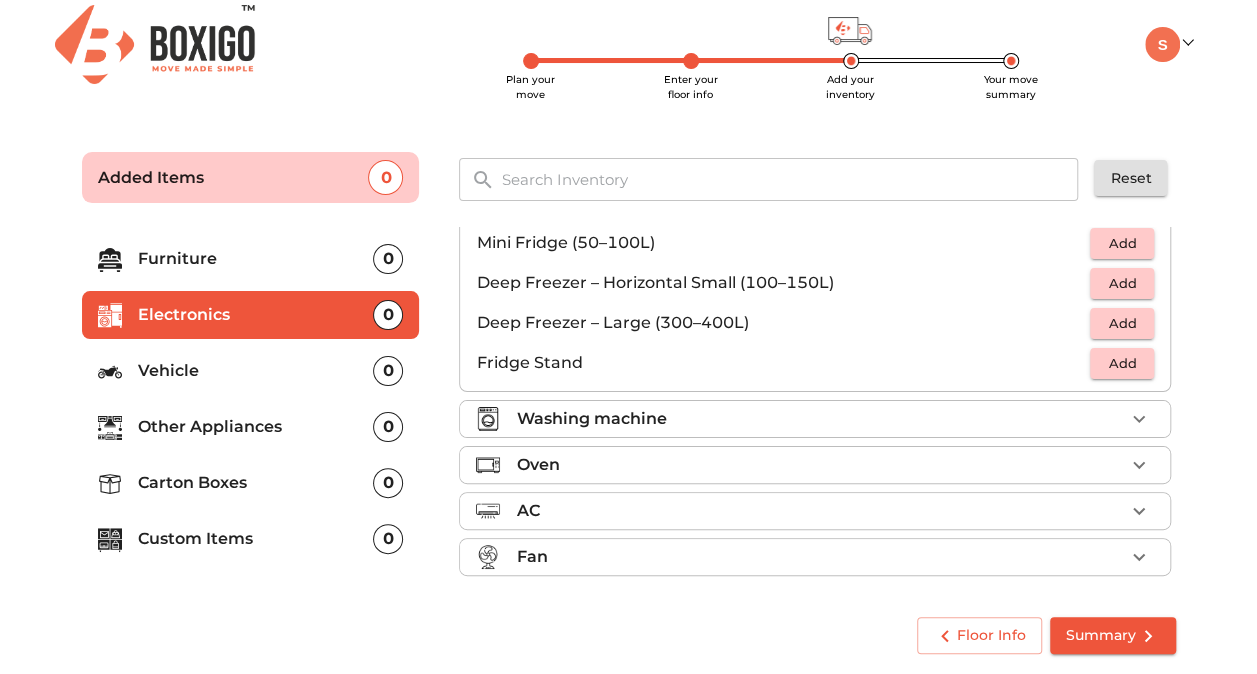 click on "Washing machine" at bounding box center [591, 419] 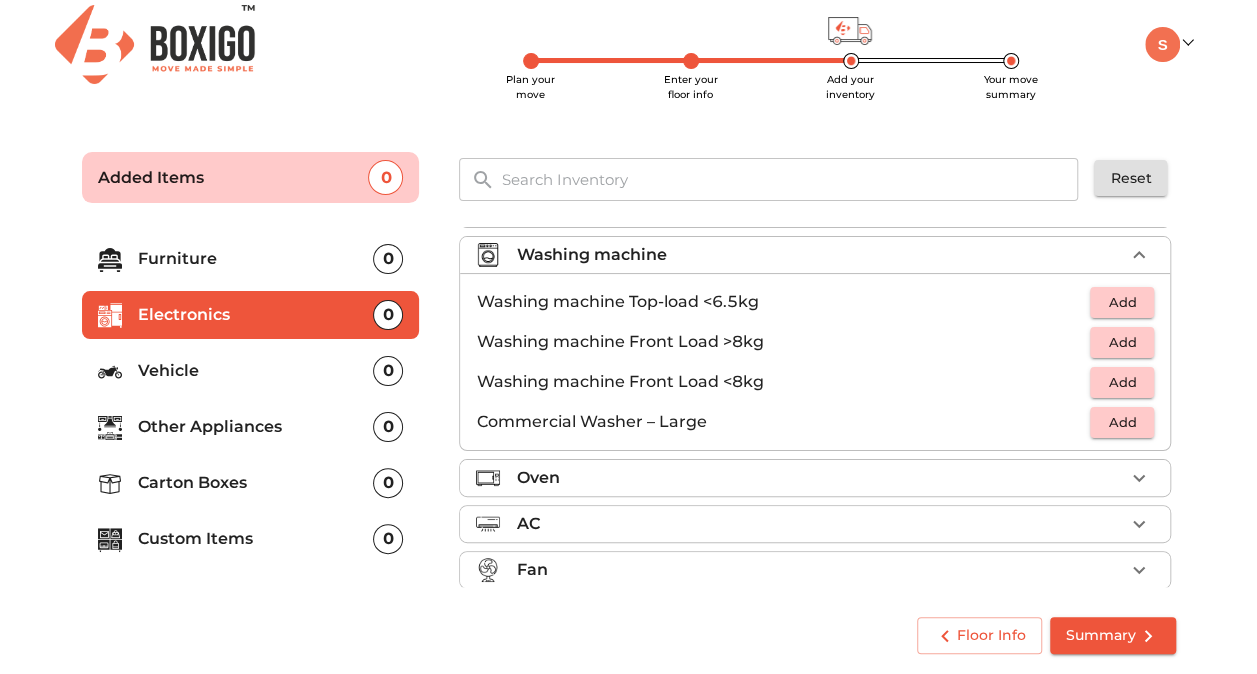 scroll, scrollTop: 104, scrollLeft: 0, axis: vertical 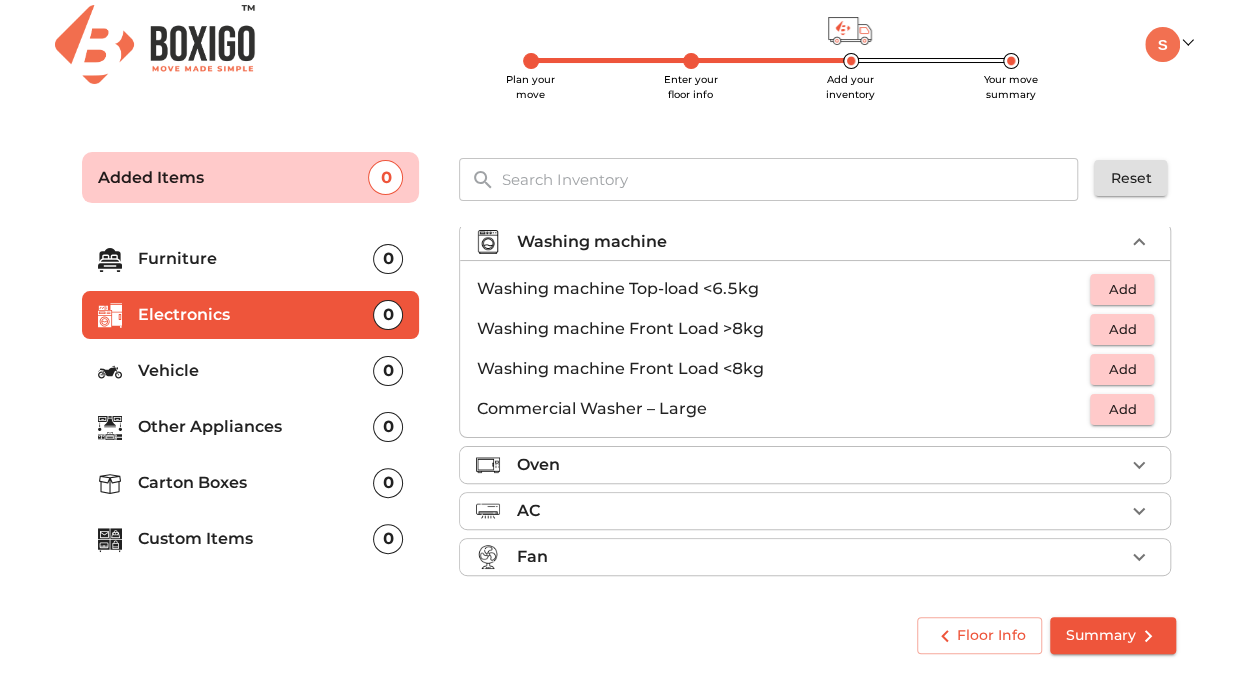 click on "Oven" at bounding box center (820, 465) 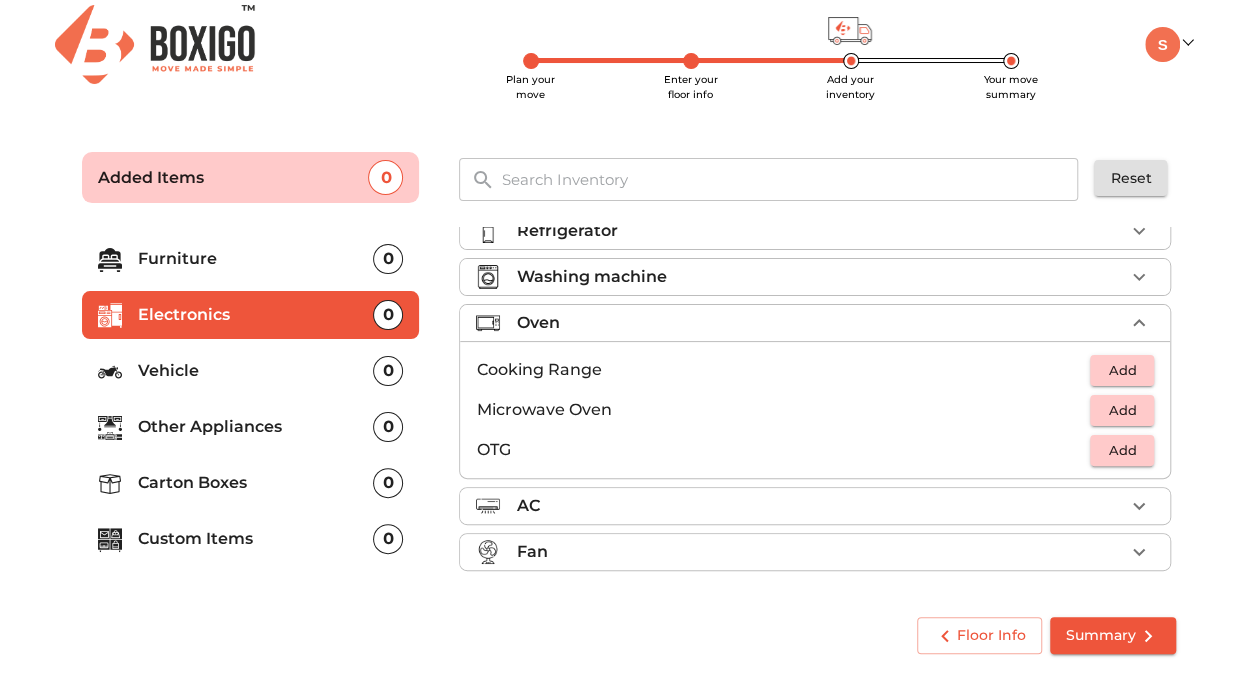 scroll, scrollTop: 64, scrollLeft: 0, axis: vertical 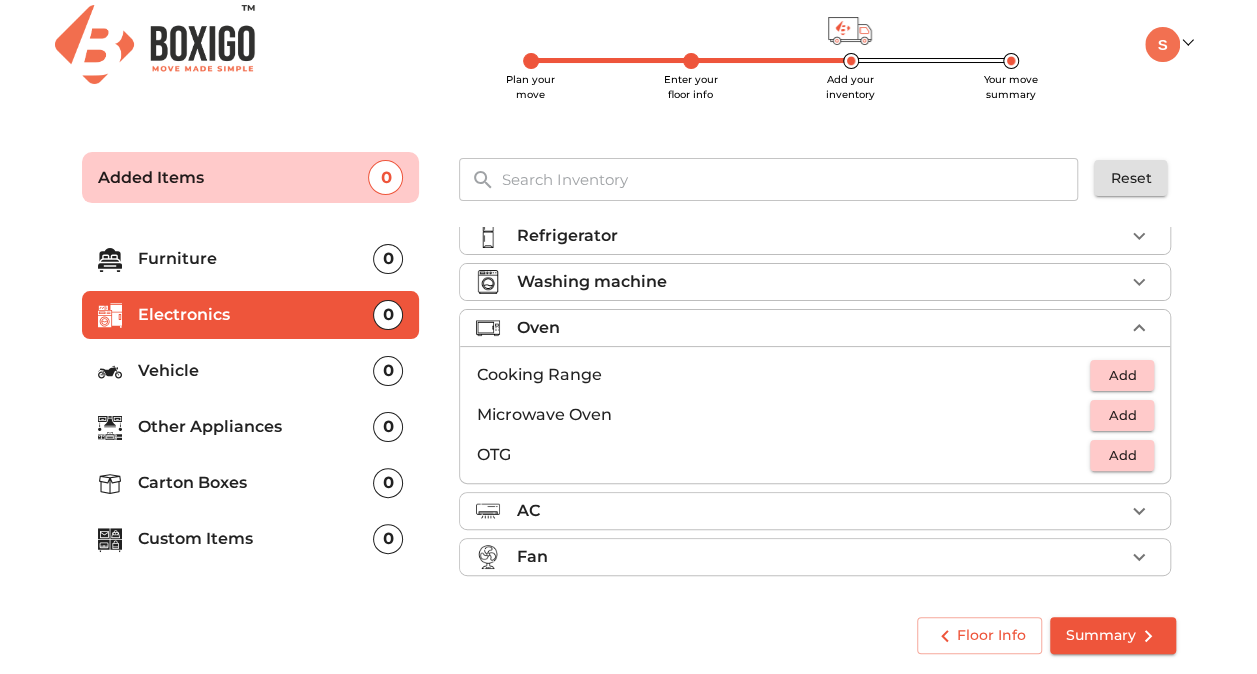 click on "AC" at bounding box center (820, 511) 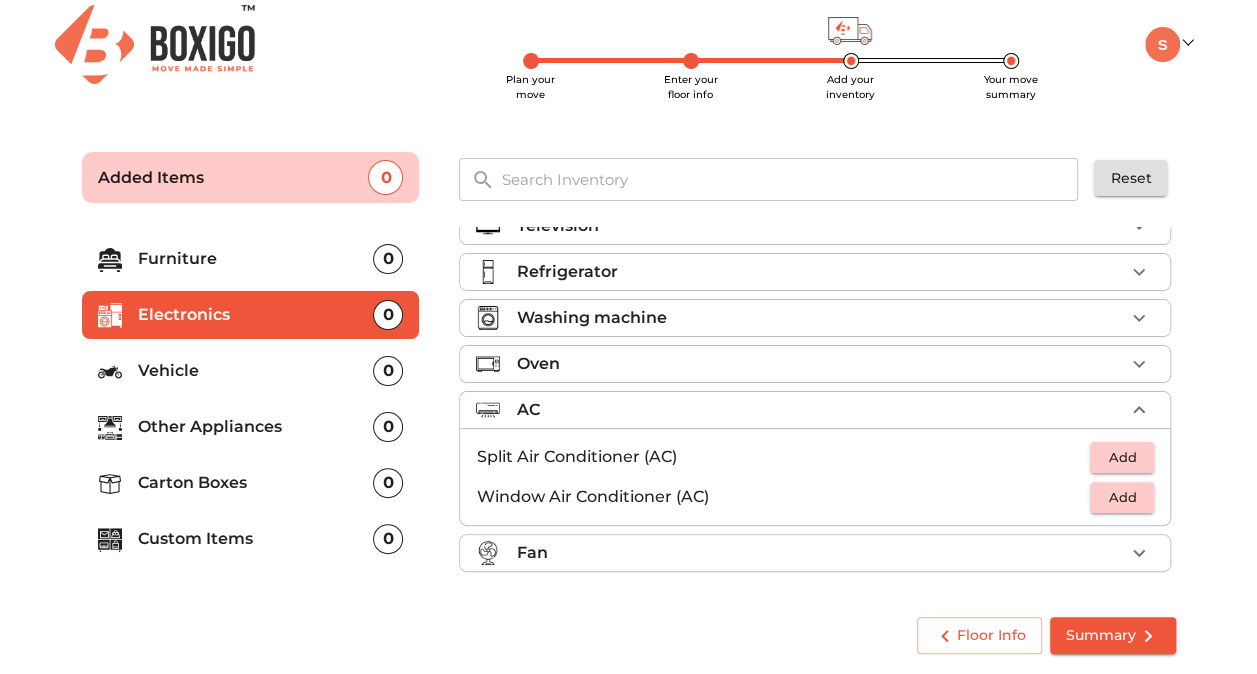 scroll, scrollTop: 24, scrollLeft: 0, axis: vertical 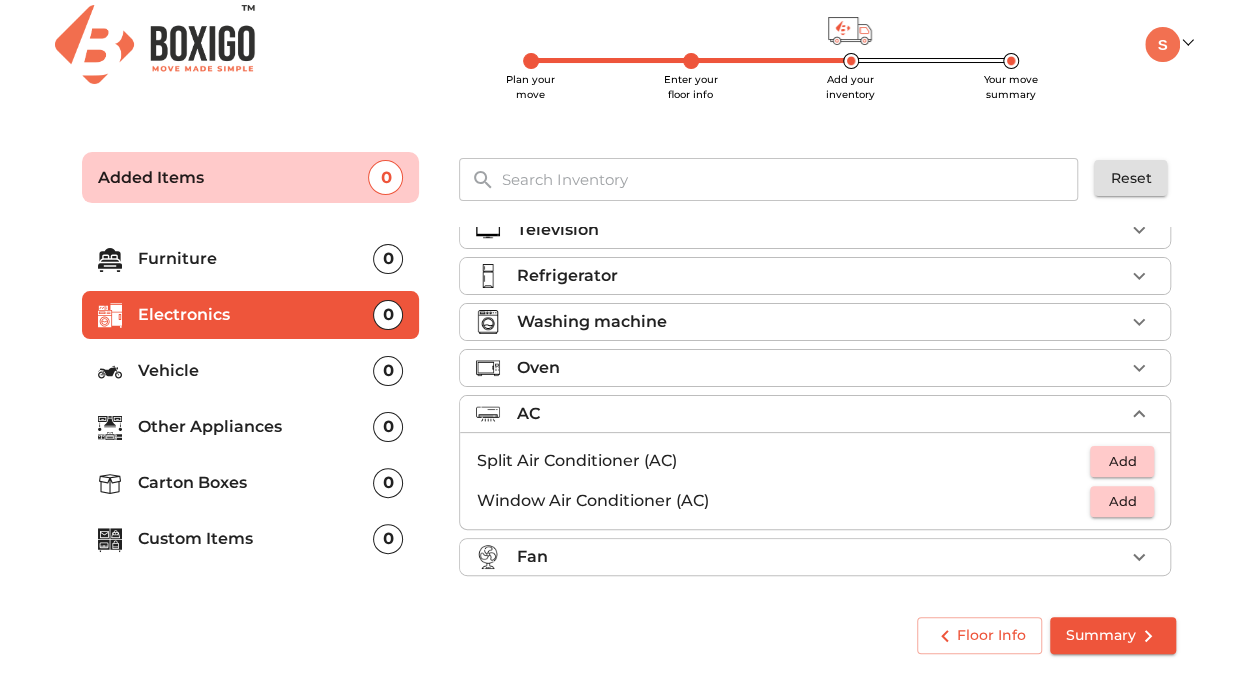 click on "Fan" at bounding box center [820, 557] 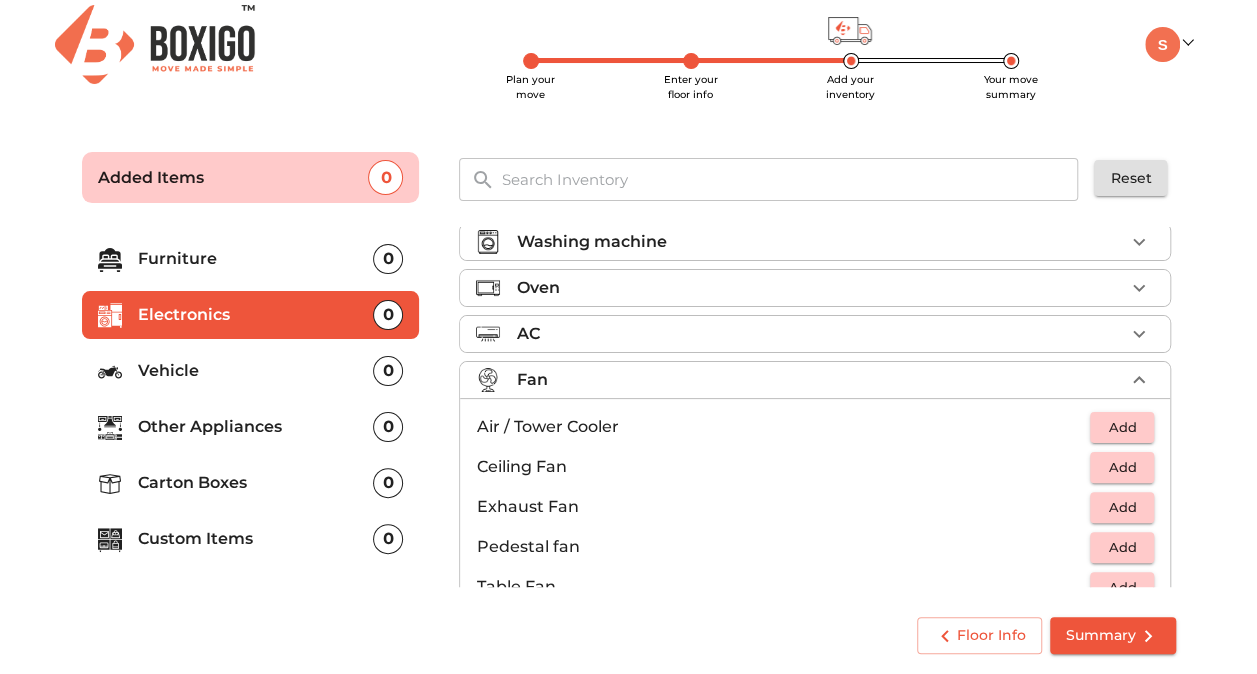 scroll, scrollTop: 144, scrollLeft: 0, axis: vertical 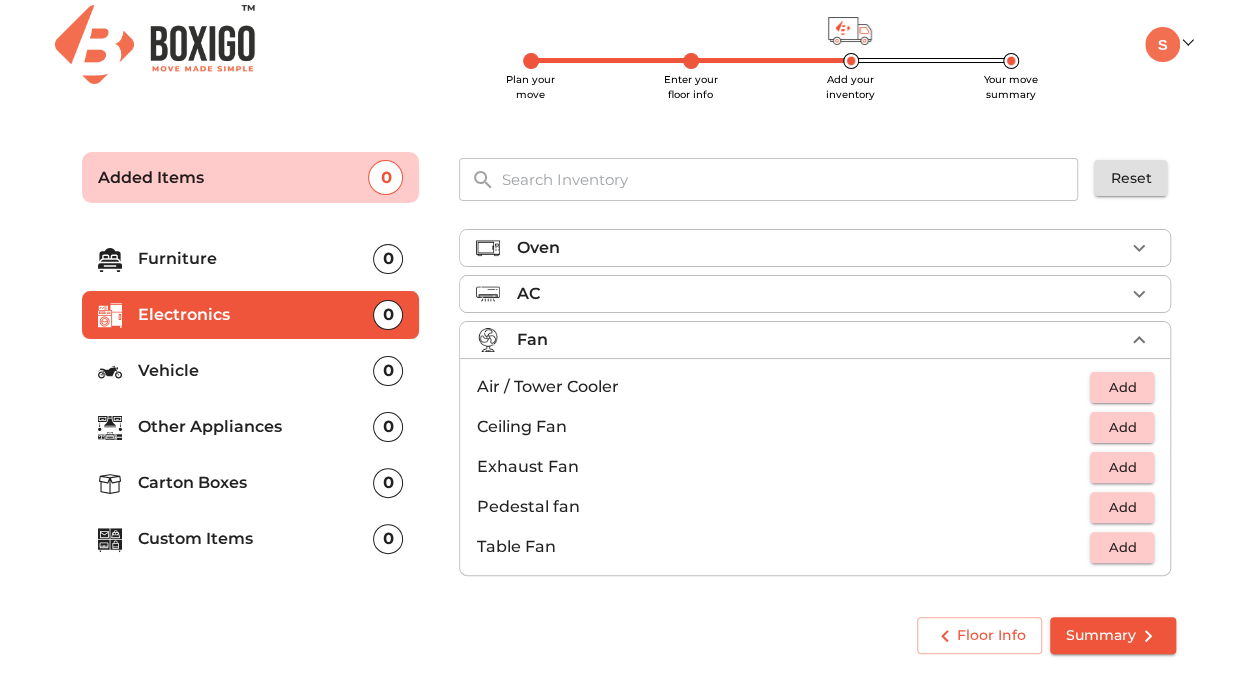 click on "Vehicle" at bounding box center (256, 371) 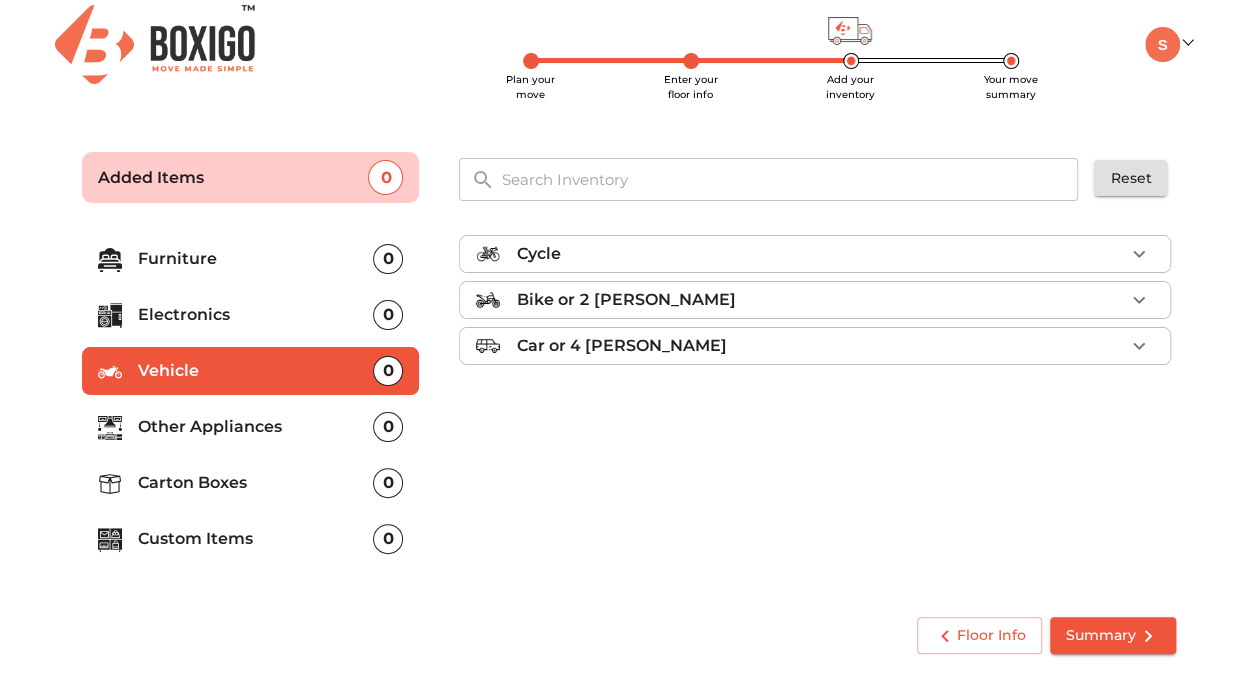 scroll, scrollTop: 0, scrollLeft: 0, axis: both 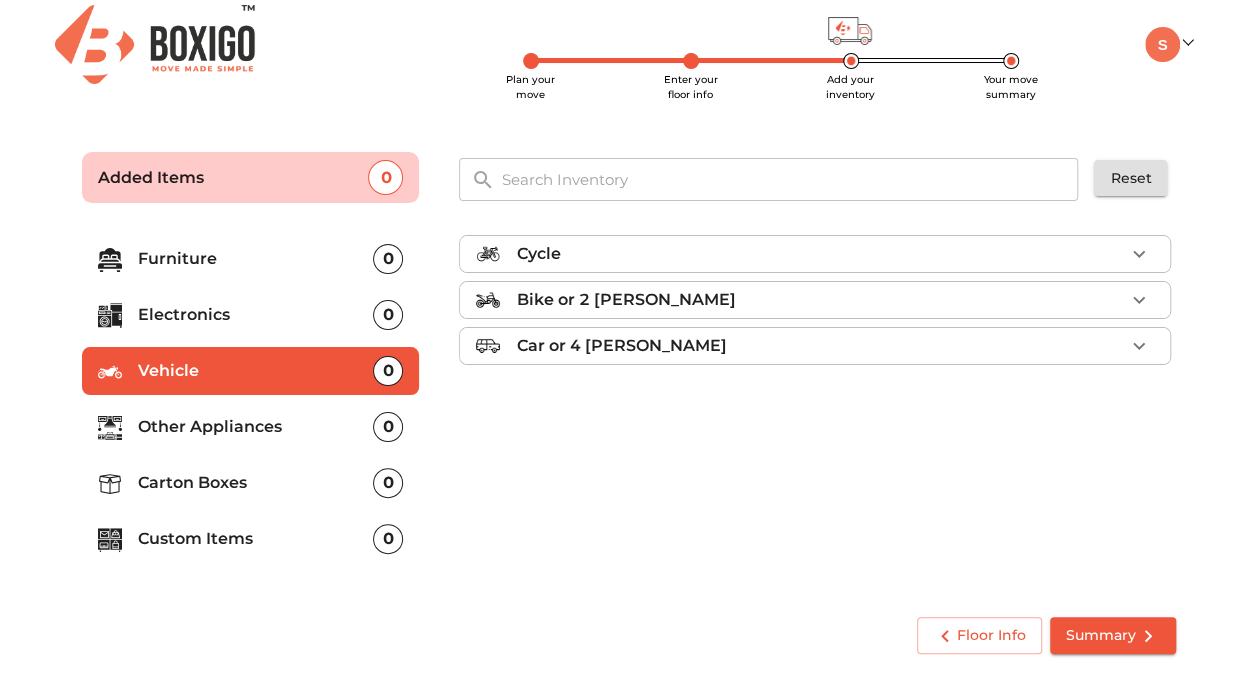 click on "Other Appliances" at bounding box center (256, 427) 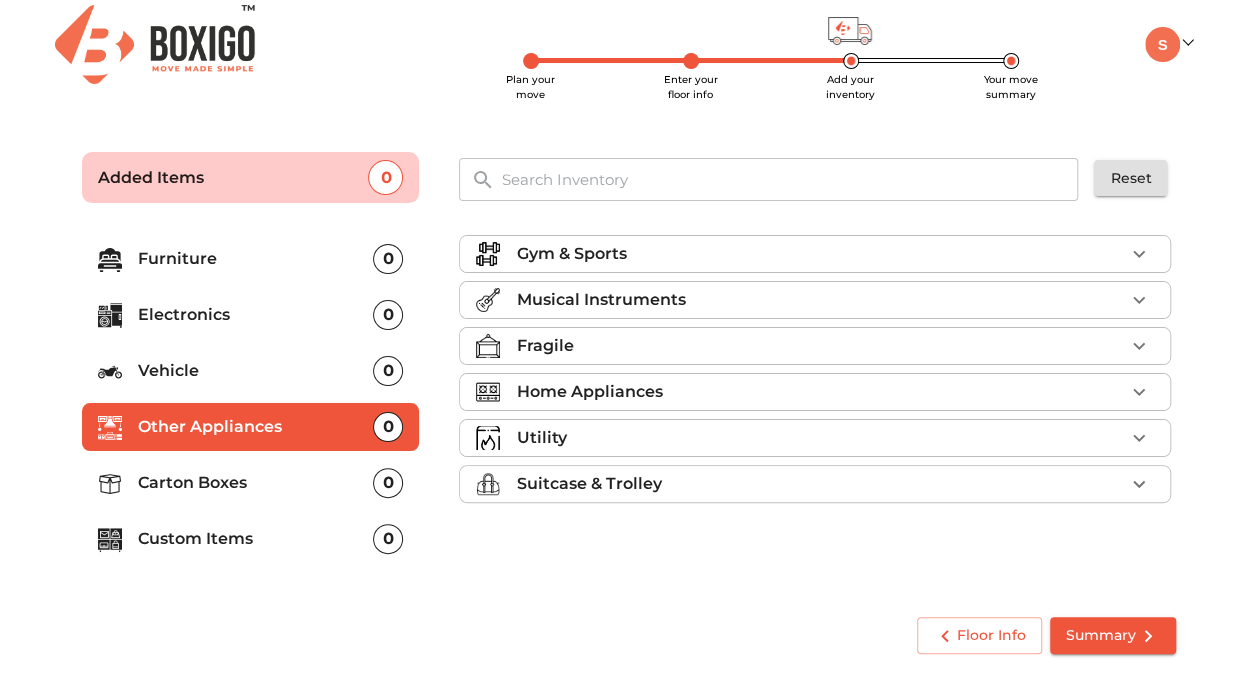 click on "Vehicle" at bounding box center (256, 371) 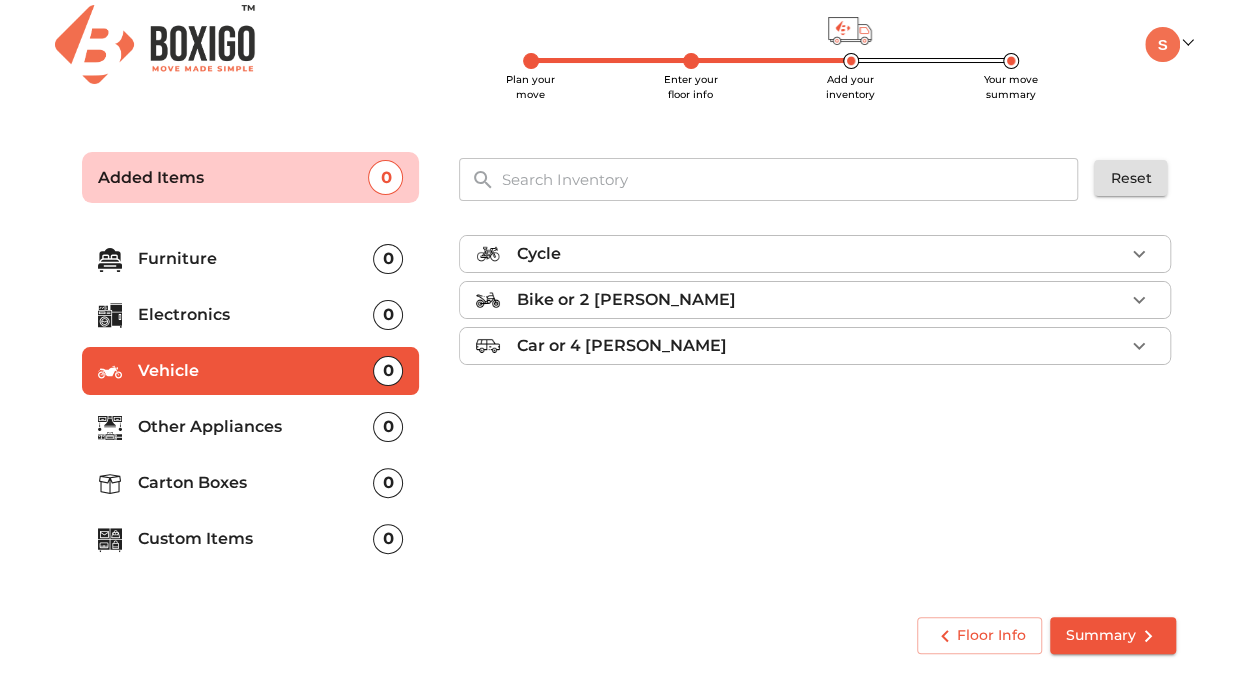 click at bounding box center (496, 346) 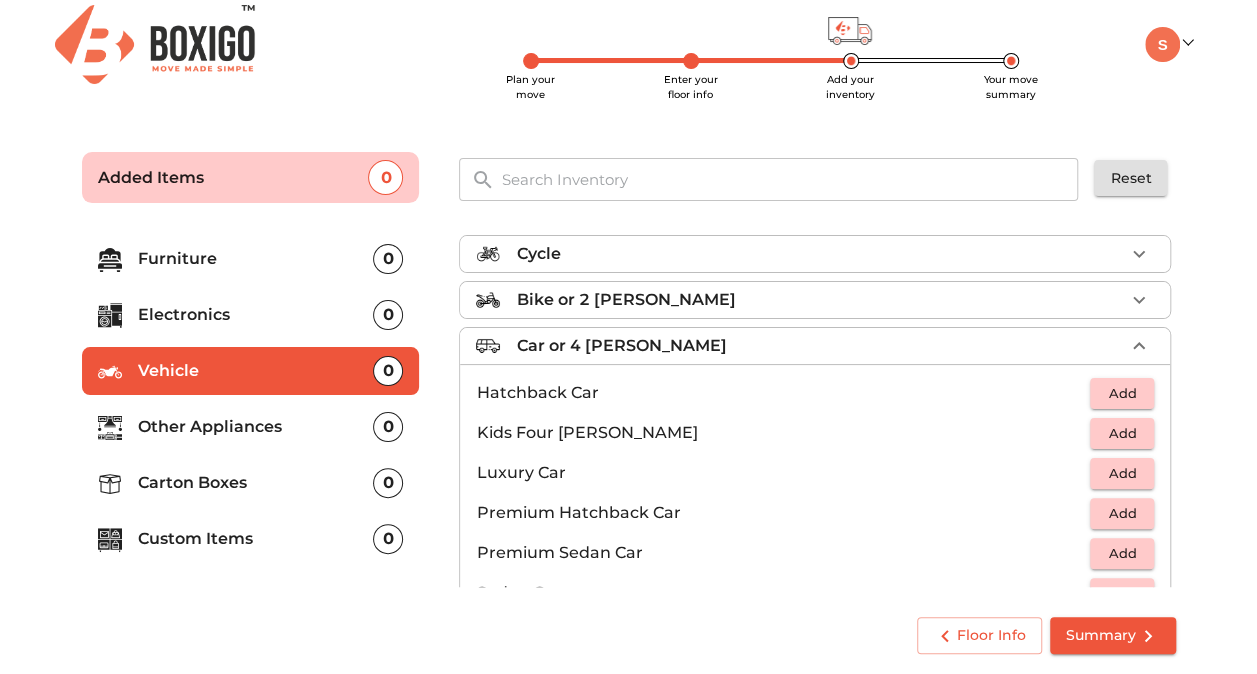 click on "Bike or 2 [PERSON_NAME]" at bounding box center (625, 300) 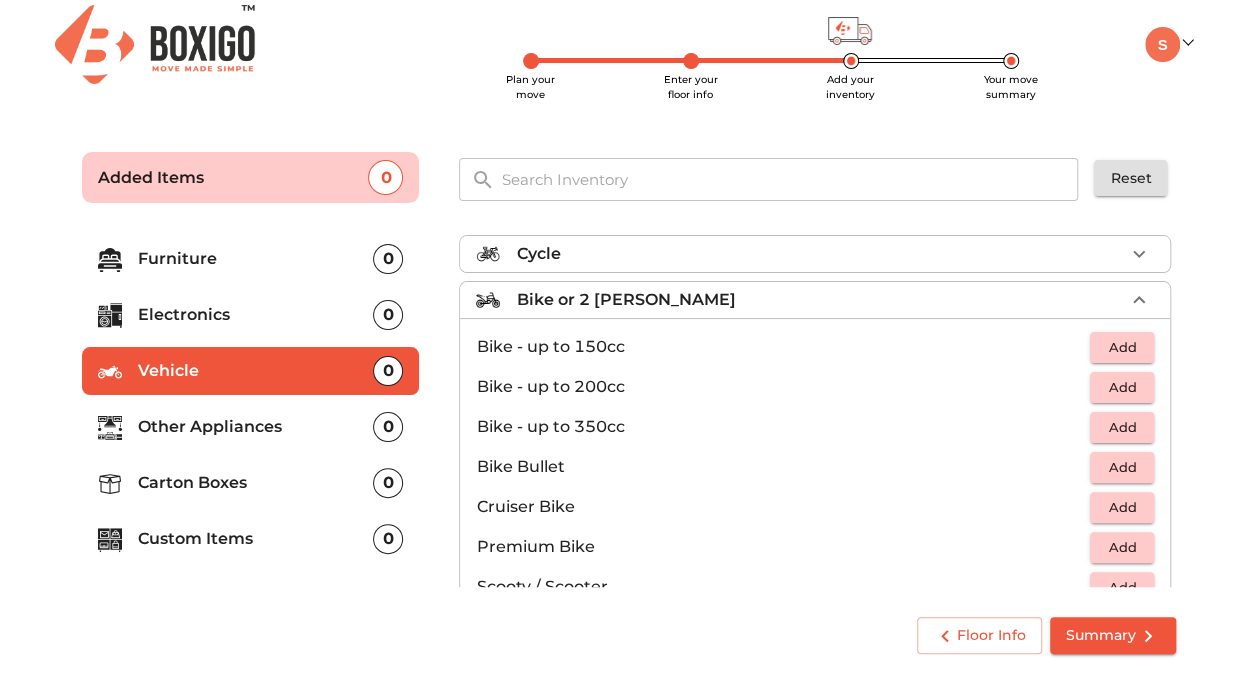 click on "Cycle" at bounding box center (538, 254) 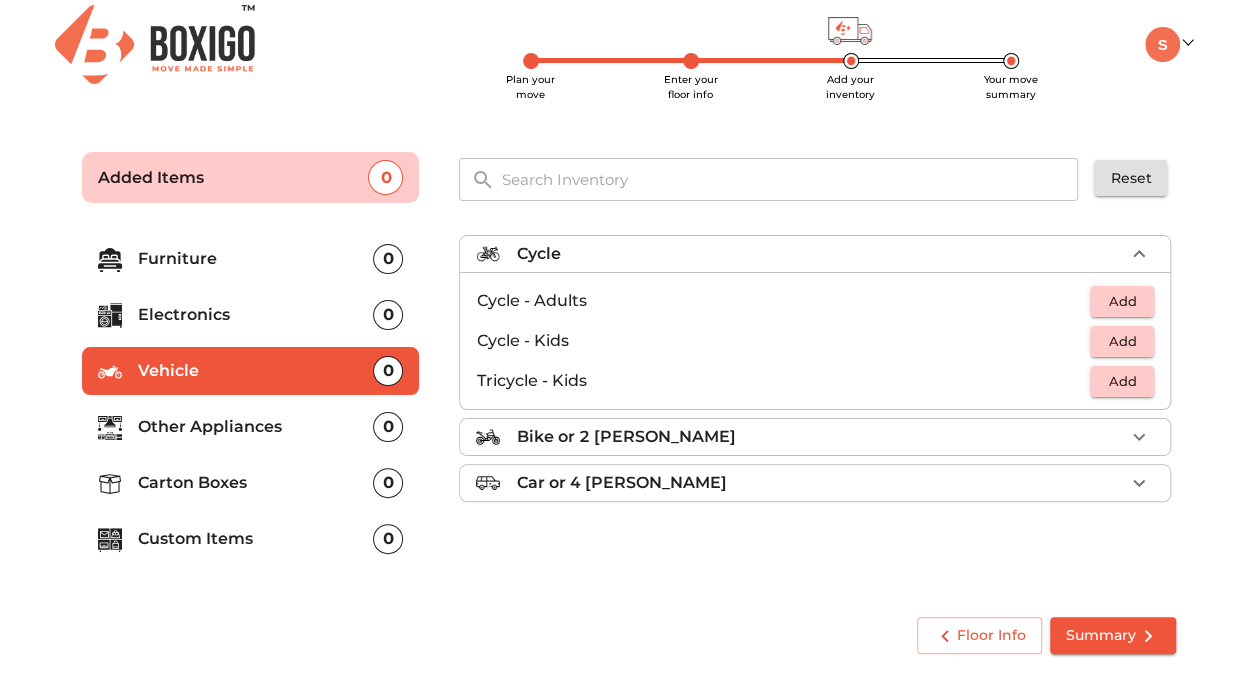 click on "Other Appliances" at bounding box center [256, 427] 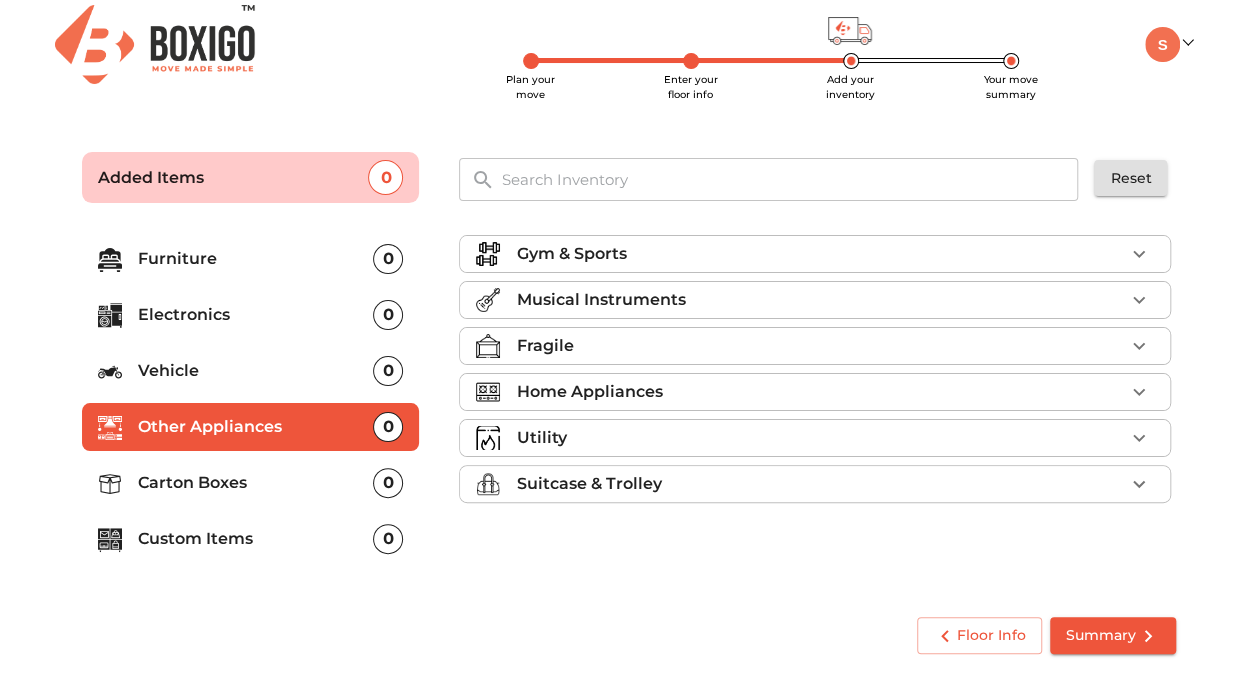 click on "Gym & Sports" at bounding box center (571, 254) 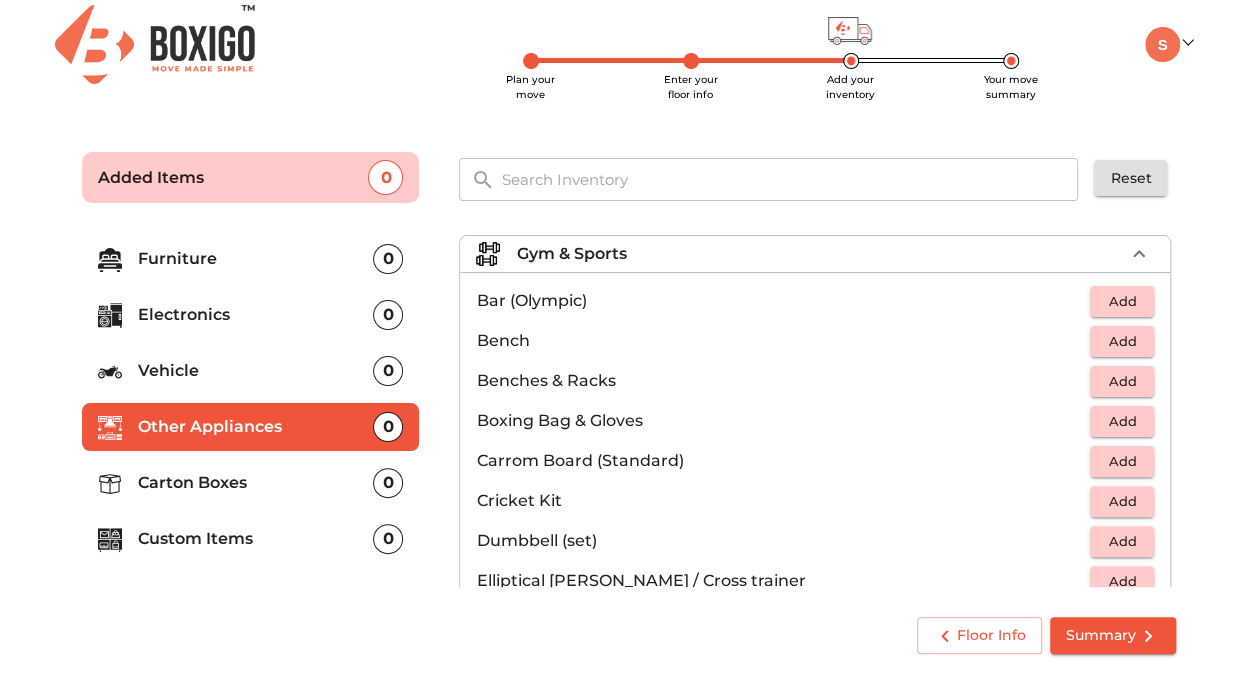 click on "Gym & Sports" at bounding box center [571, 254] 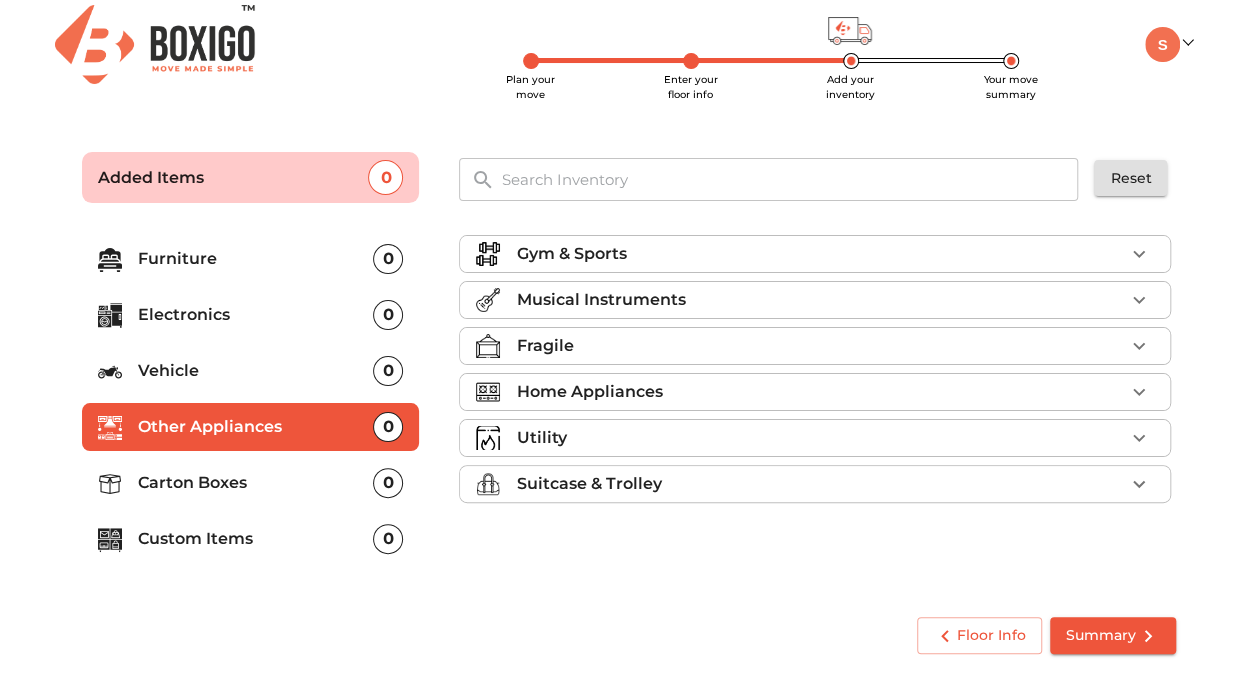 click on "Fragile" at bounding box center (544, 346) 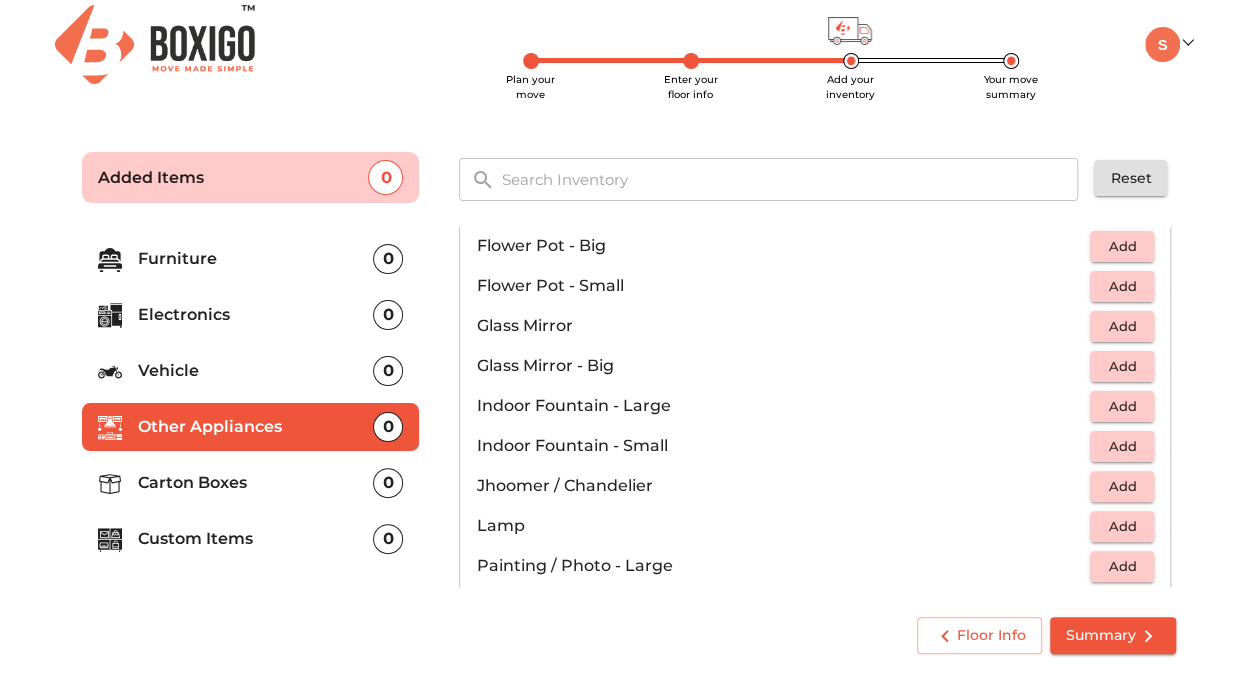 scroll, scrollTop: 598, scrollLeft: 0, axis: vertical 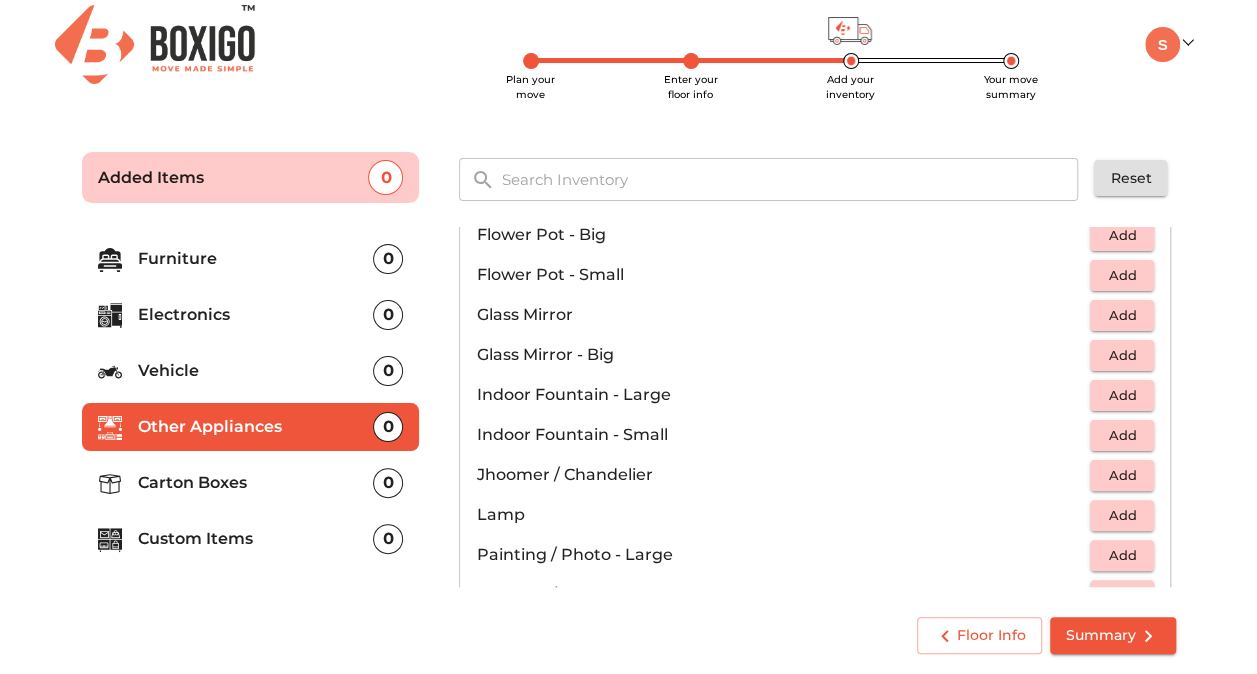click on "Electronics" at bounding box center [256, 315] 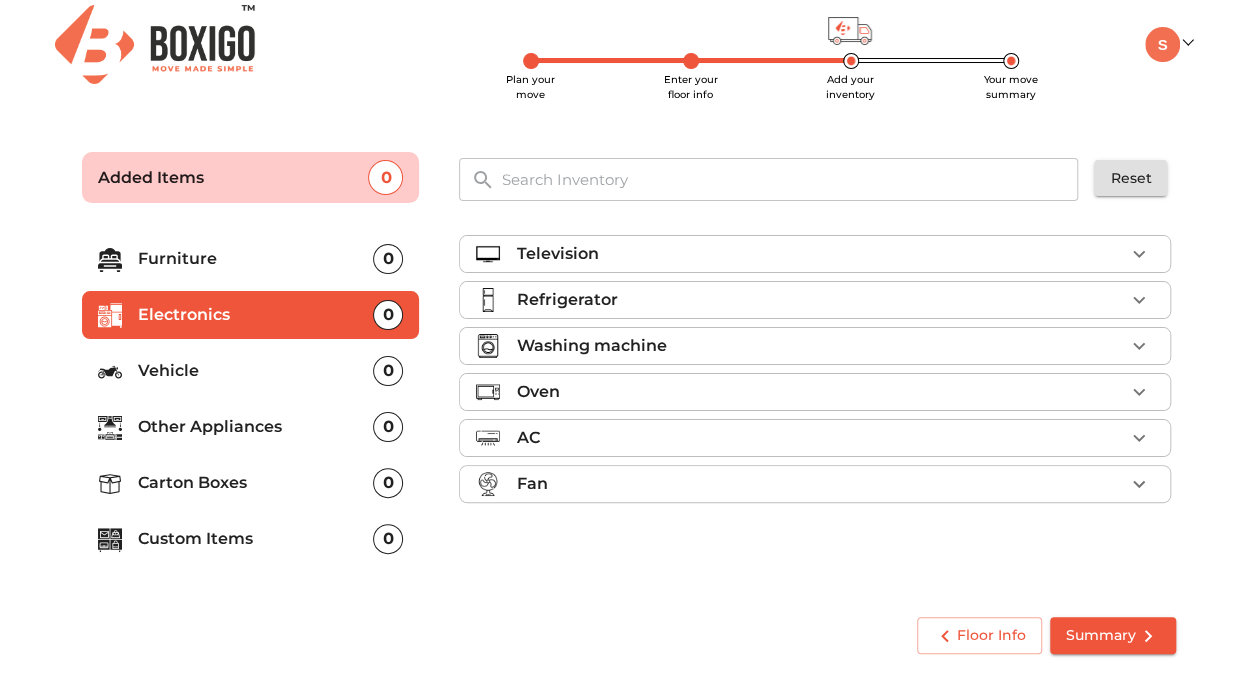 click on "Furniture" at bounding box center [256, 259] 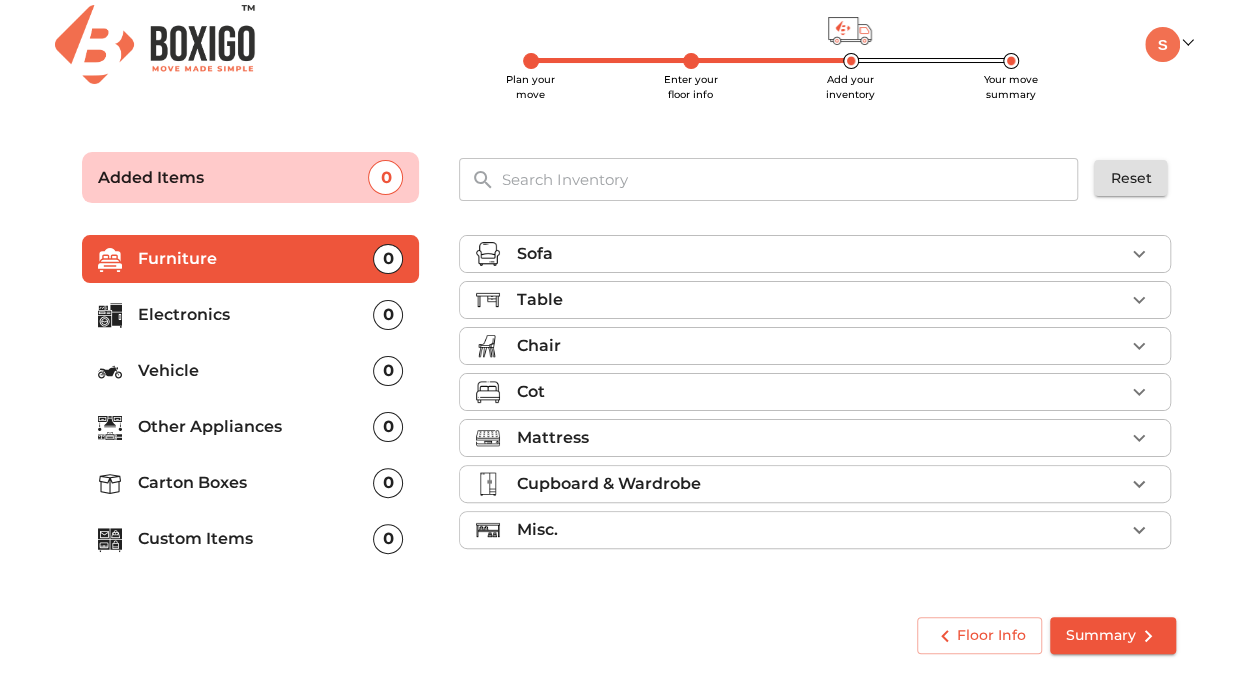 click on "Misc." at bounding box center [820, 530] 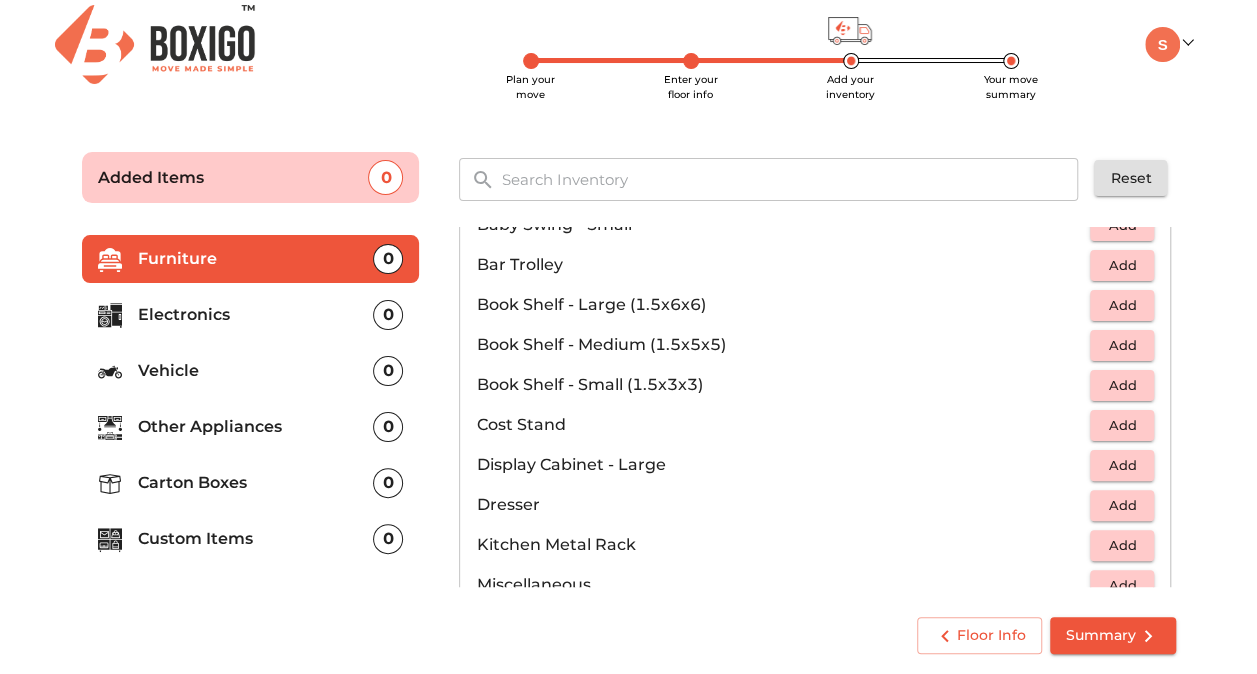 scroll, scrollTop: 0, scrollLeft: 0, axis: both 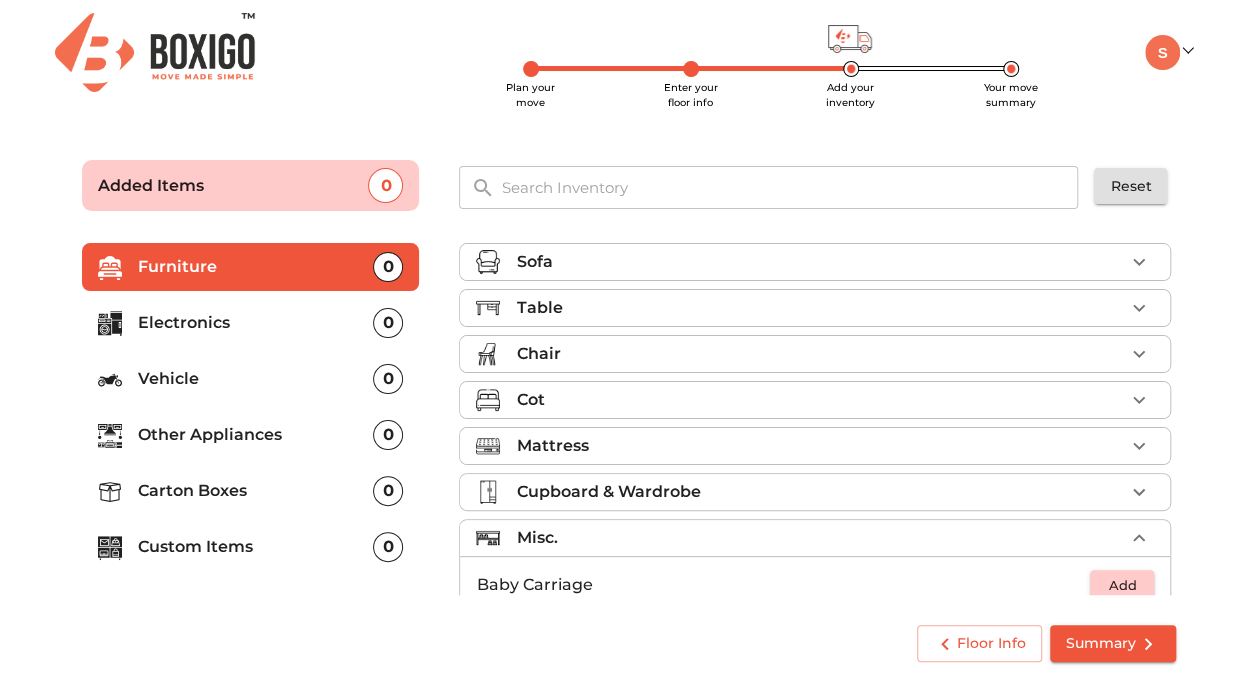 click on "Cupboard & Wardrobe" at bounding box center [608, 492] 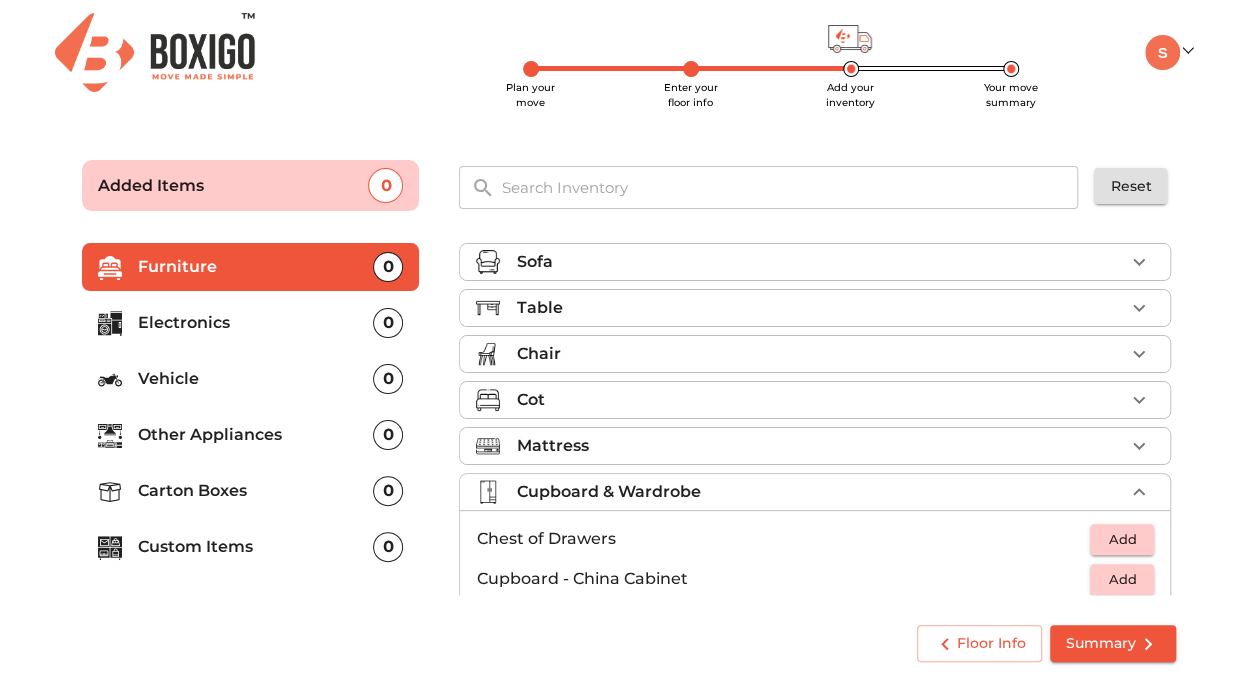 click on "Cupboard & Wardrobe" at bounding box center [608, 492] 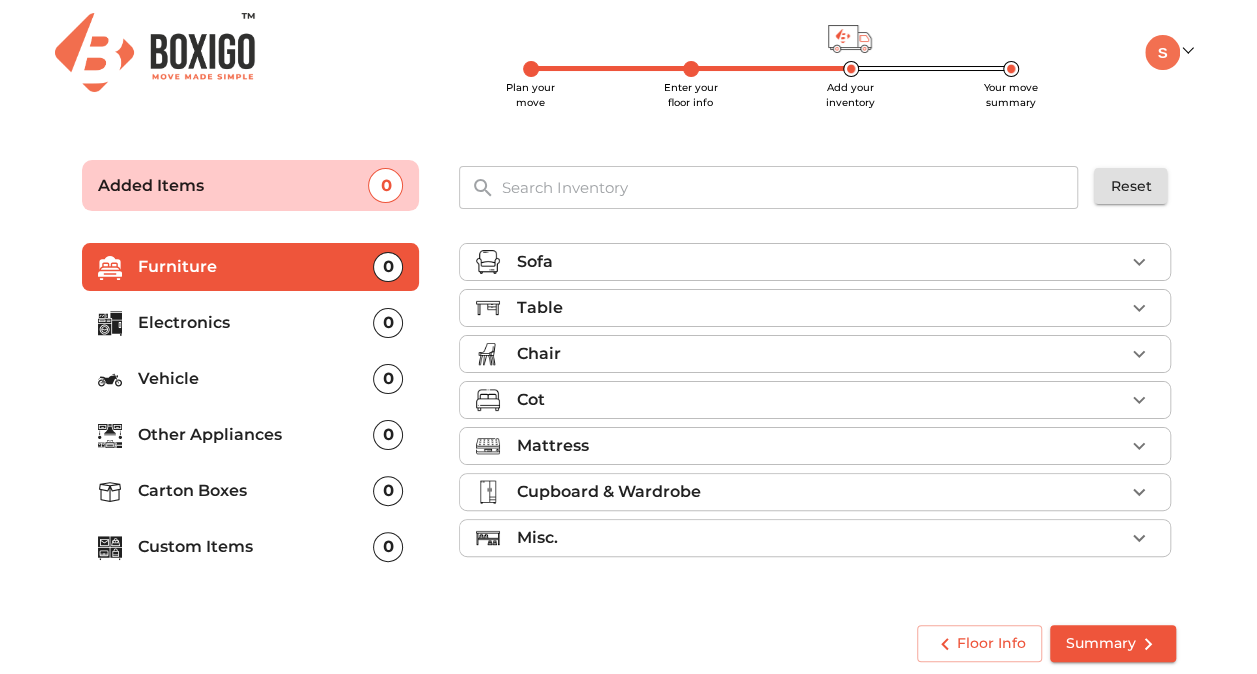 click on "Mattress" at bounding box center [552, 446] 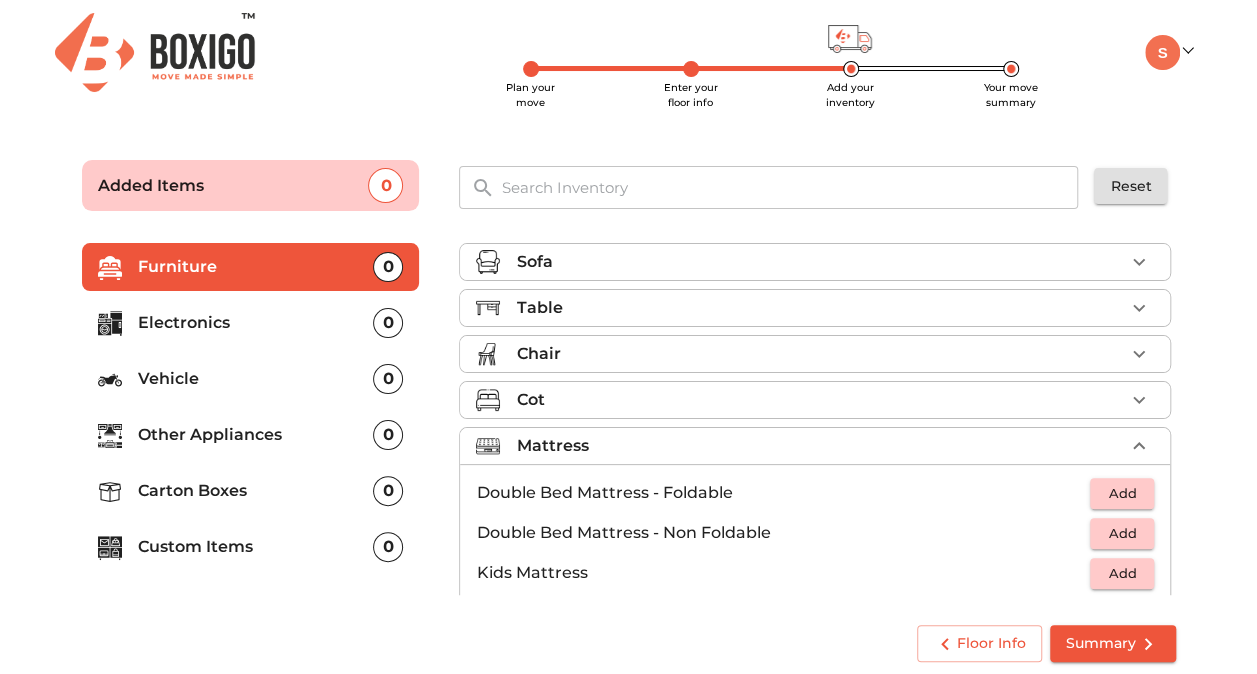 click on "Mattress" at bounding box center (552, 446) 